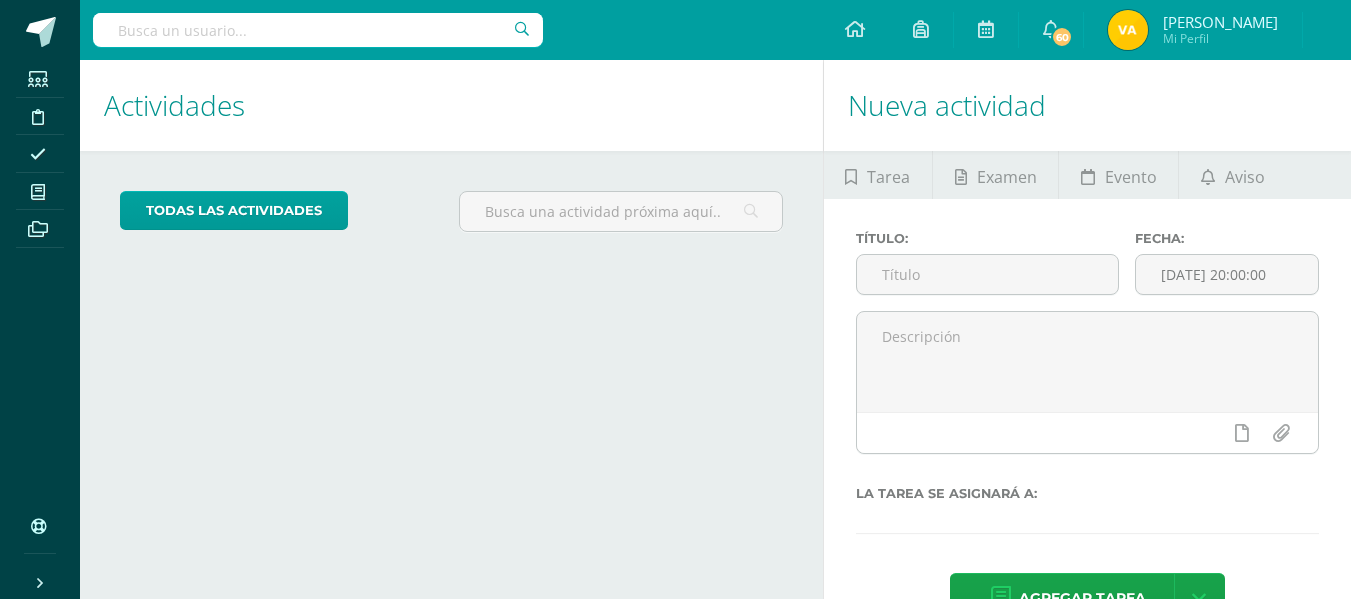 scroll, scrollTop: 0, scrollLeft: 0, axis: both 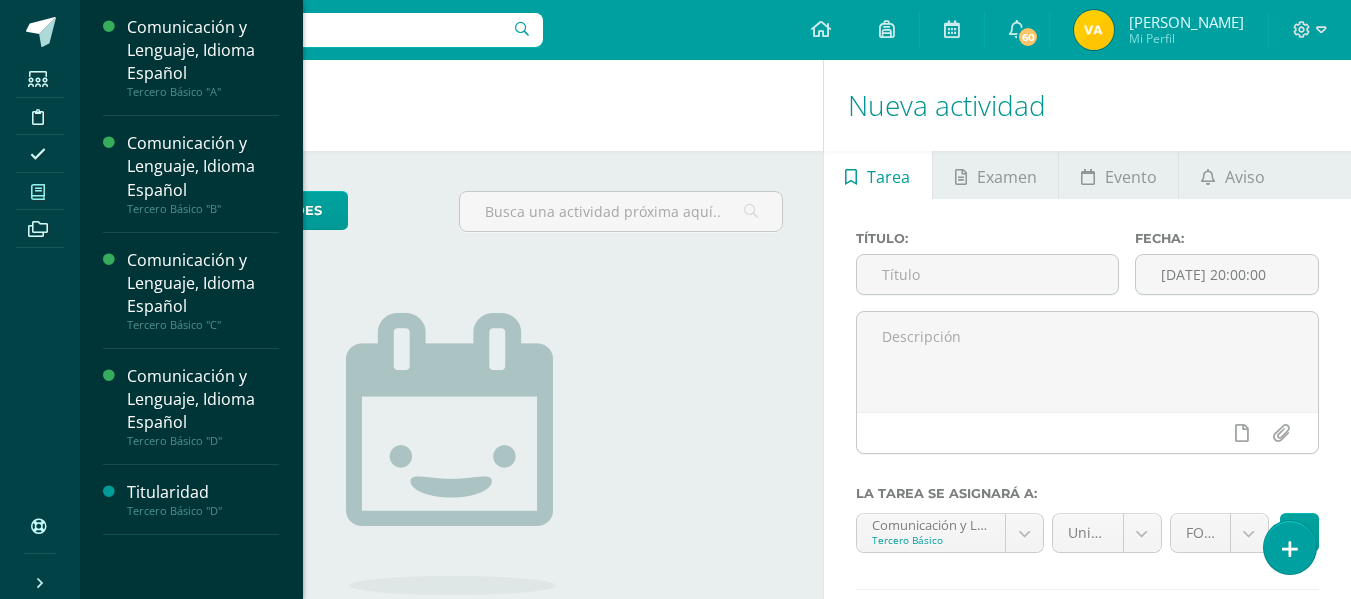 click at bounding box center [38, 192] 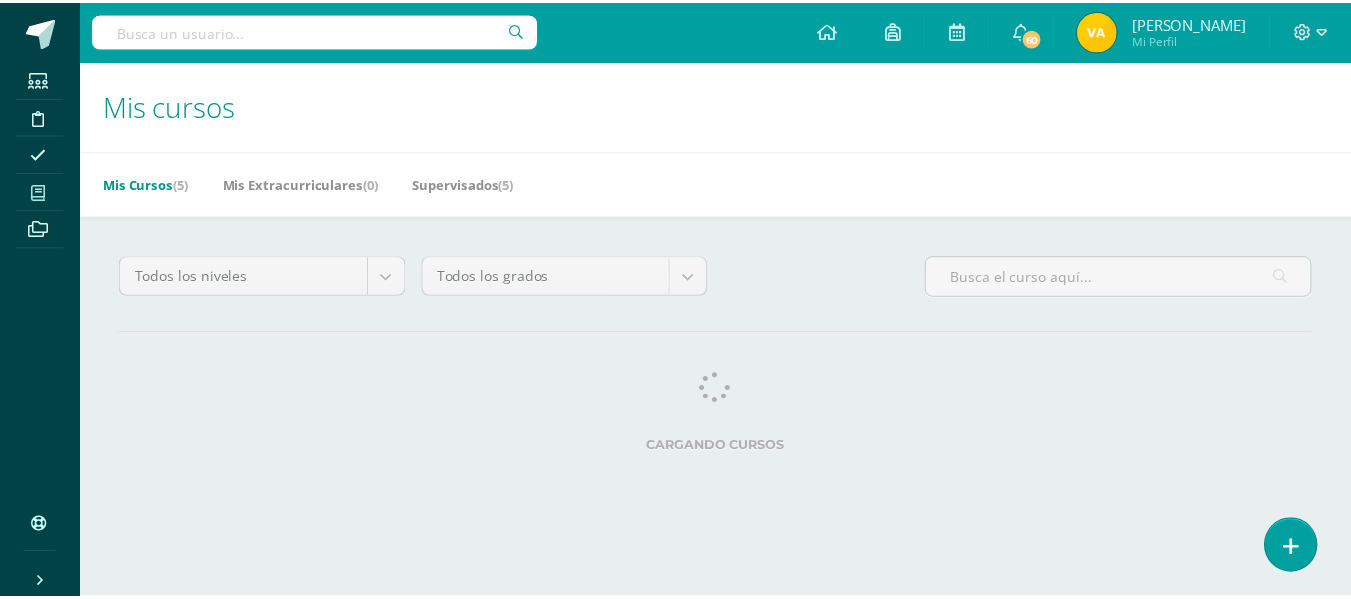 scroll, scrollTop: 0, scrollLeft: 0, axis: both 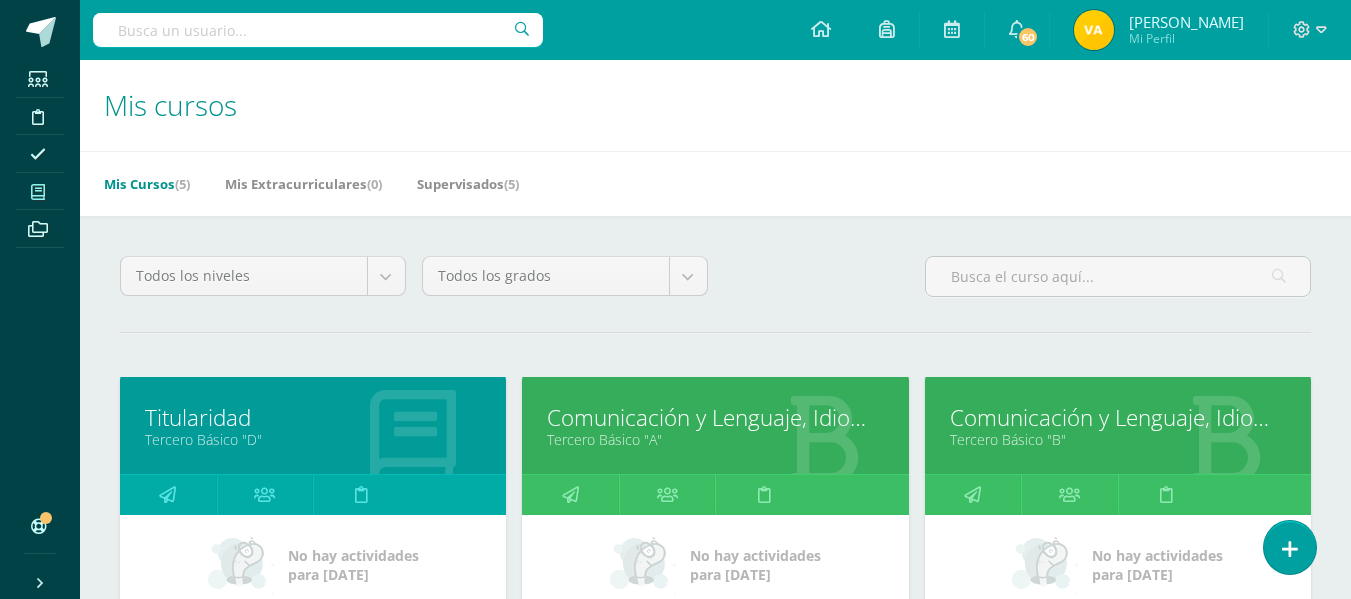 click on "Tercero Básico "A"" at bounding box center (715, 439) 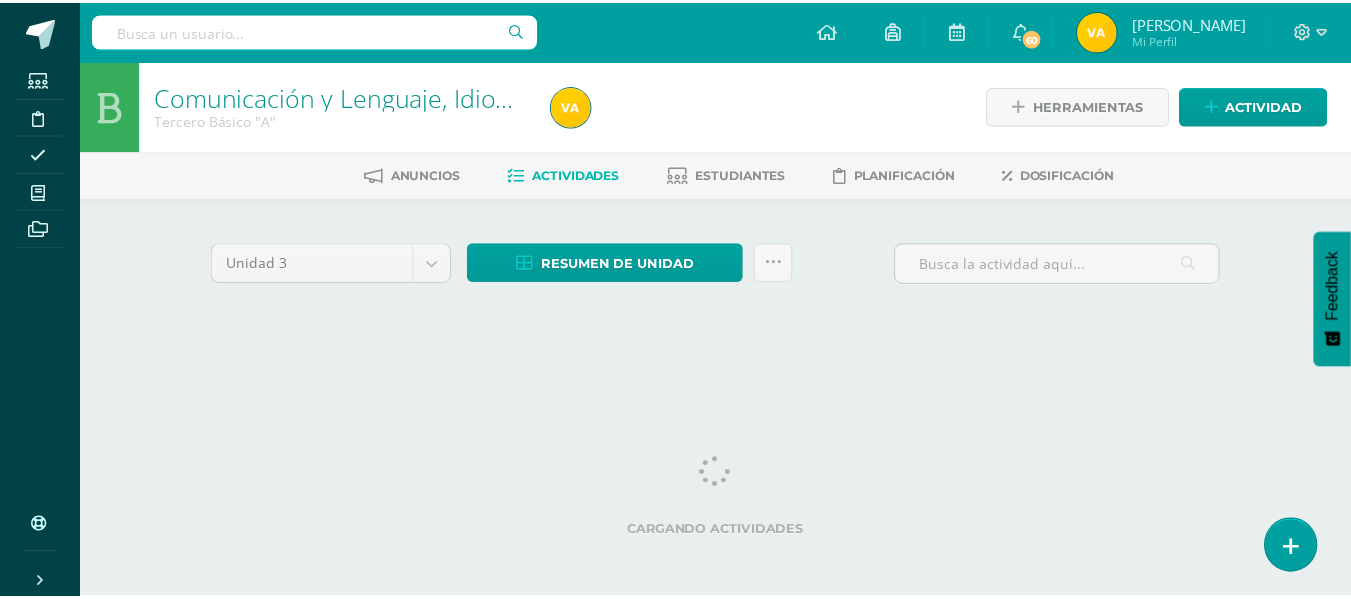 scroll, scrollTop: 0, scrollLeft: 0, axis: both 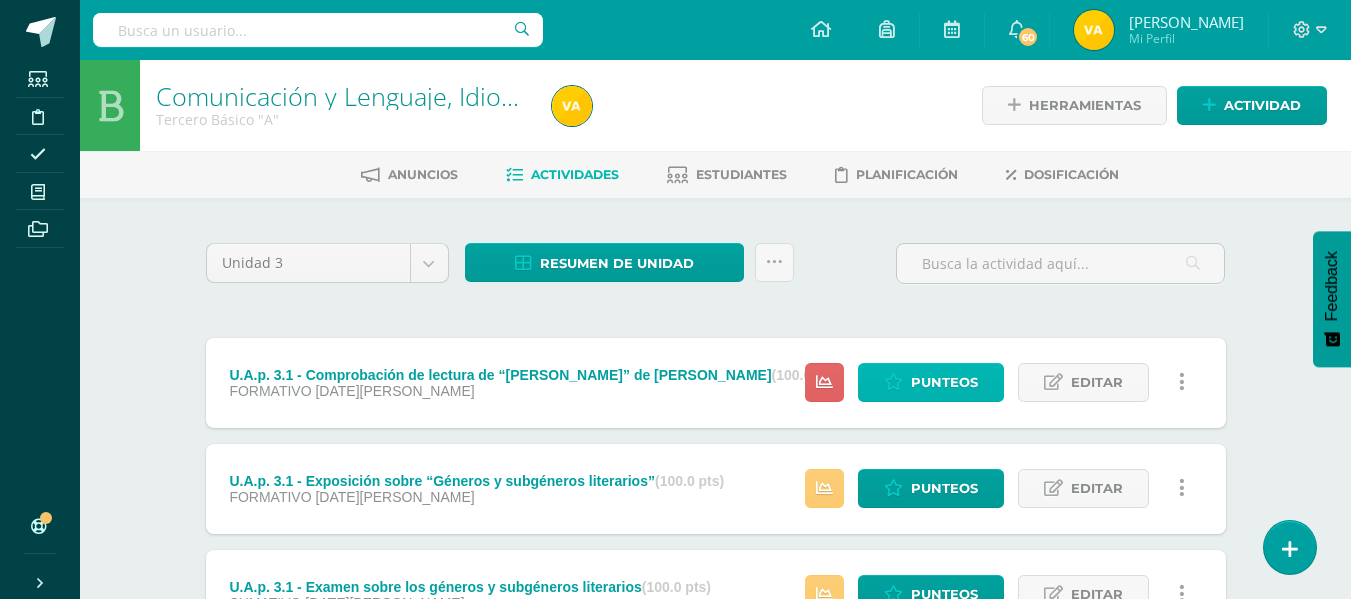 click on "Punteos" at bounding box center [944, 382] 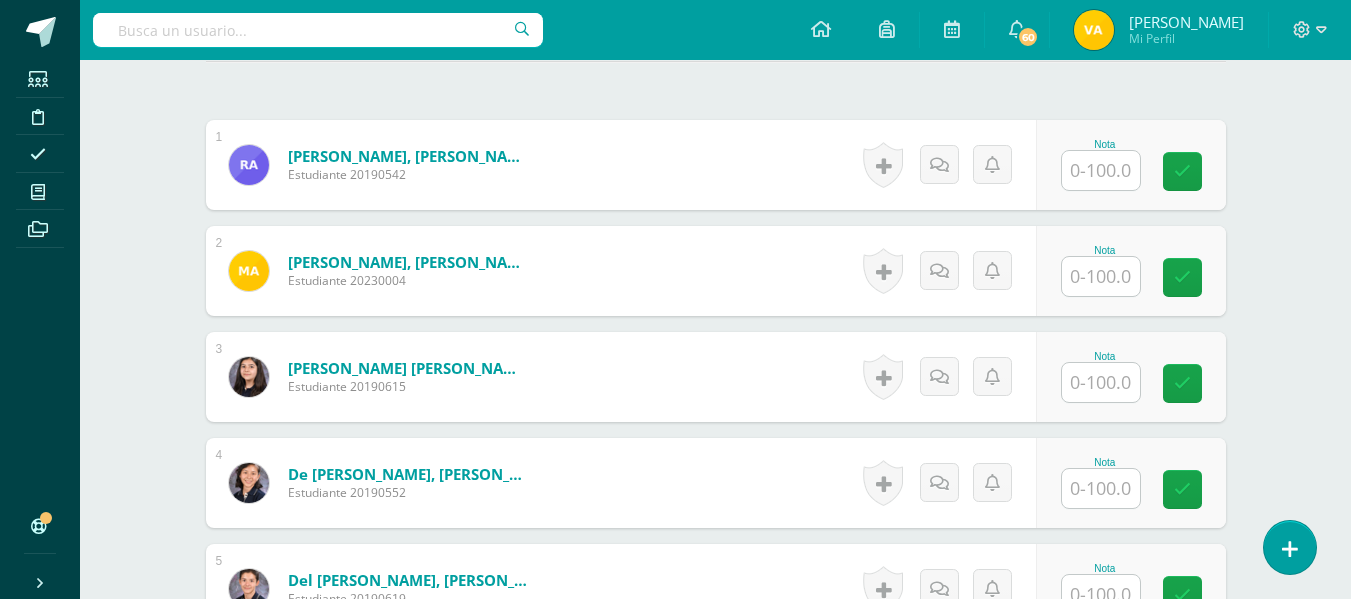 scroll, scrollTop: 611, scrollLeft: 0, axis: vertical 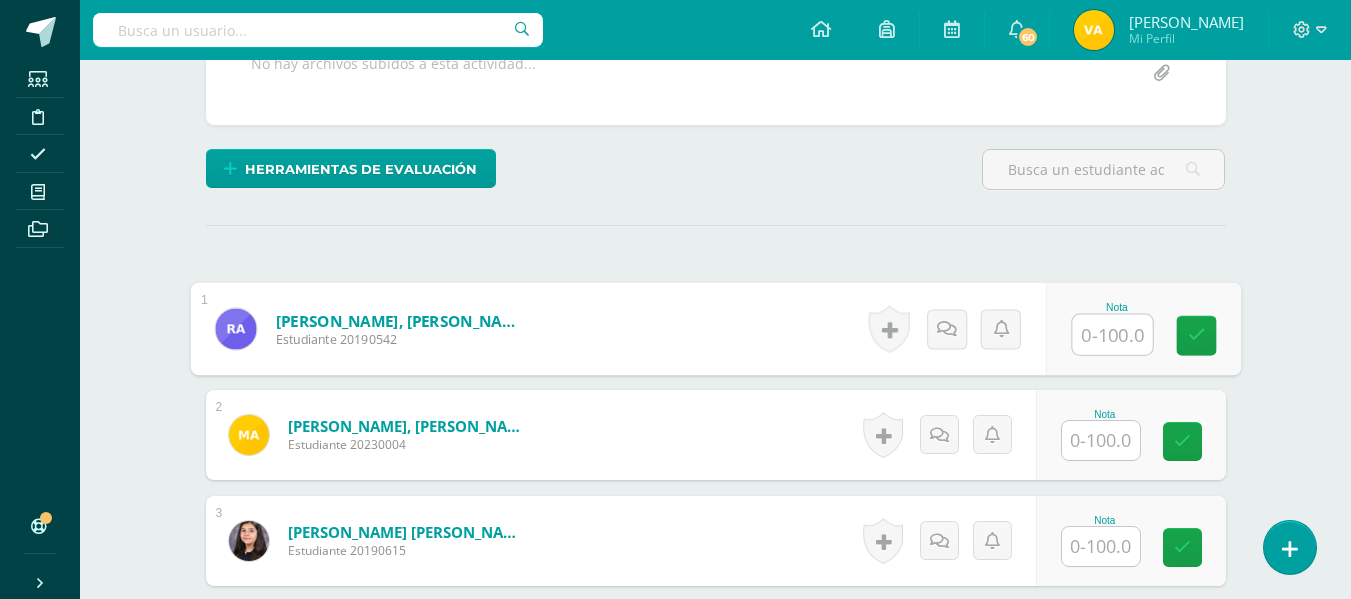 click at bounding box center [1112, 335] 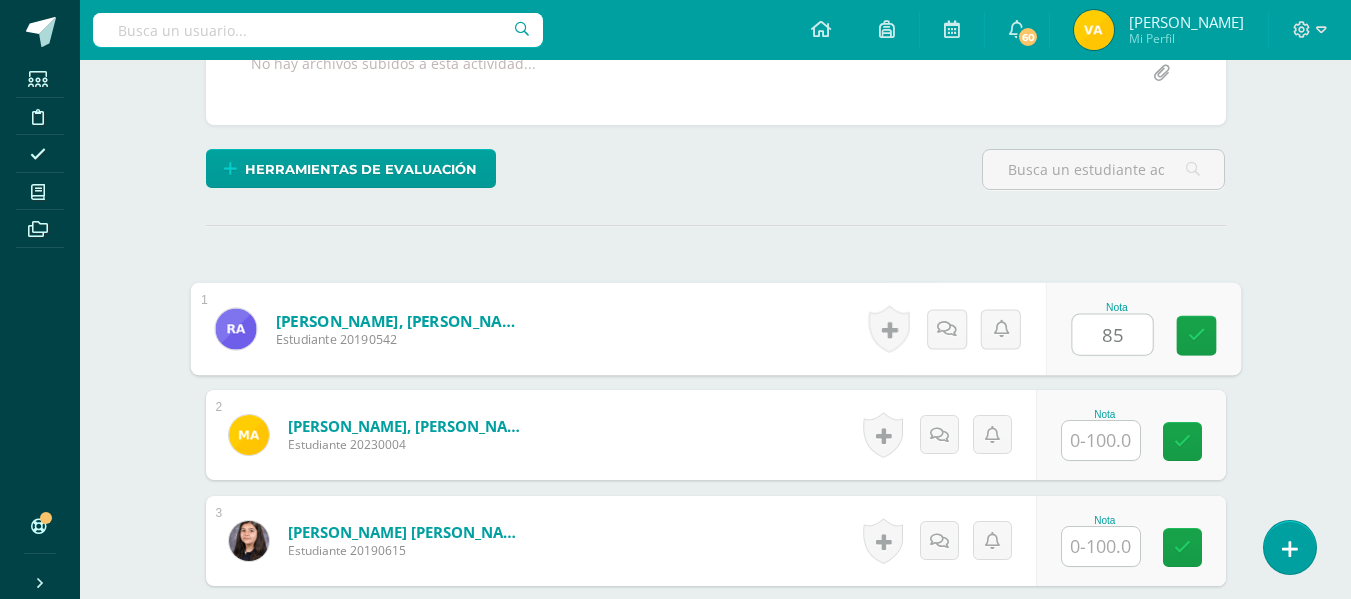 type on "85" 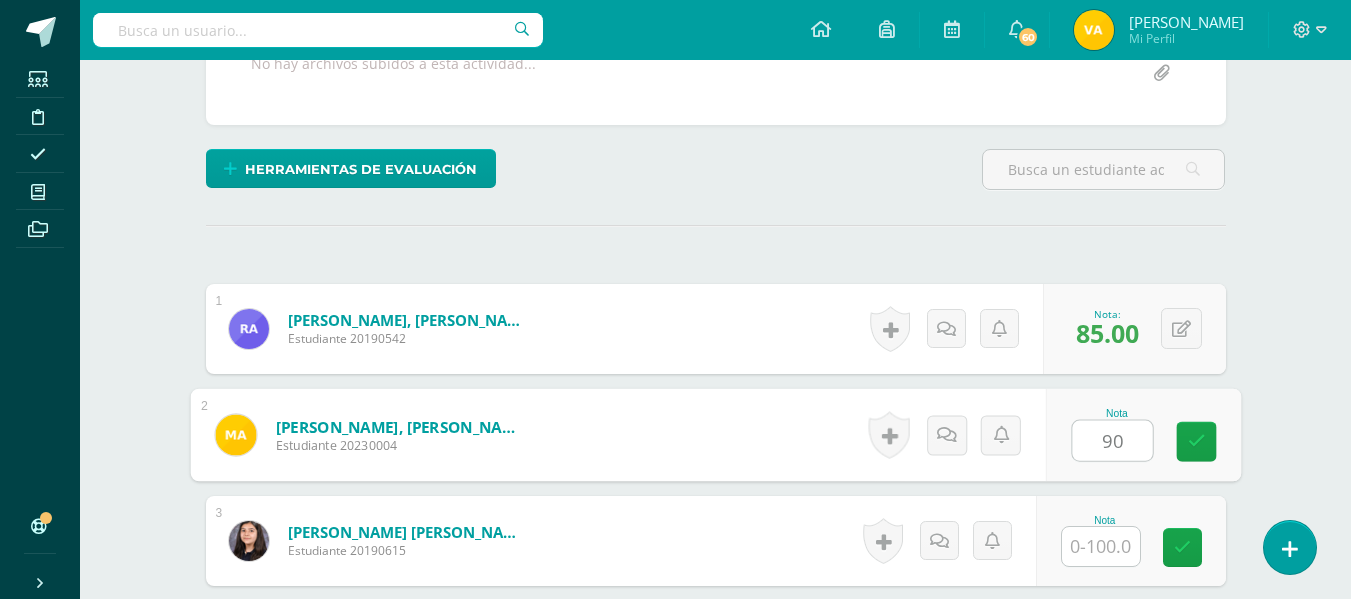 type on "90" 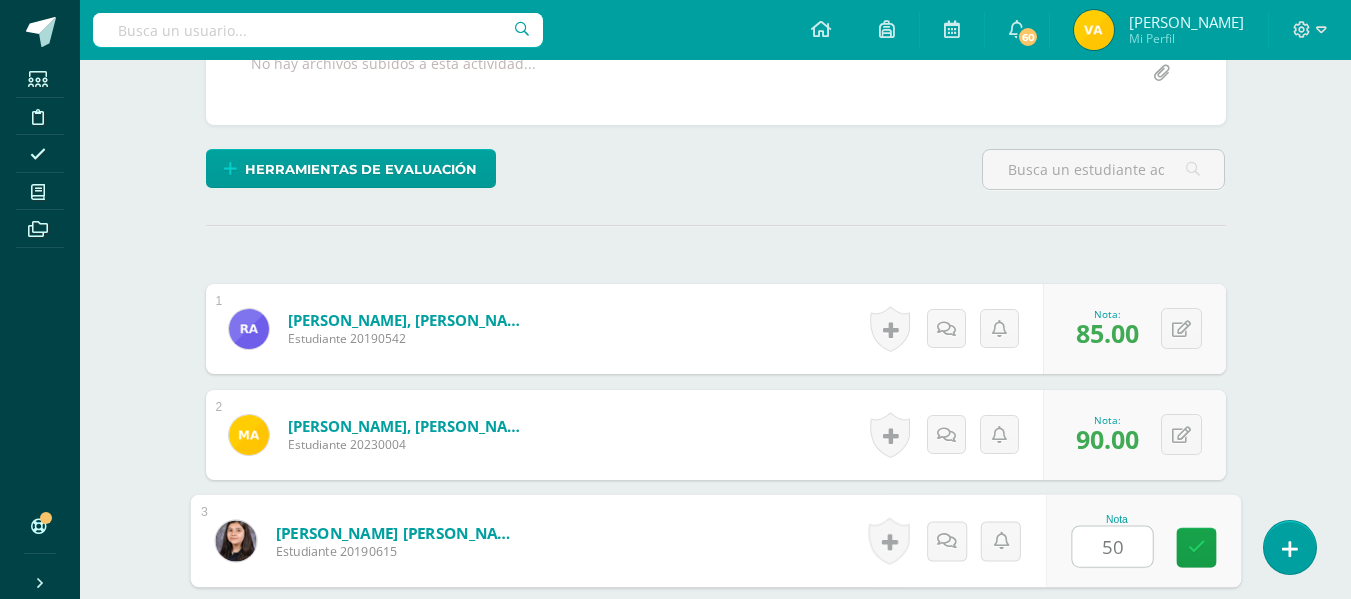 type on "50" 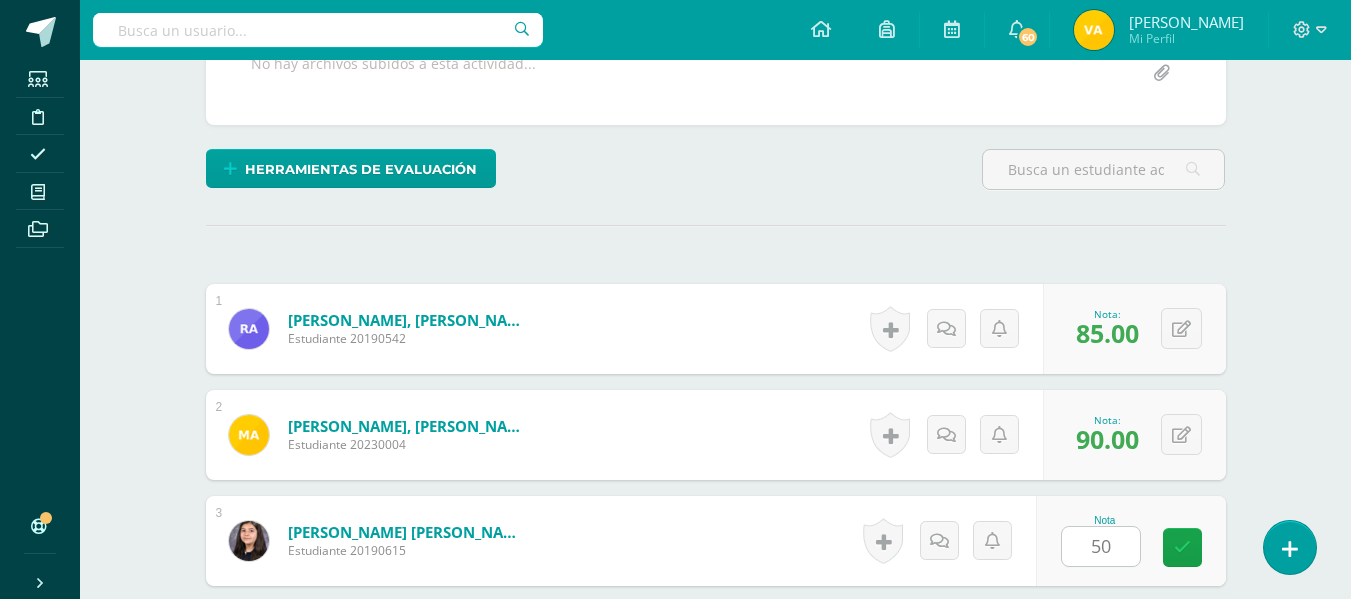 scroll, scrollTop: 764, scrollLeft: 0, axis: vertical 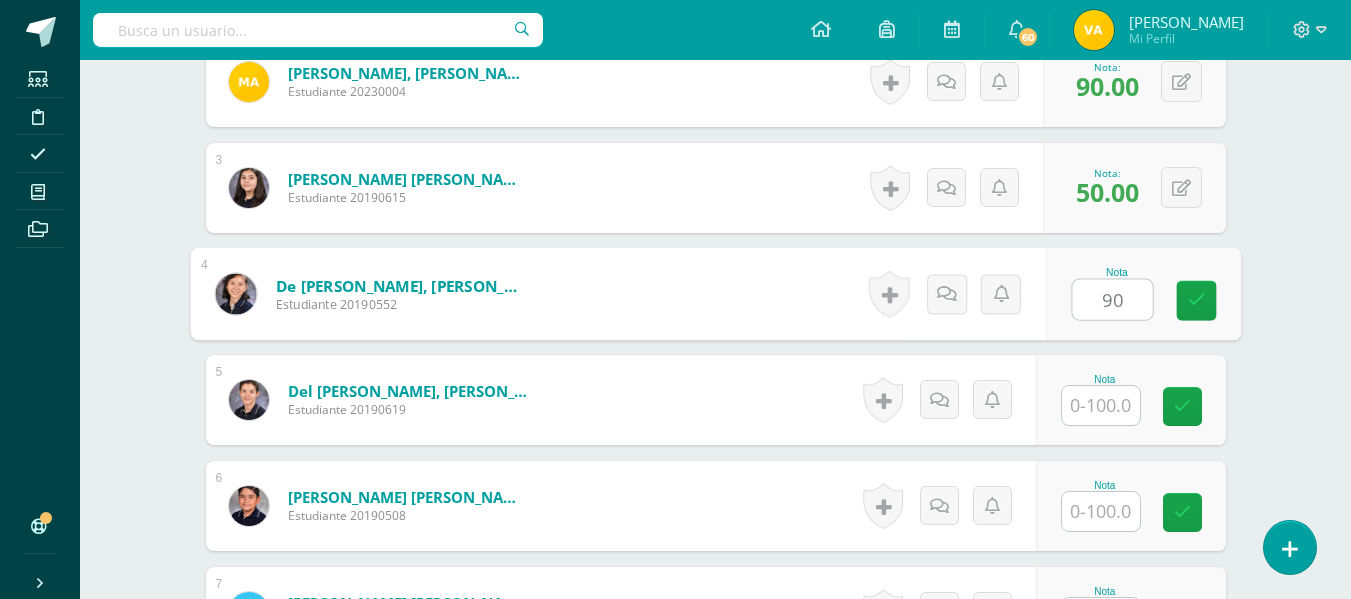 type on "90" 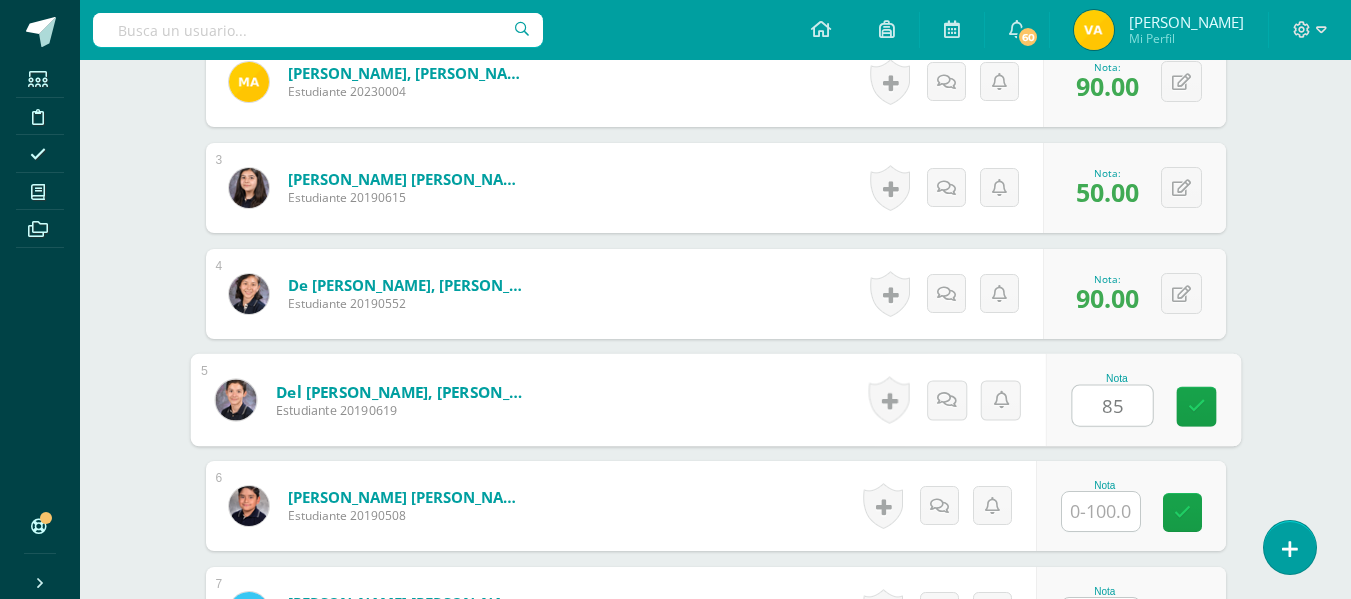 type on "85" 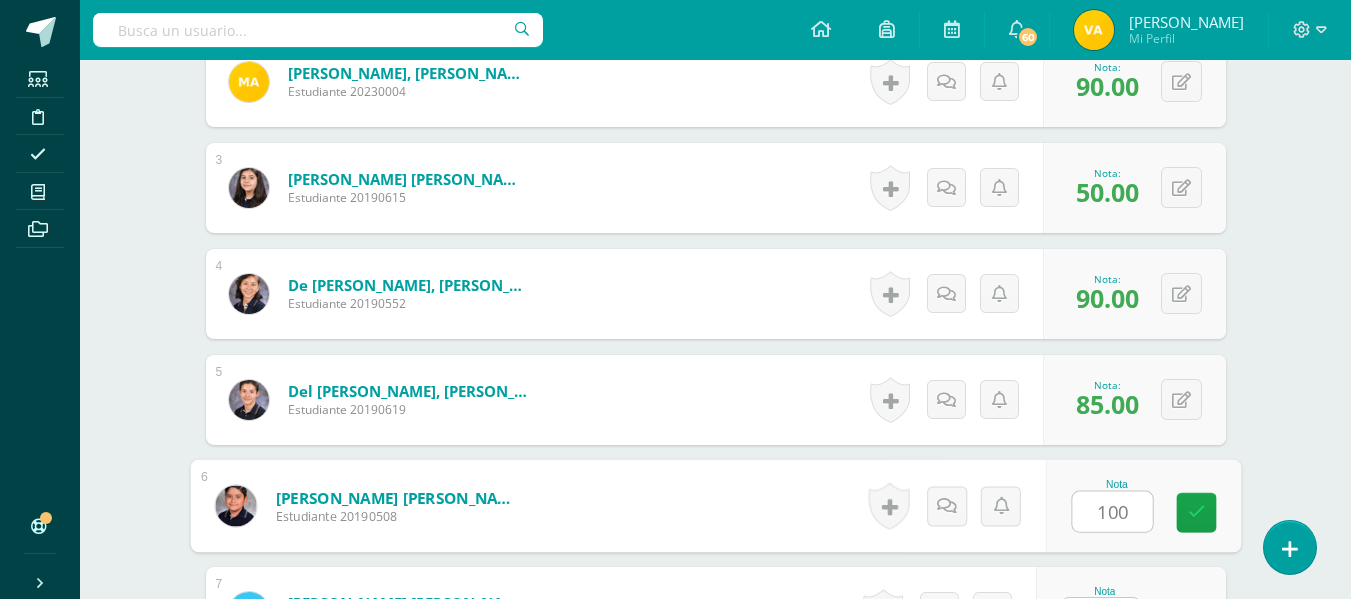 type on "100" 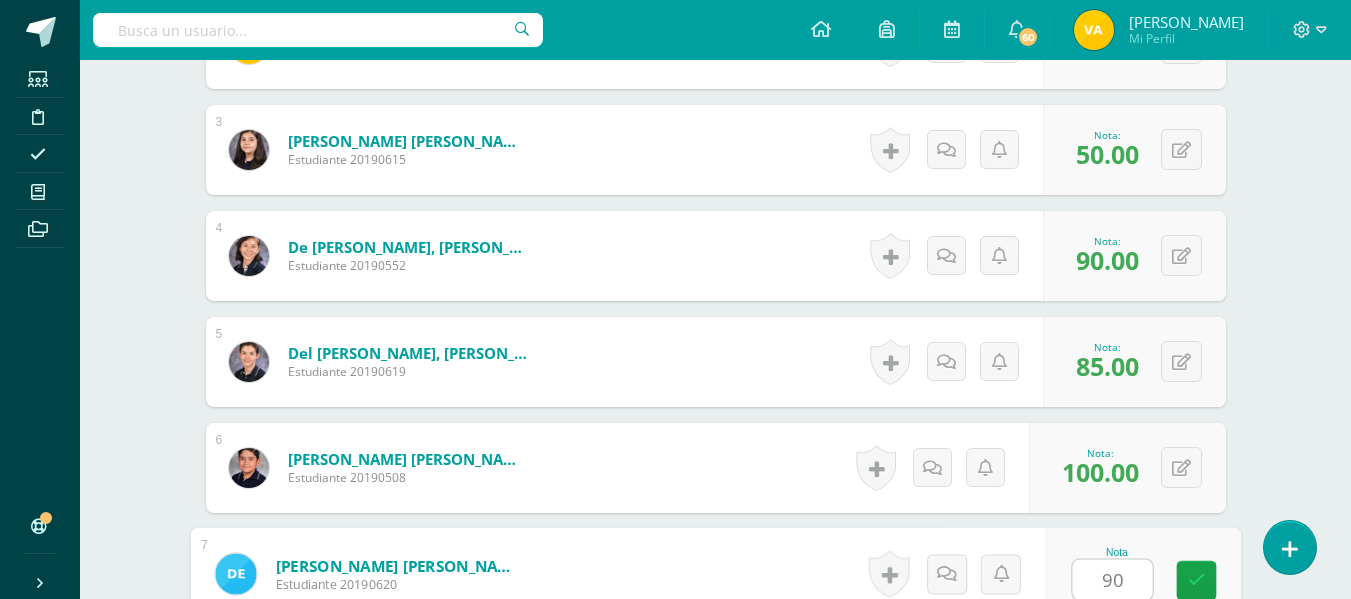 type on "90" 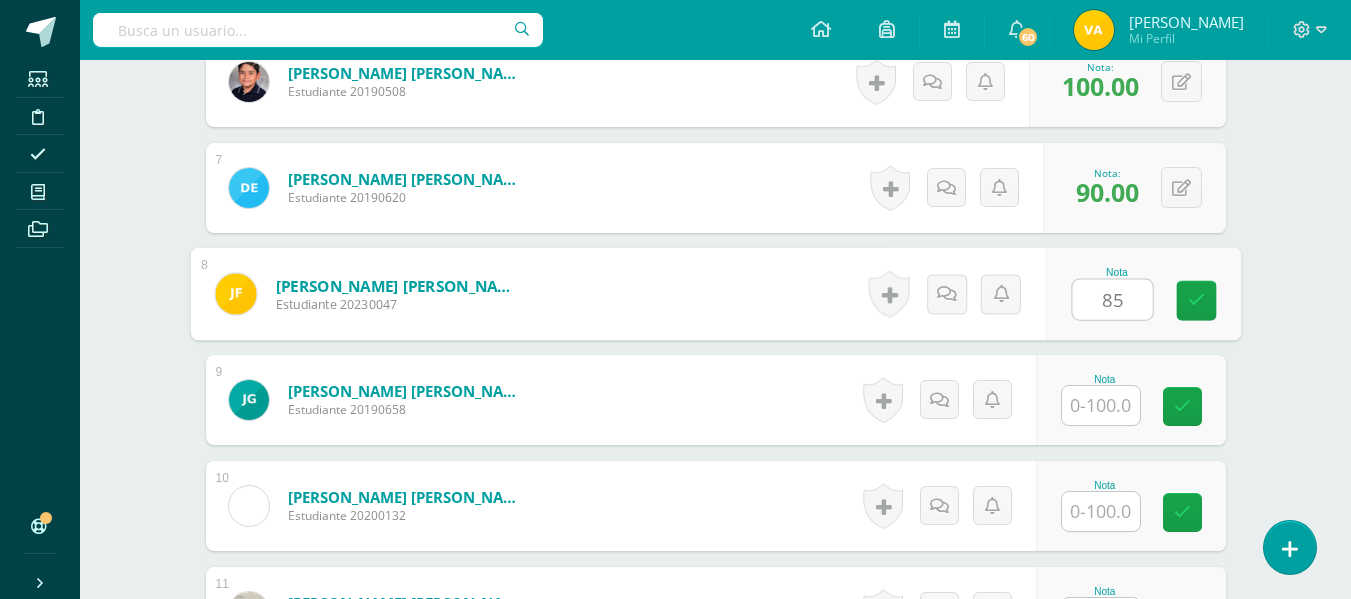 type on "85" 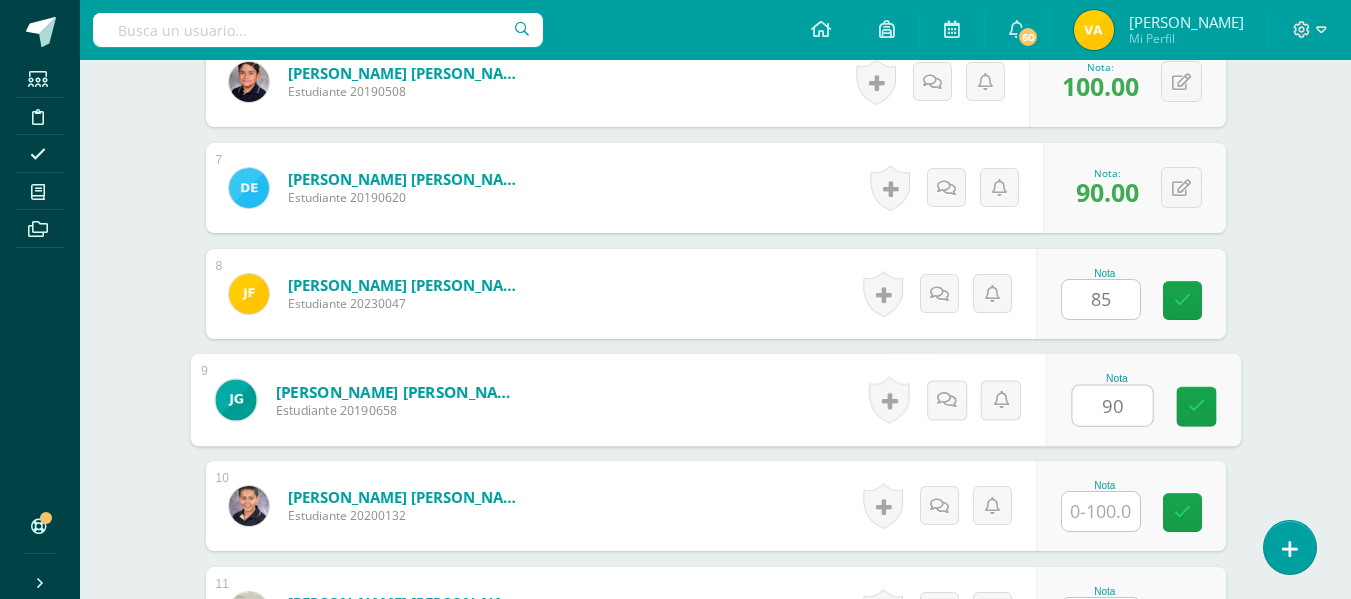 type on "90" 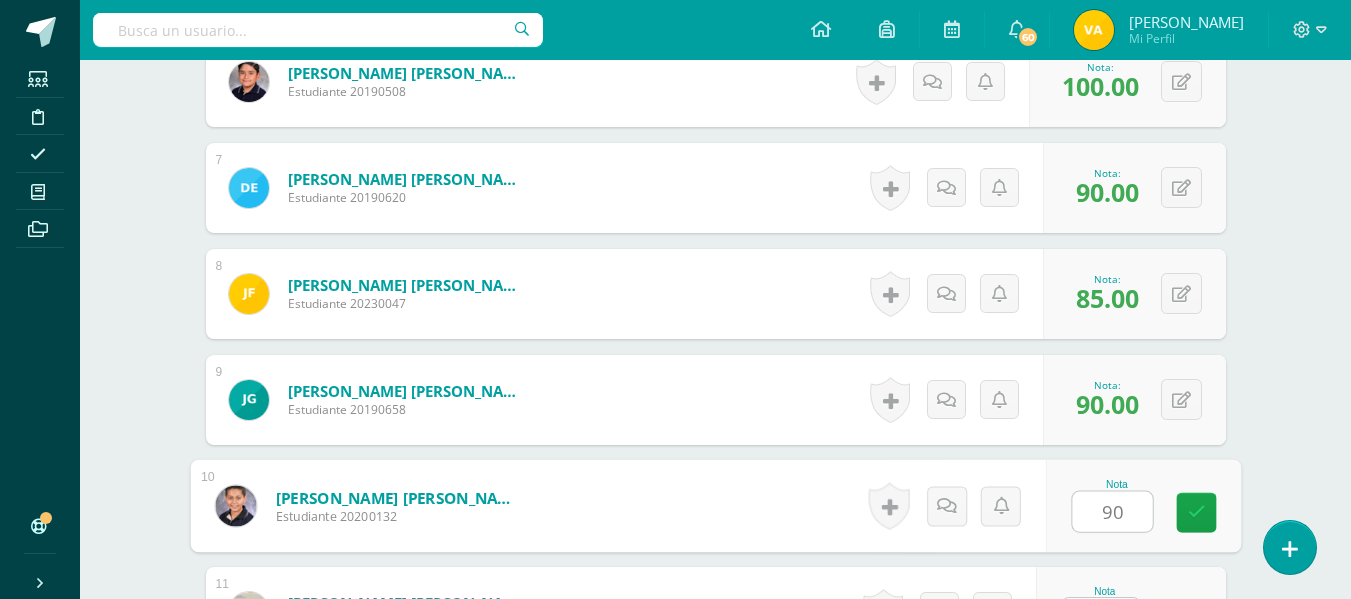 type on "90" 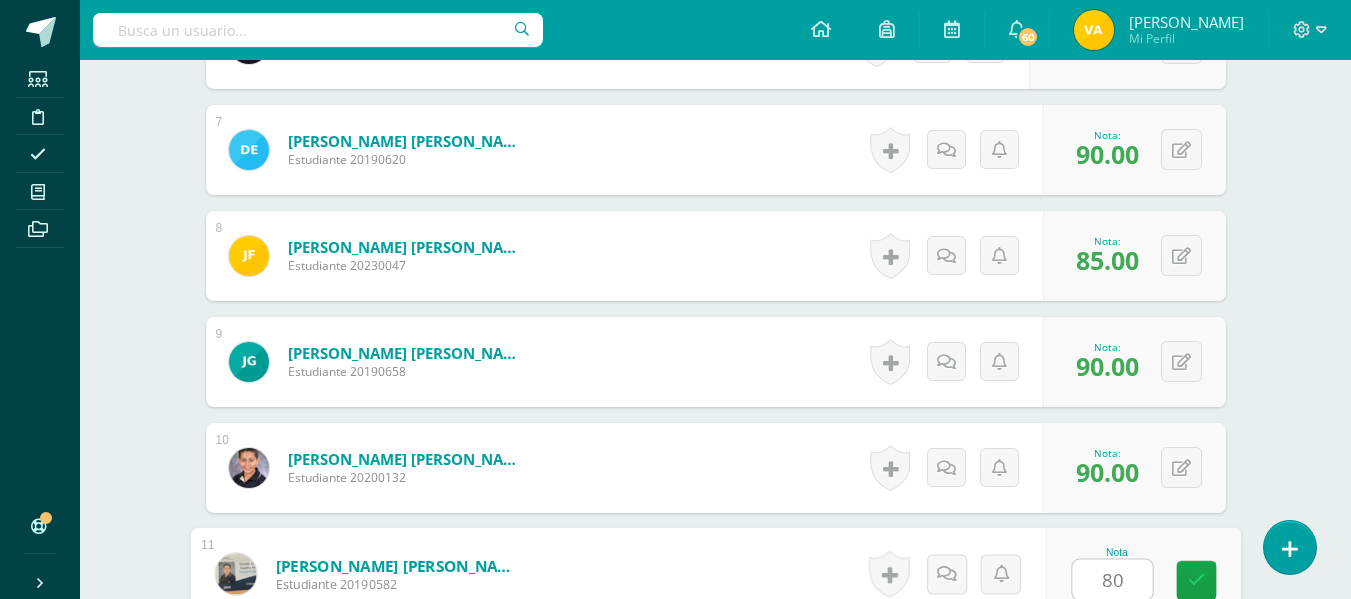 type on "80" 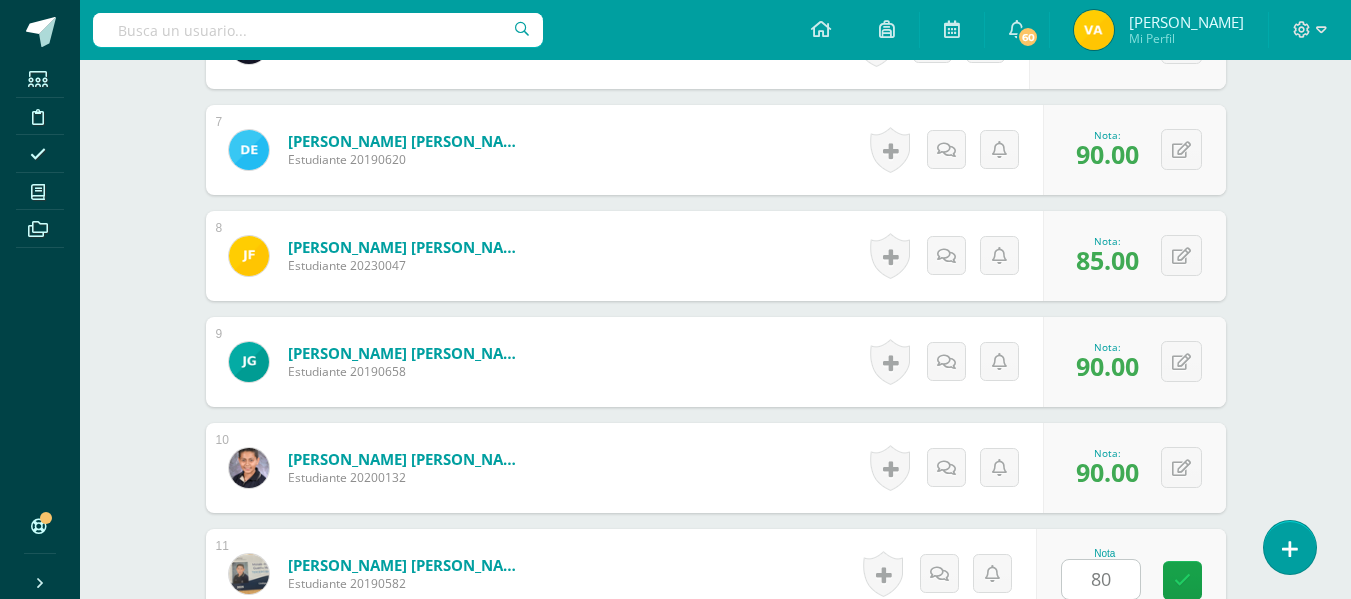 scroll, scrollTop: 1612, scrollLeft: 0, axis: vertical 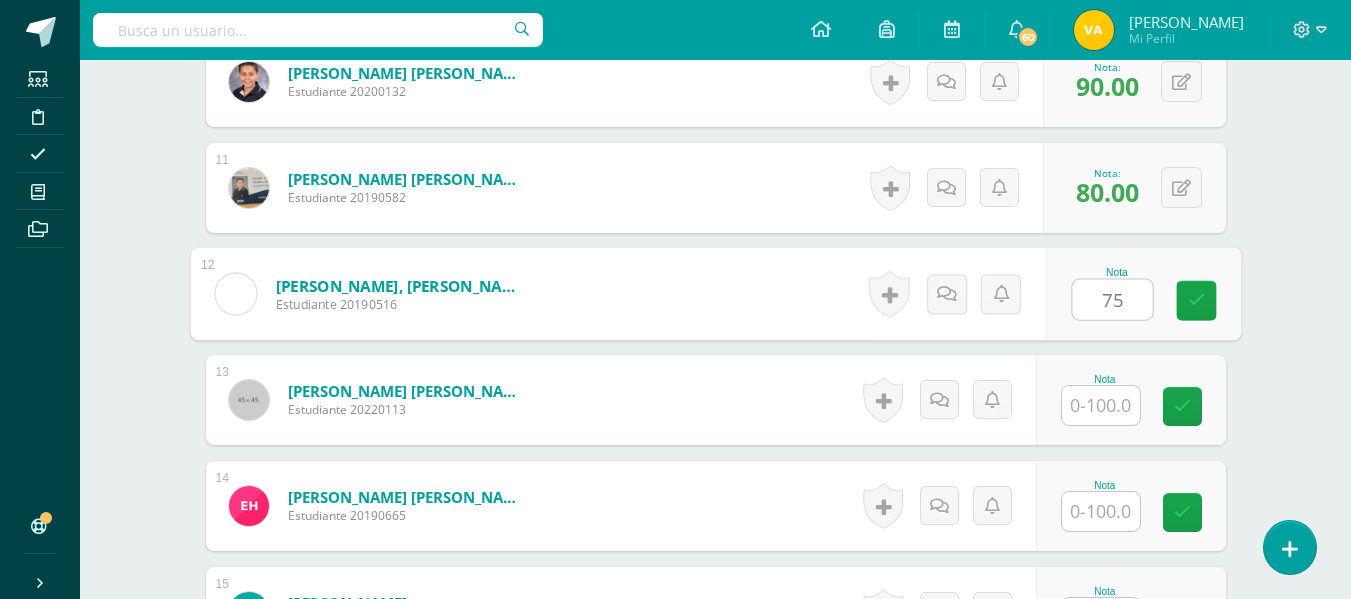 type on "75" 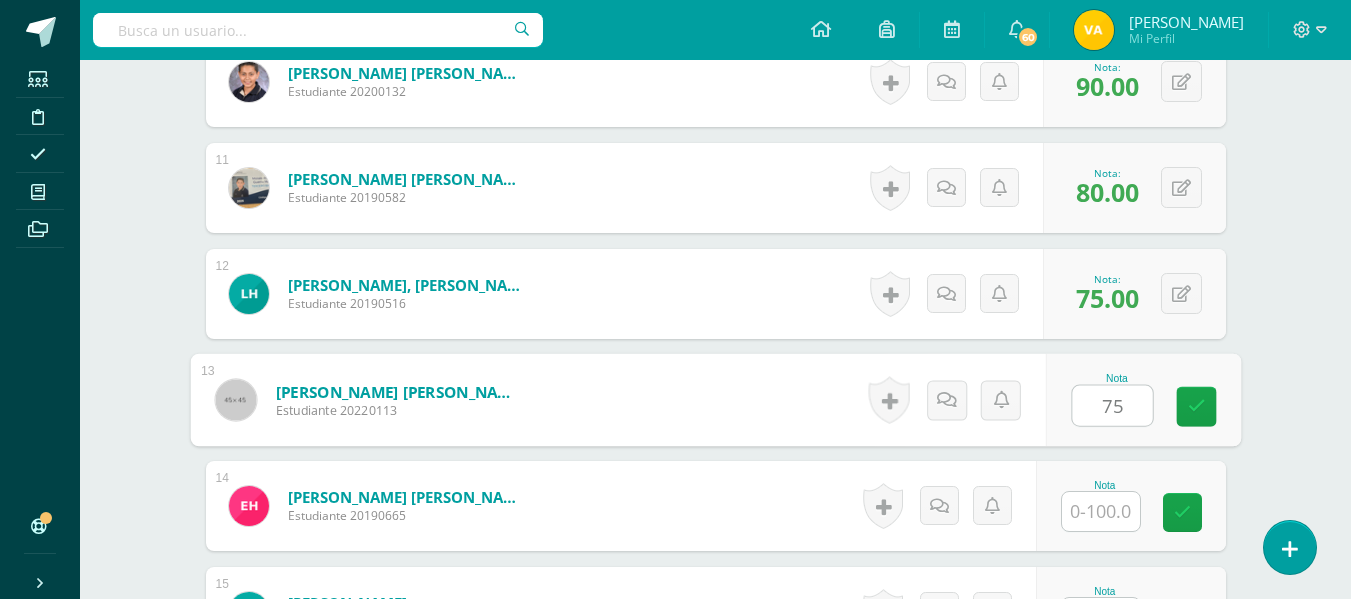 type on "75" 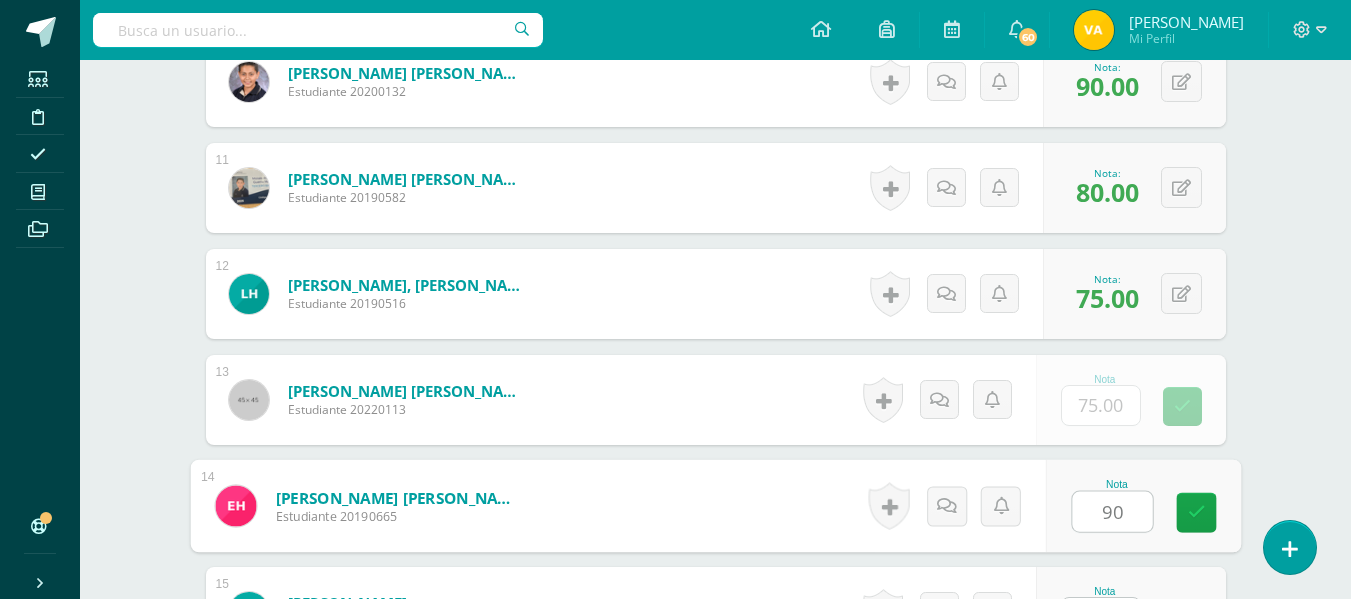 type on "90" 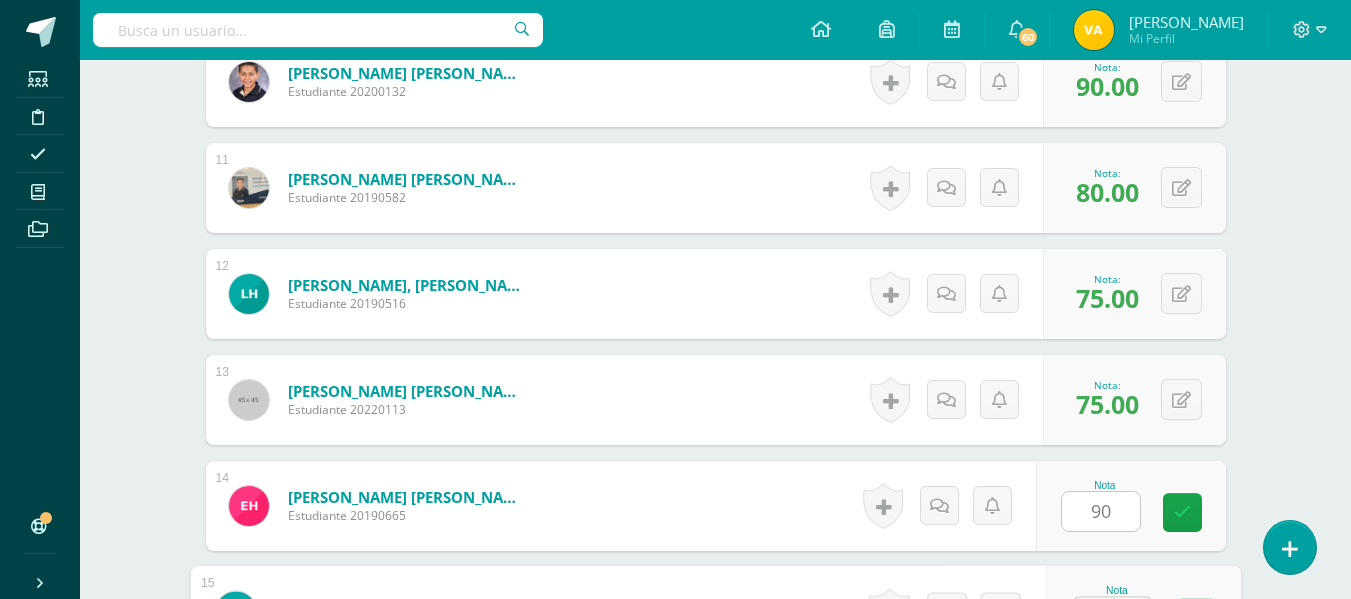 scroll, scrollTop: 1650, scrollLeft: 0, axis: vertical 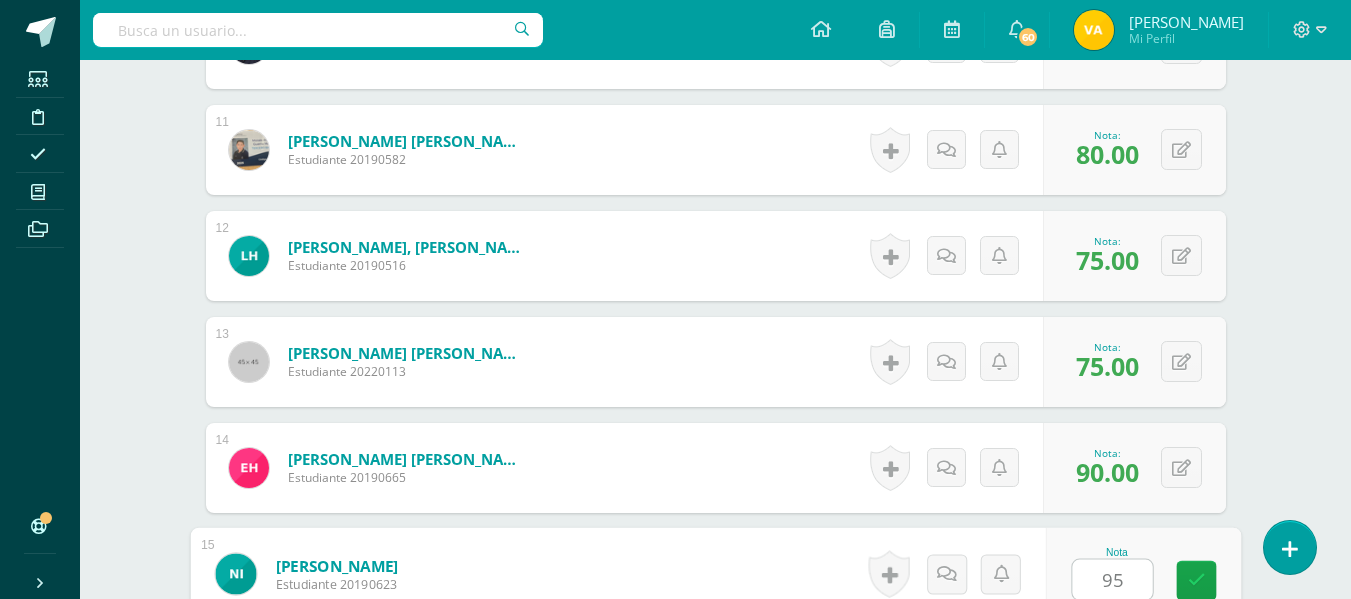 type on "95" 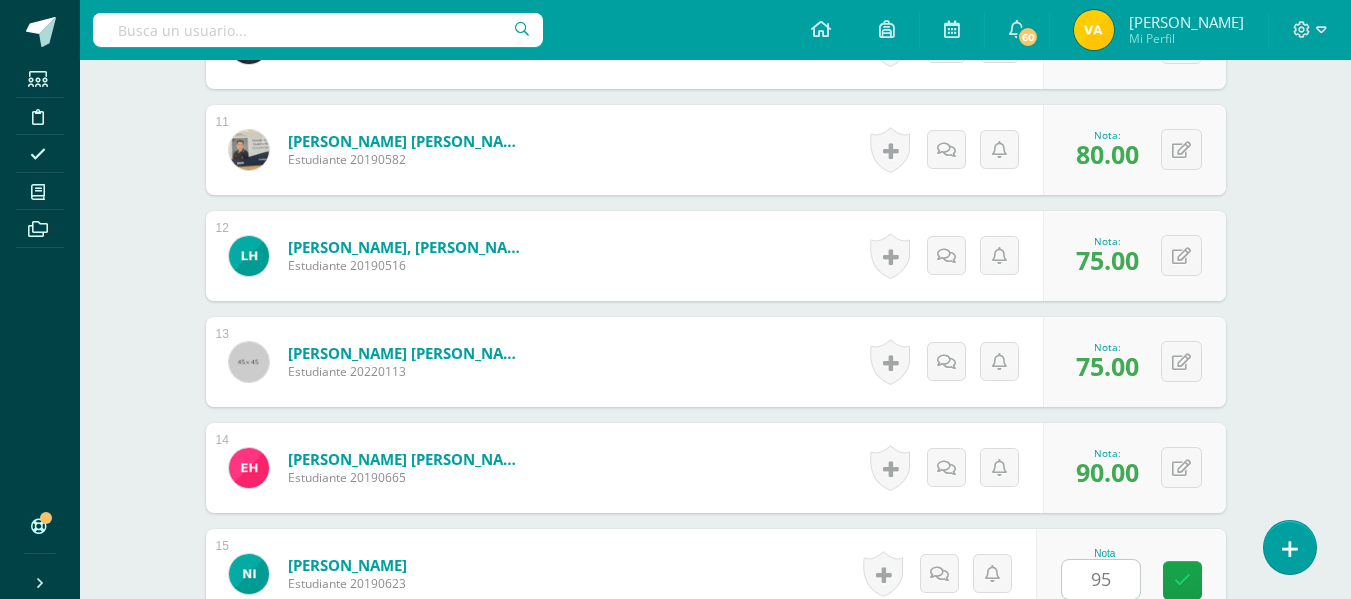 scroll, scrollTop: 2036, scrollLeft: 0, axis: vertical 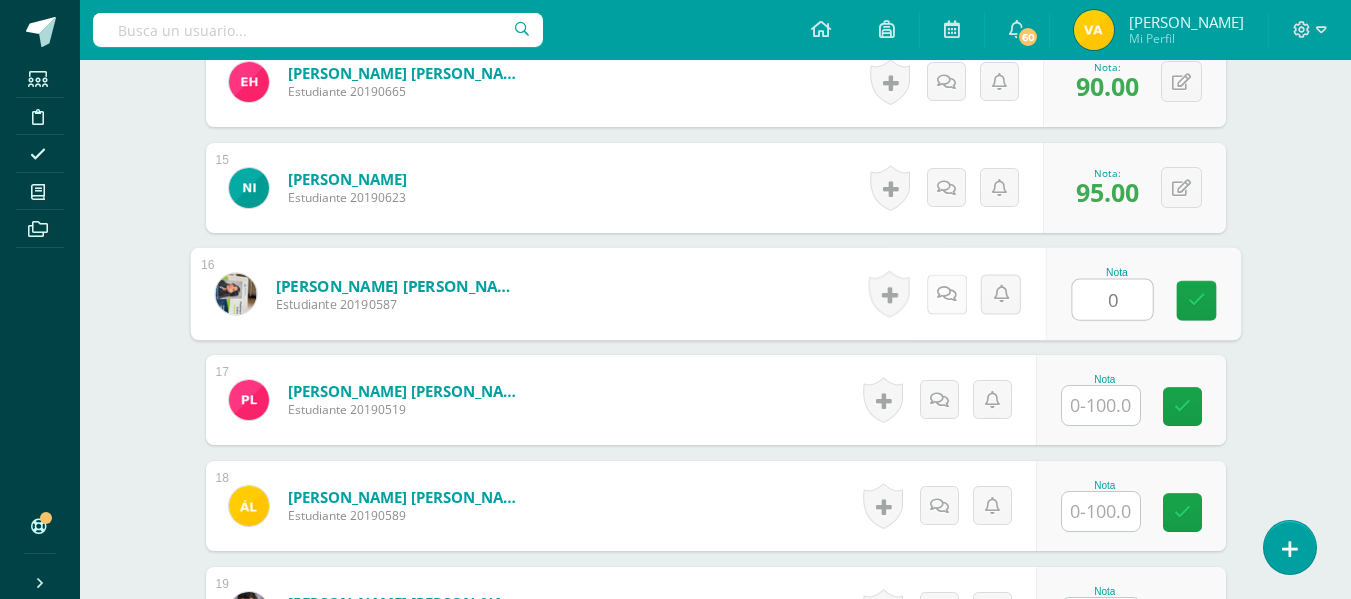 type on "0" 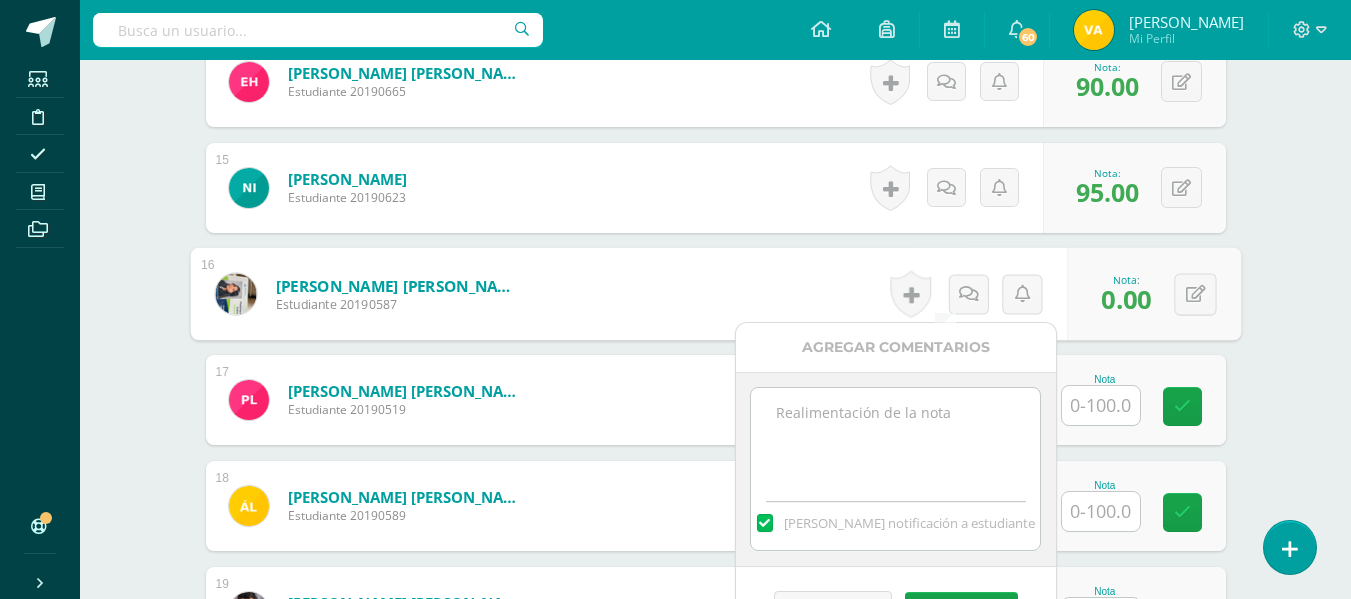 click at bounding box center (895, 438) 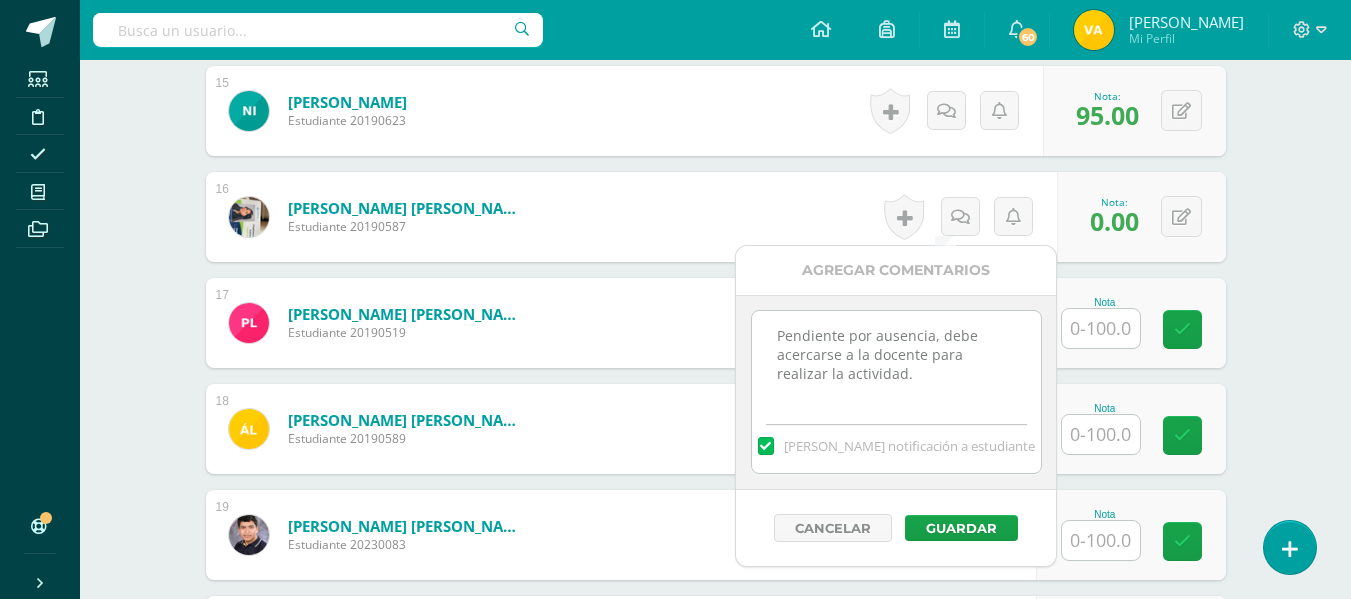 scroll, scrollTop: 2136, scrollLeft: 0, axis: vertical 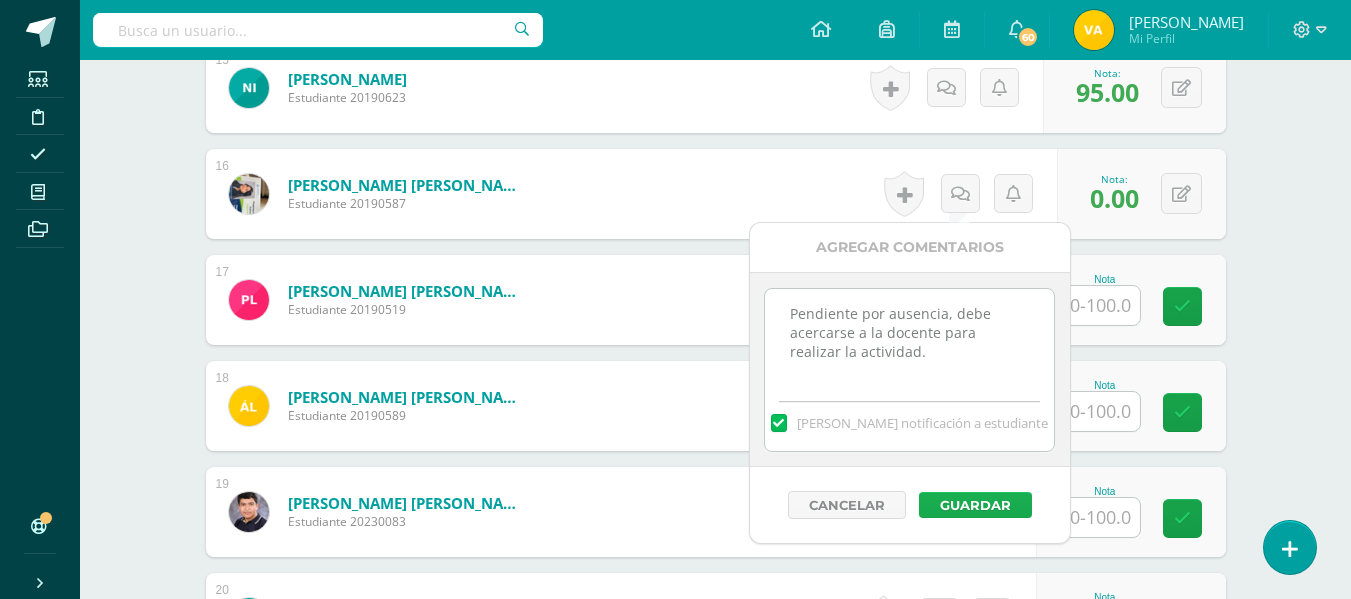 type on "Pendiente por ausencia, debe acercarse a la docente para realizar la actividad." 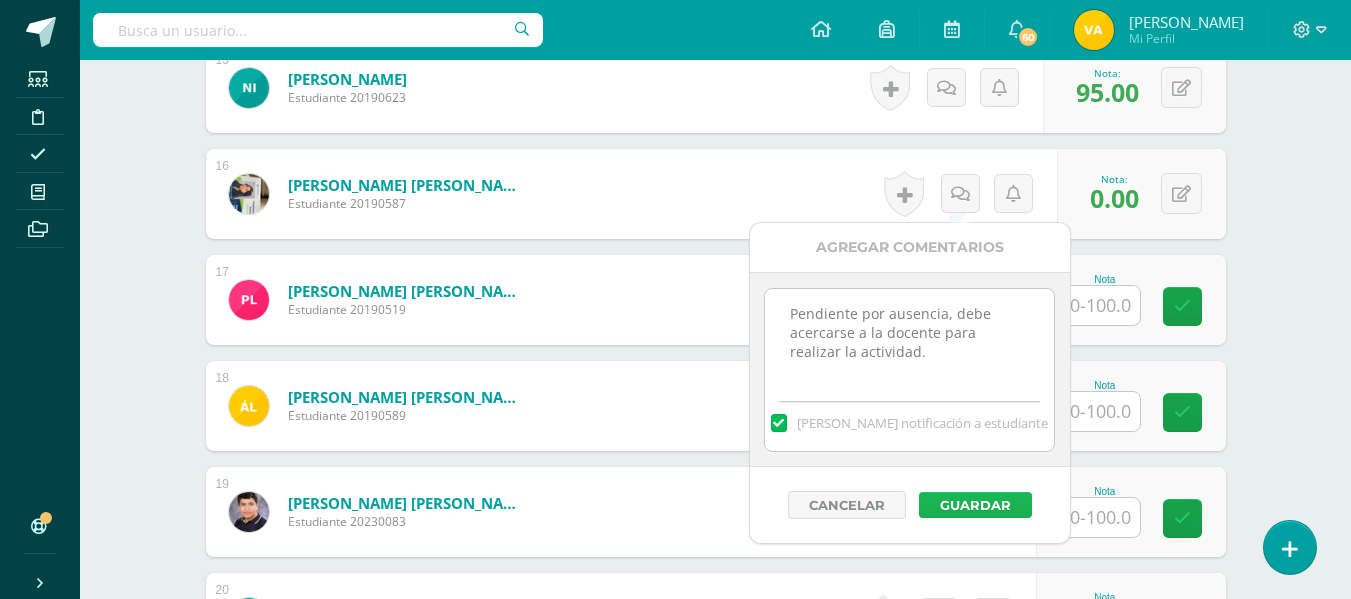 click on "Guardar" at bounding box center [975, 505] 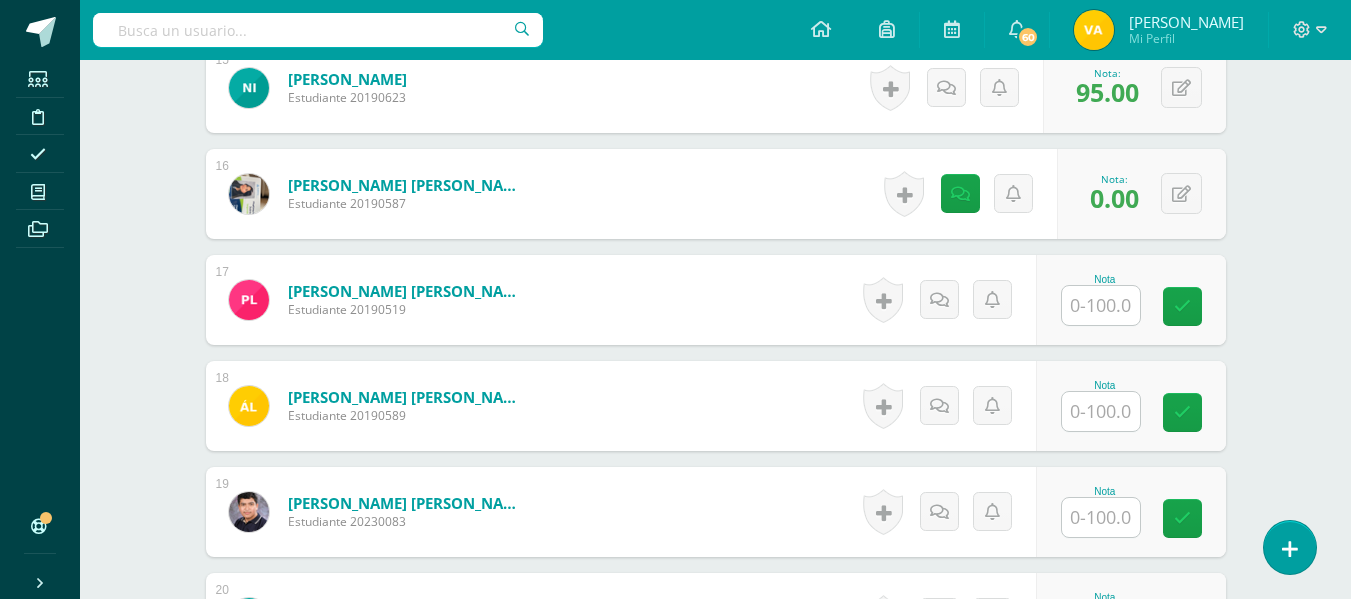 click at bounding box center (1101, 305) 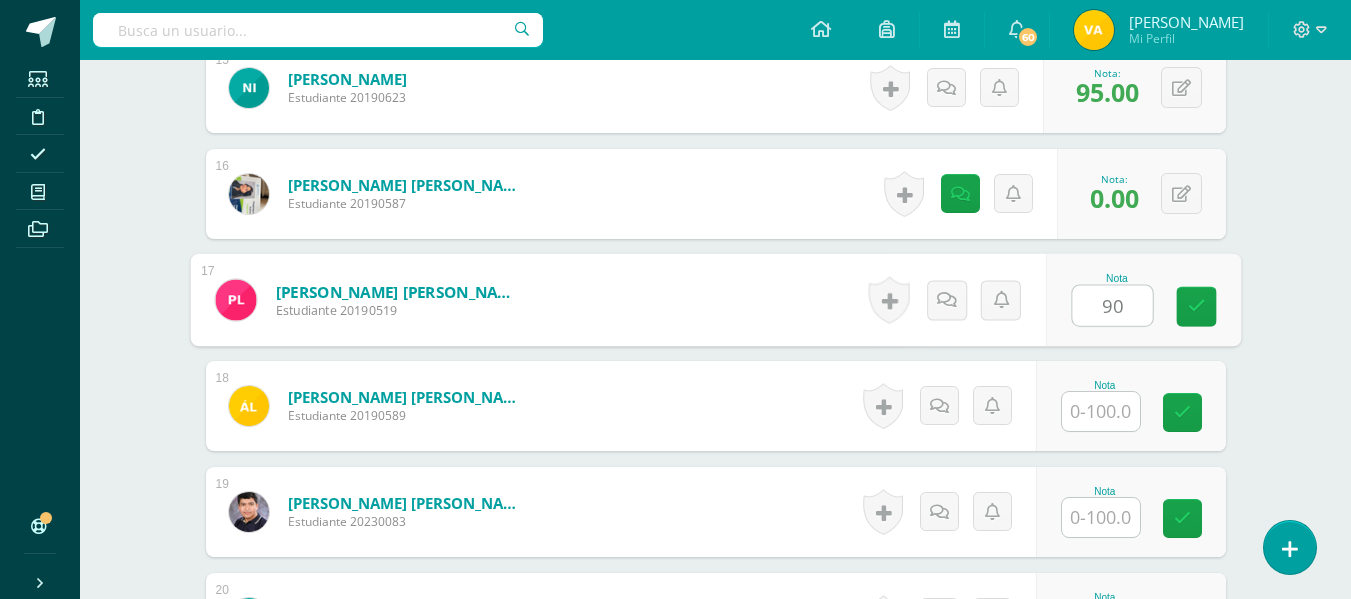 type on "90" 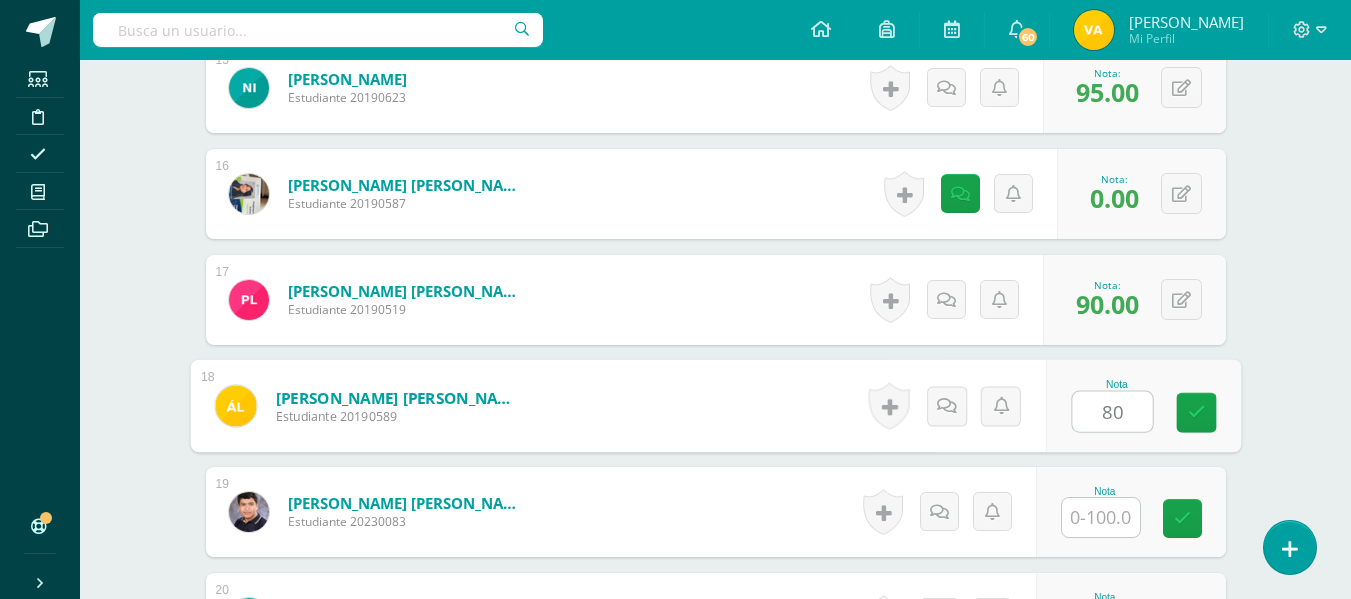 type on "80" 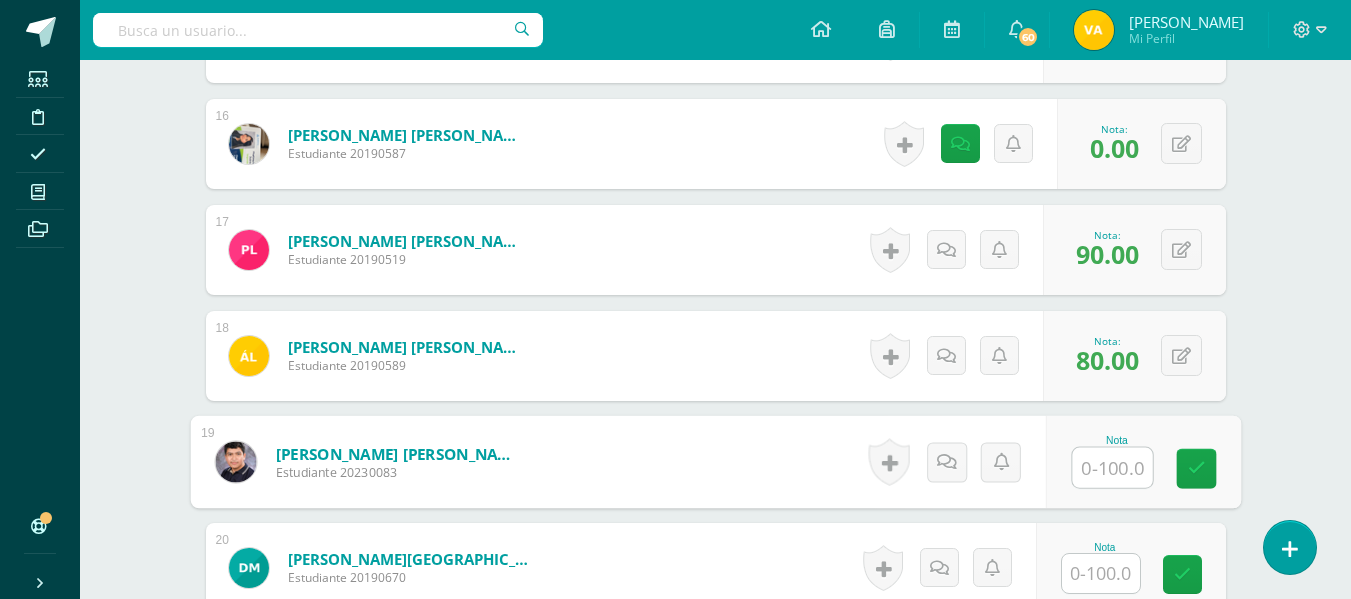 scroll, scrollTop: 2236, scrollLeft: 0, axis: vertical 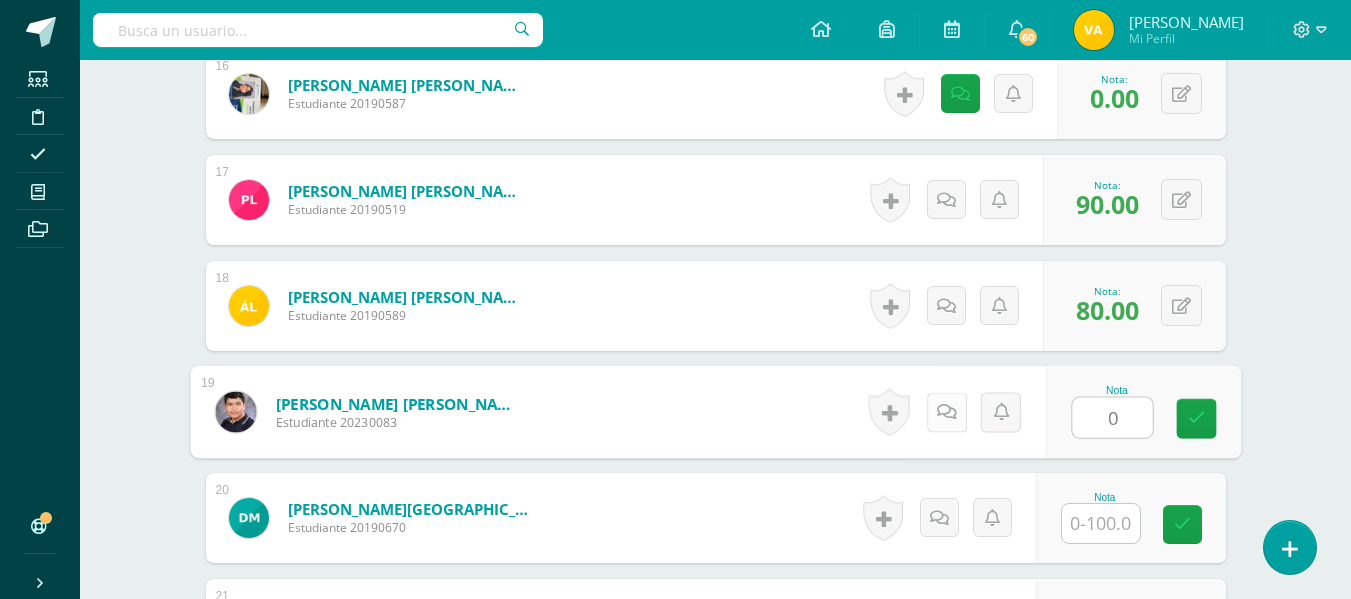 type on "0" 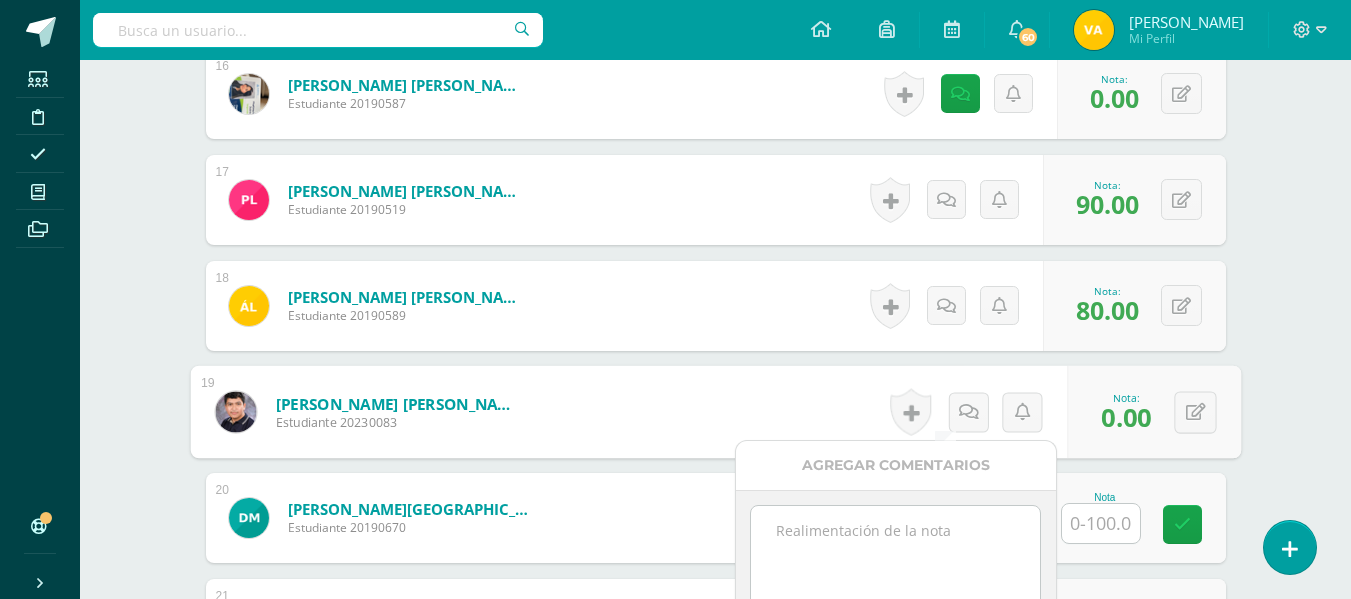 click at bounding box center (895, 556) 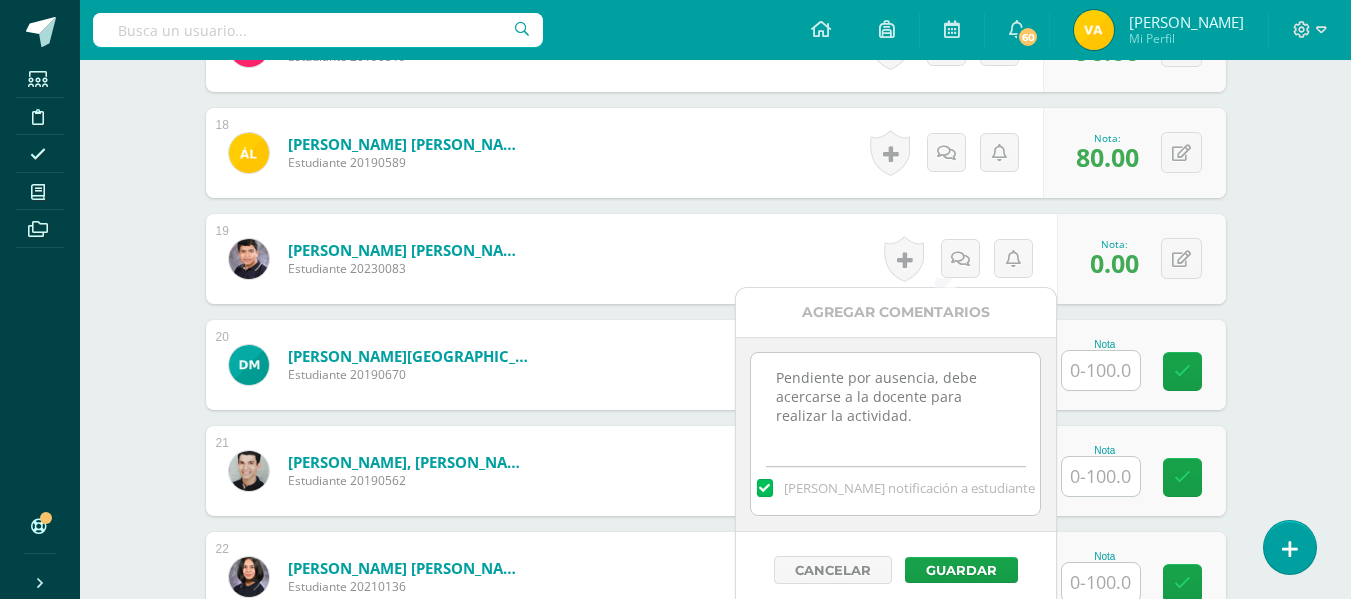 scroll, scrollTop: 2436, scrollLeft: 0, axis: vertical 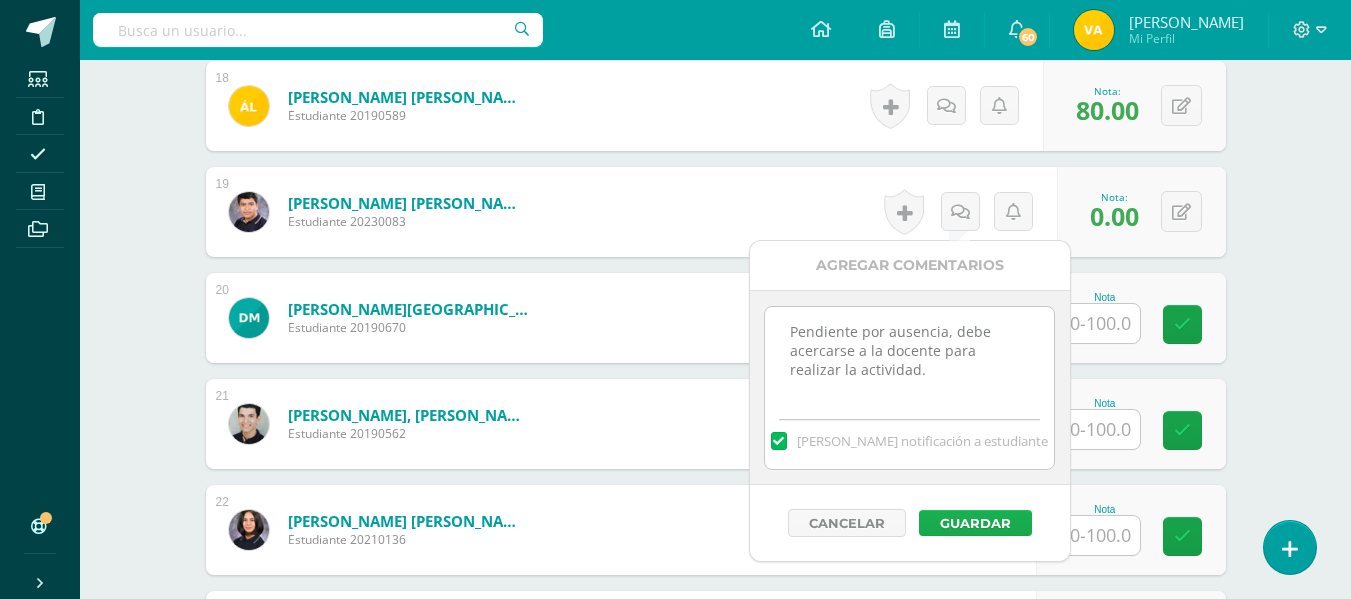 type on "Pendiente por ausencia, debe acercarse a la docente para realizar la actividad." 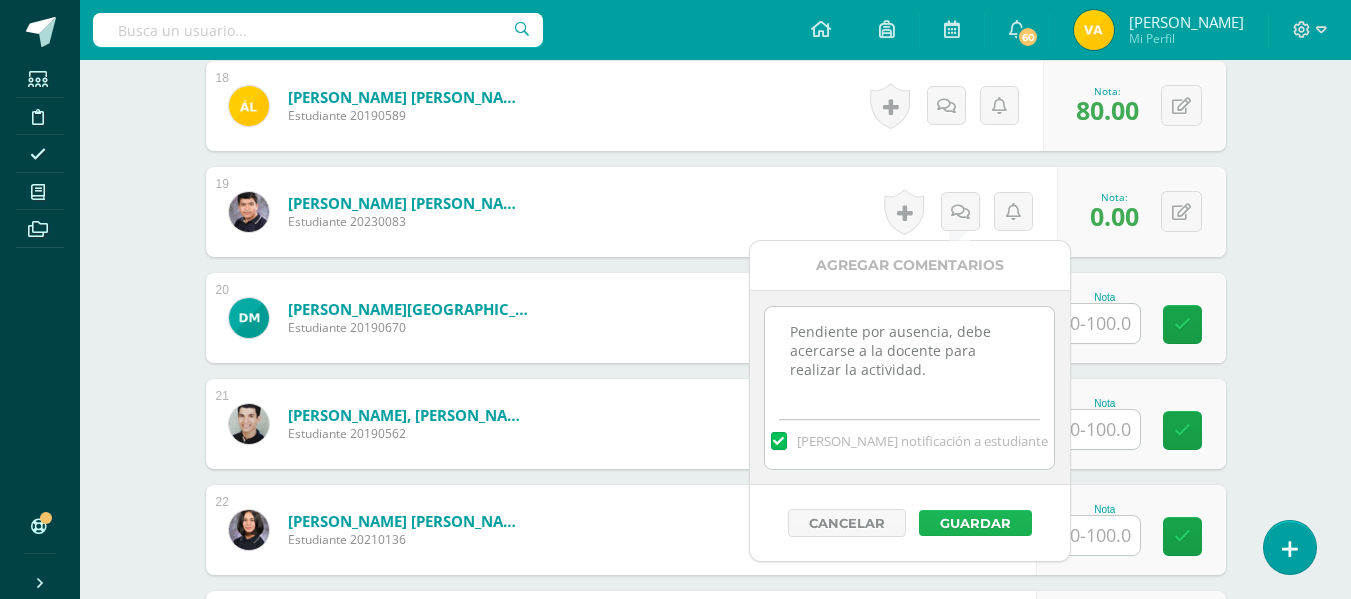 click on "Guardar" at bounding box center [975, 523] 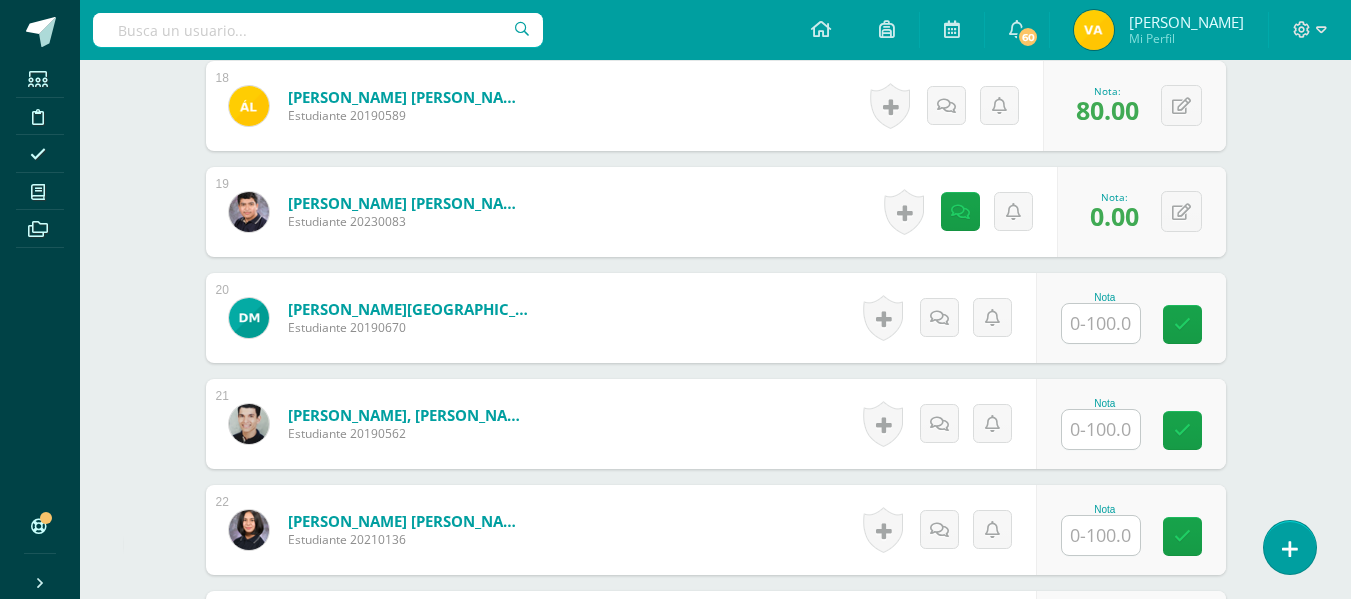 click at bounding box center [1101, 323] 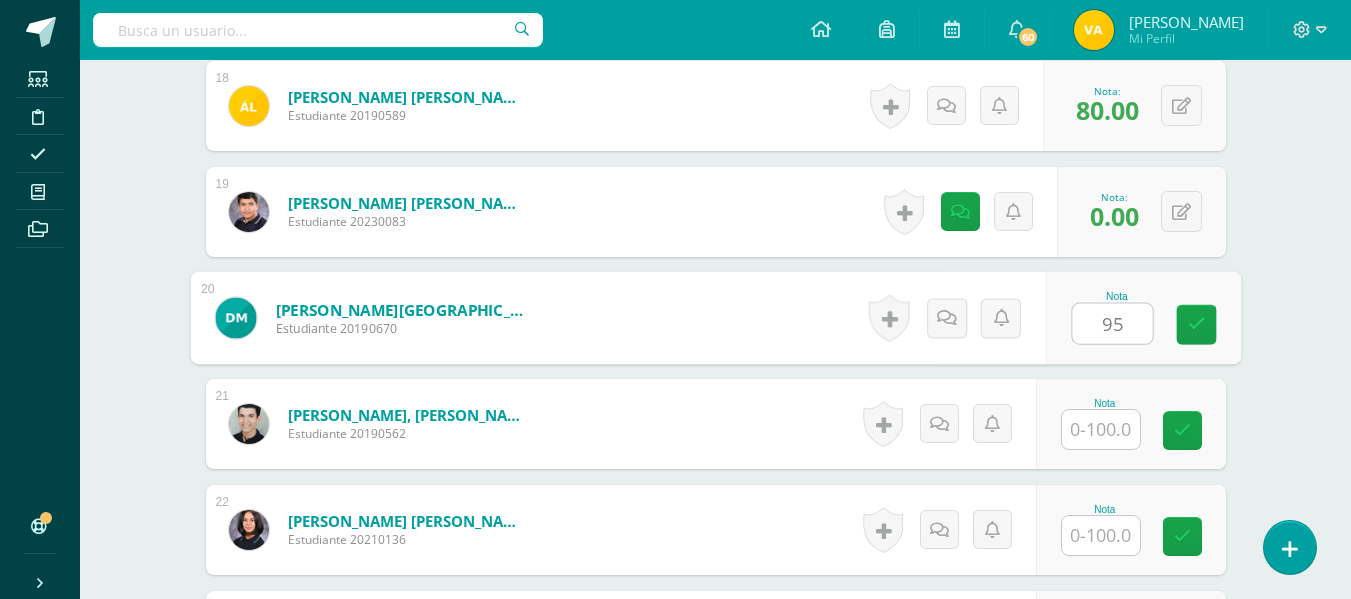 type on "95" 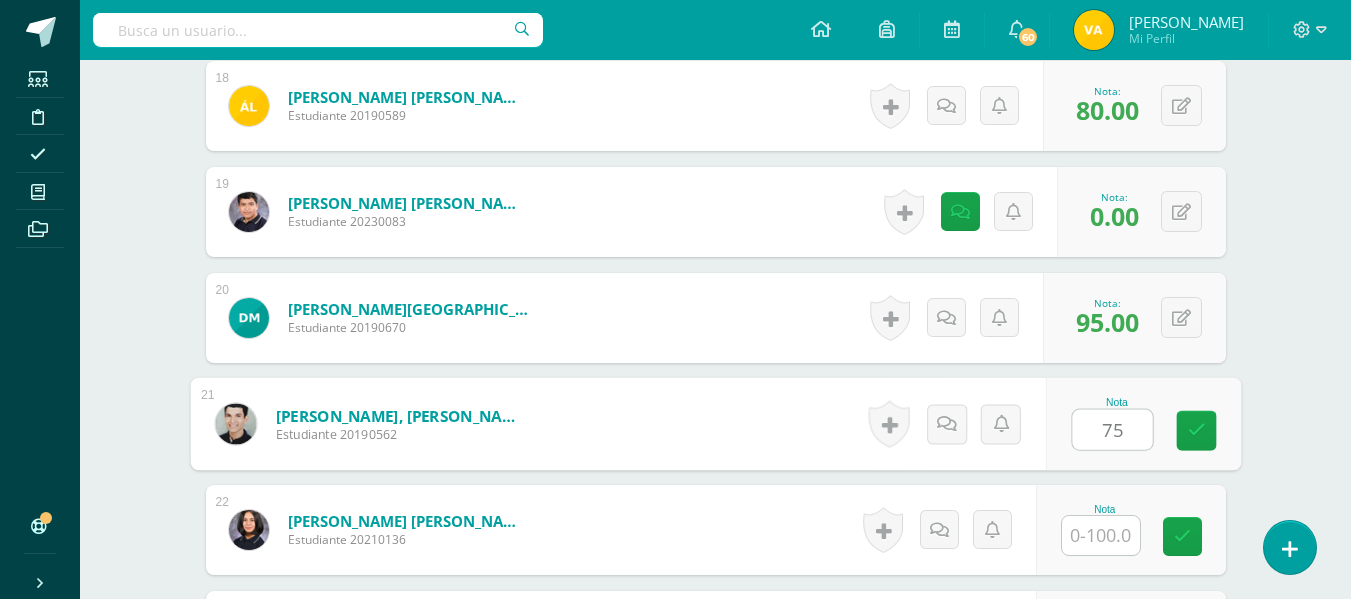type on "75" 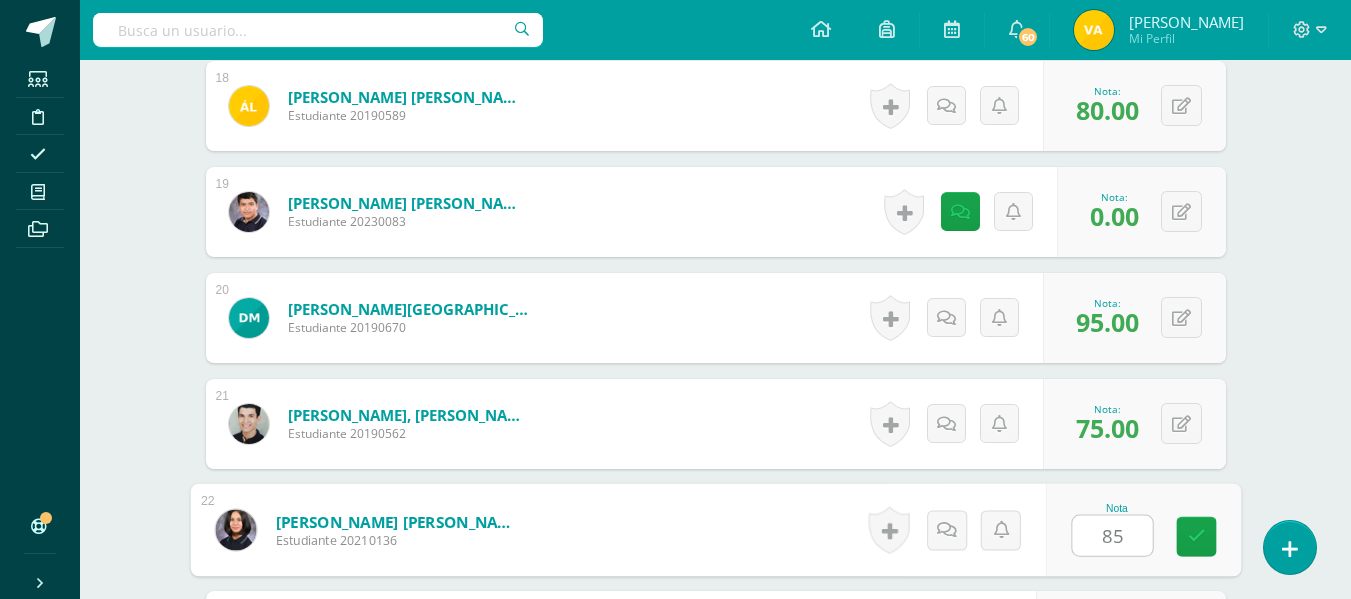 type on "85" 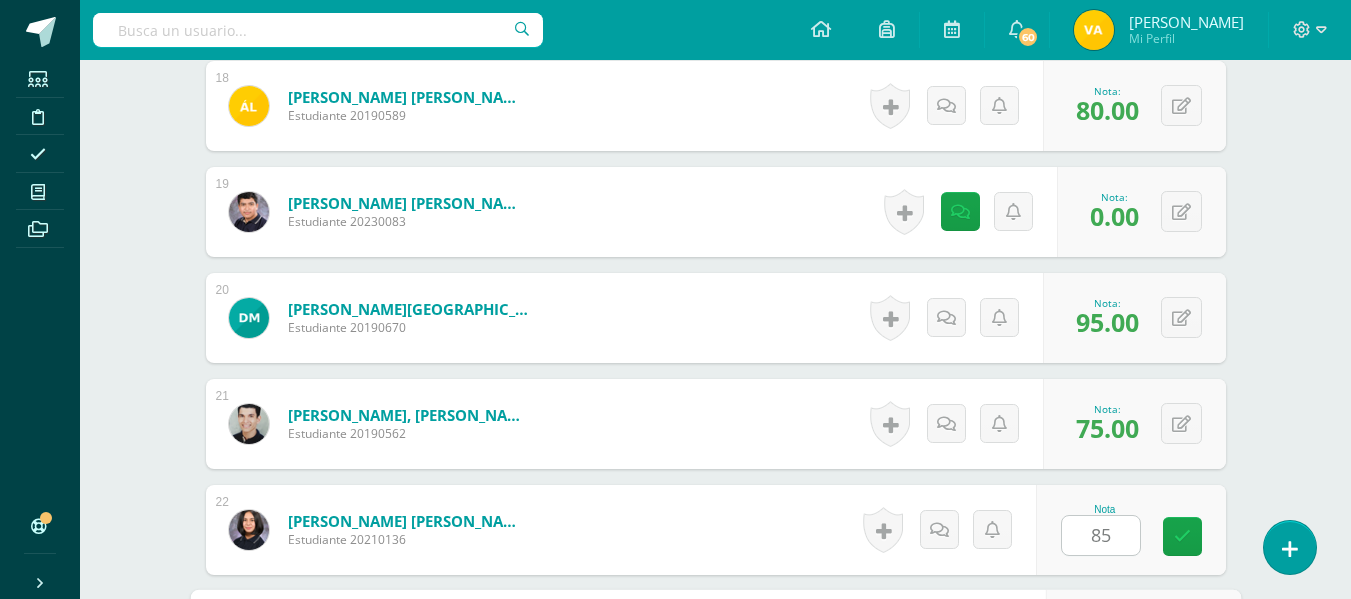 scroll, scrollTop: 2778, scrollLeft: 0, axis: vertical 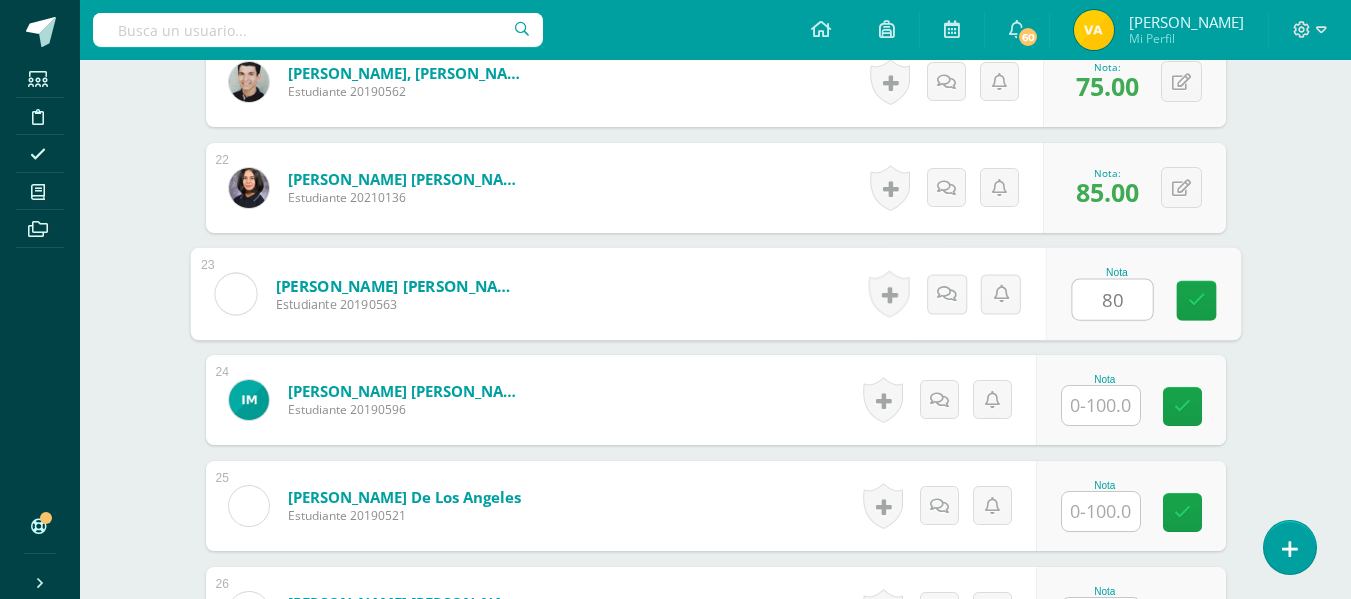 type on "80" 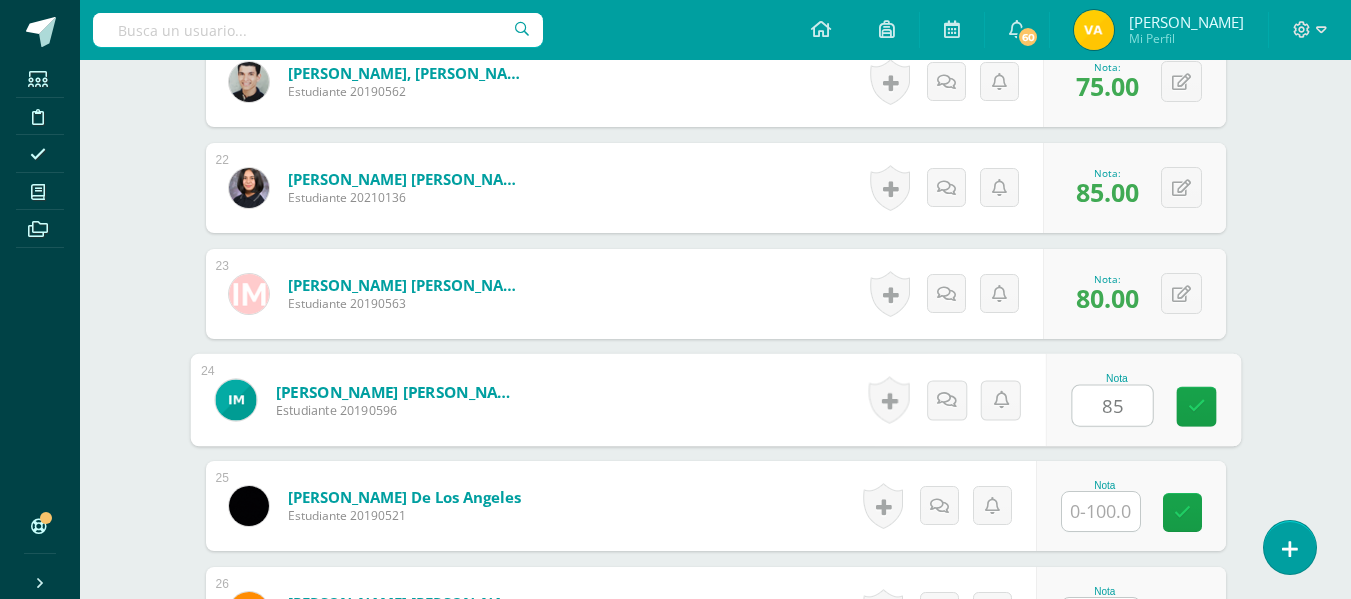 type on "85" 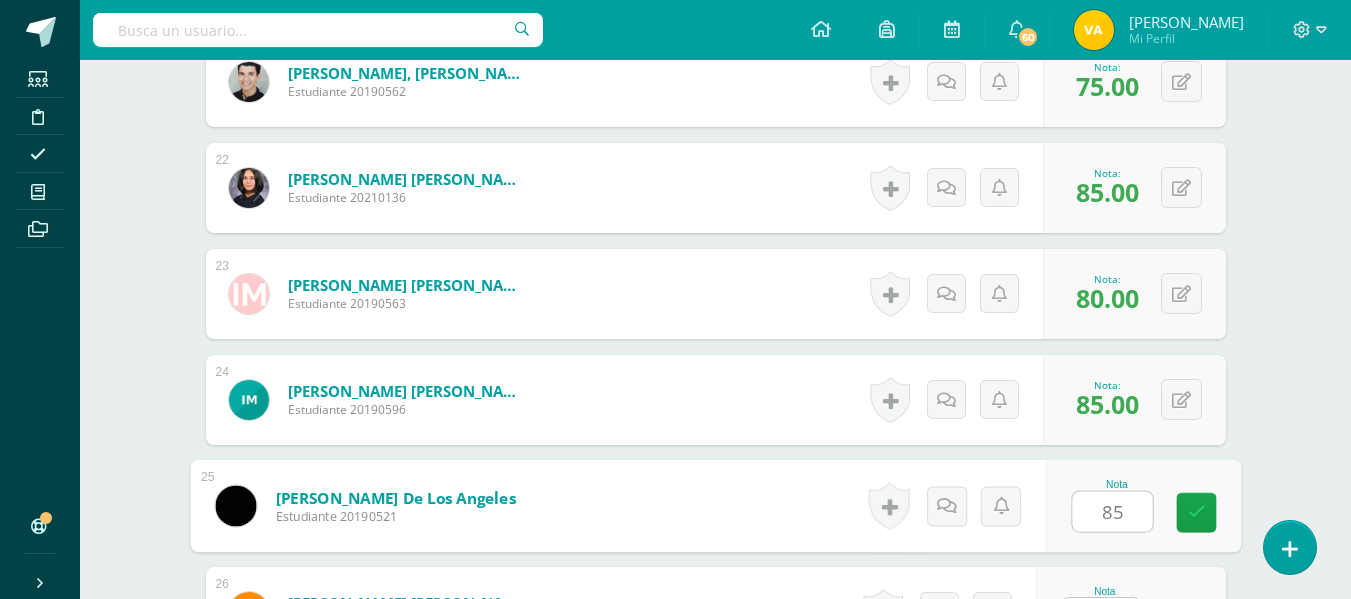 type on "85" 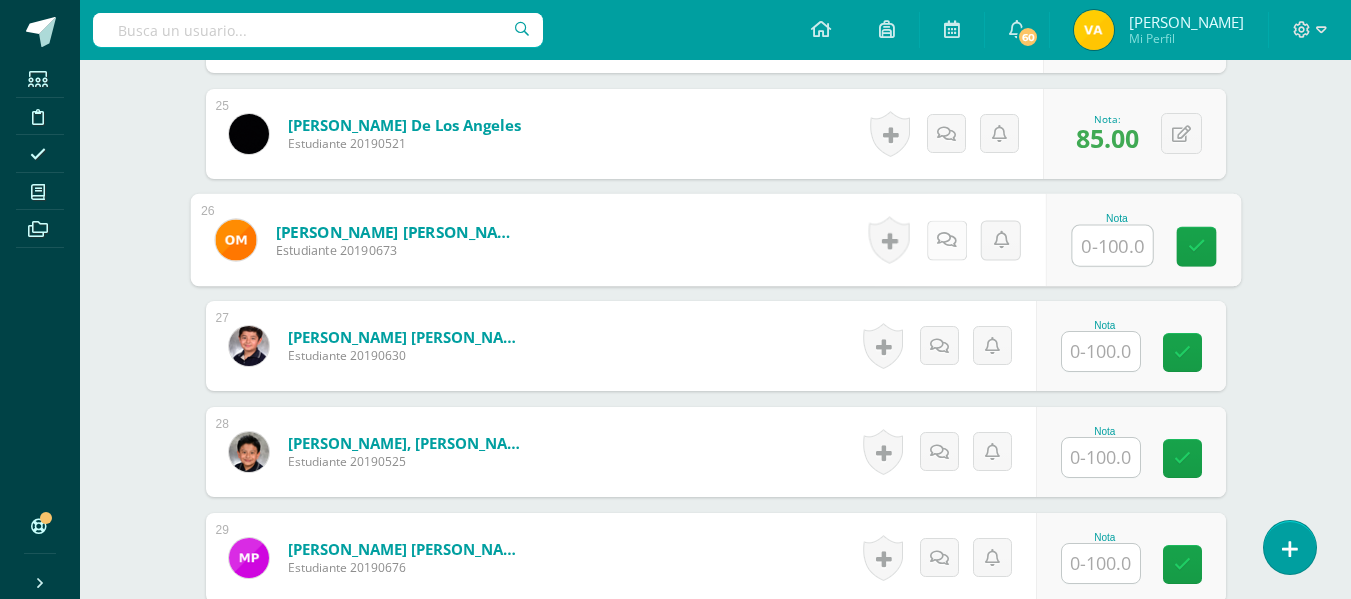 scroll, scrollTop: 3216, scrollLeft: 0, axis: vertical 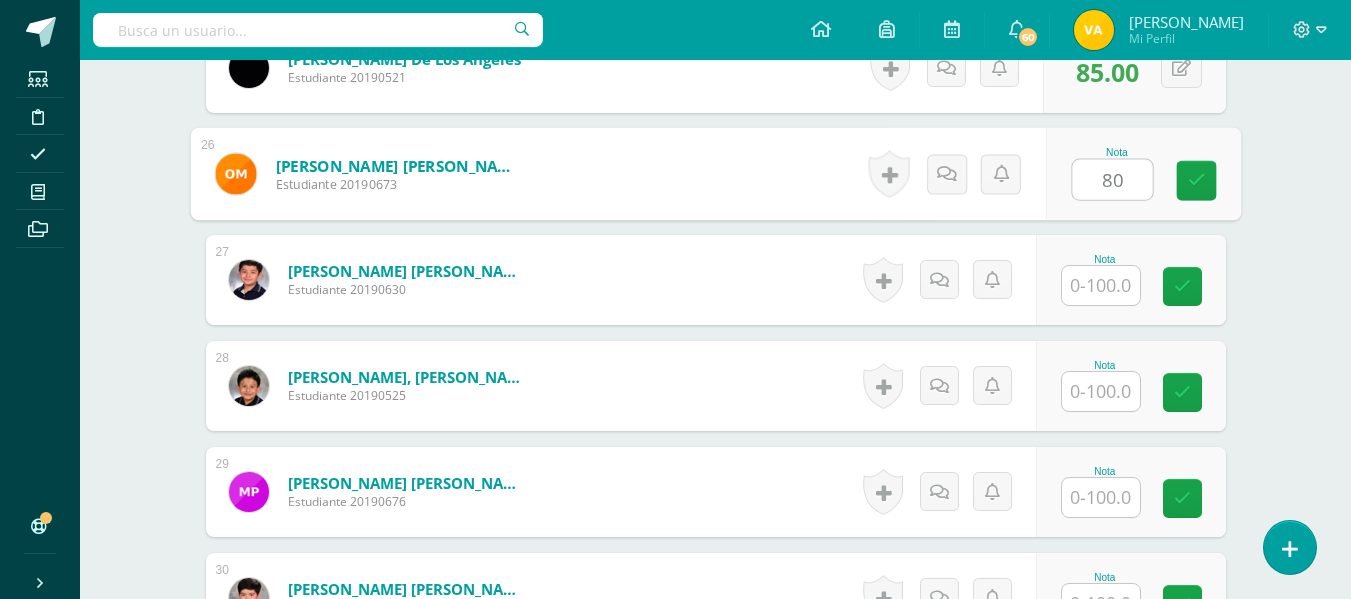 click on "80" at bounding box center (1112, 180) 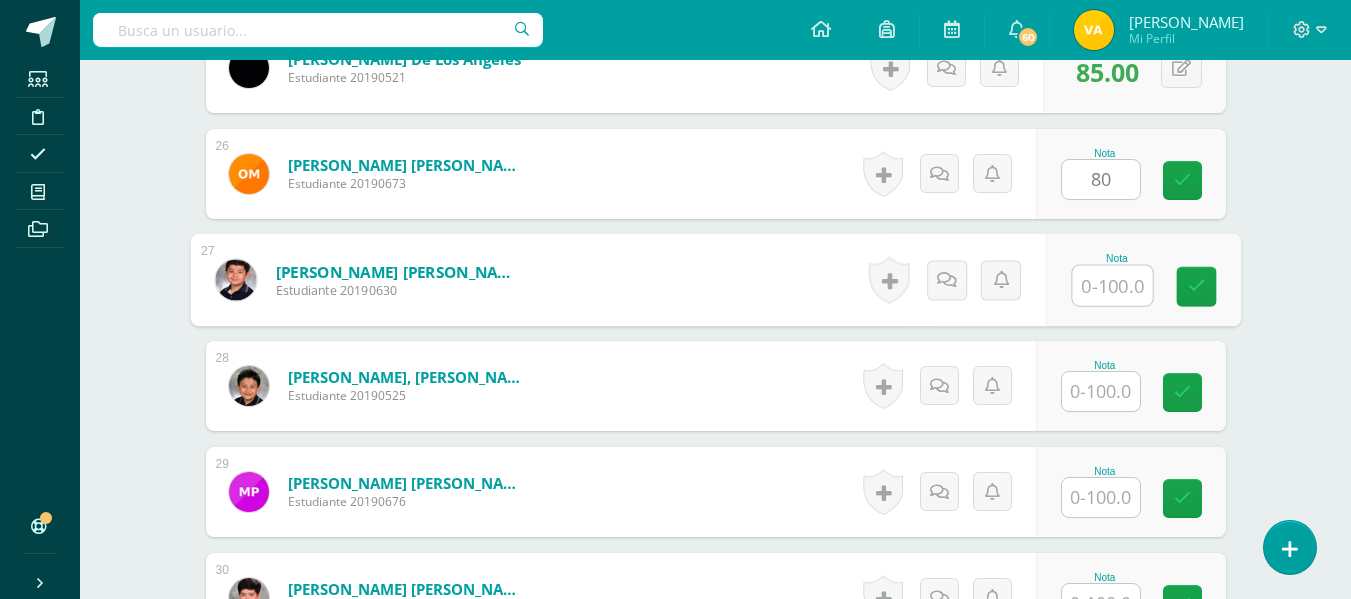 paste on "80" 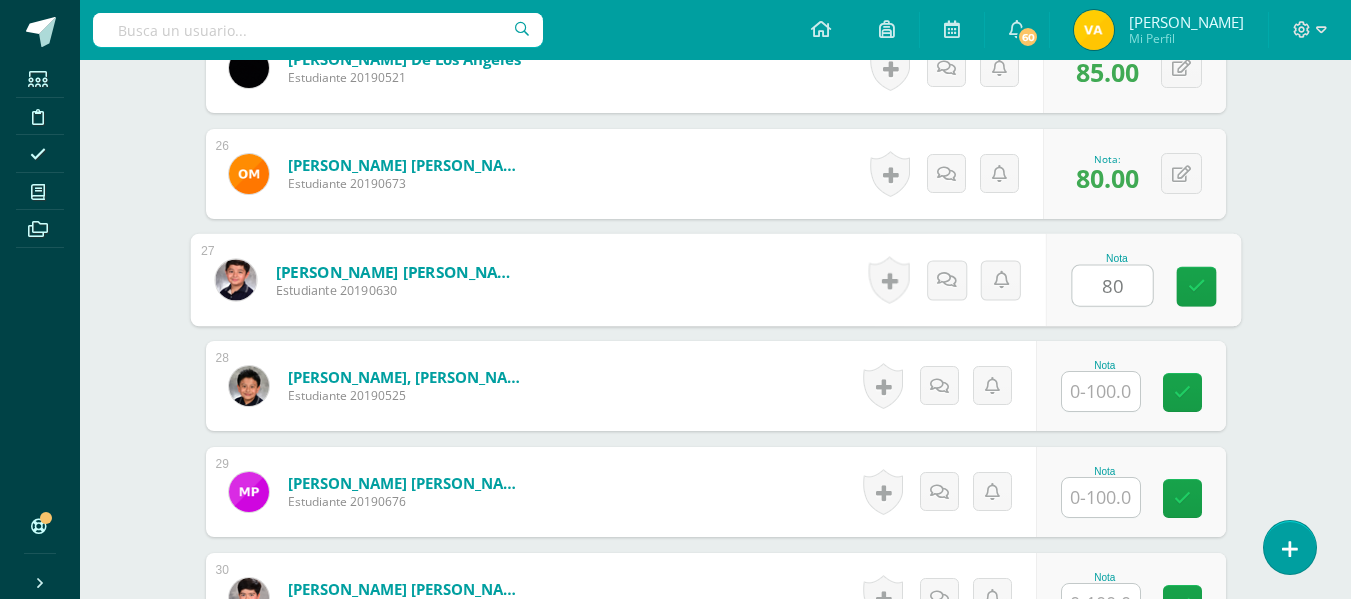 type on "80" 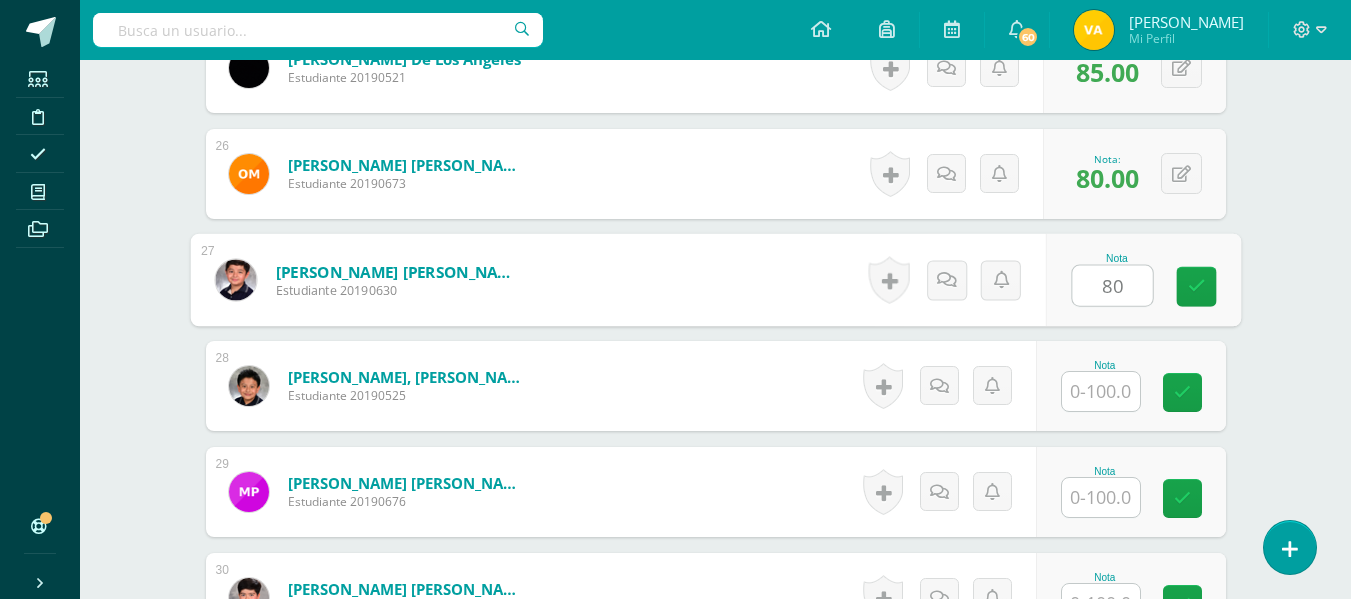 click at bounding box center (1101, 391) 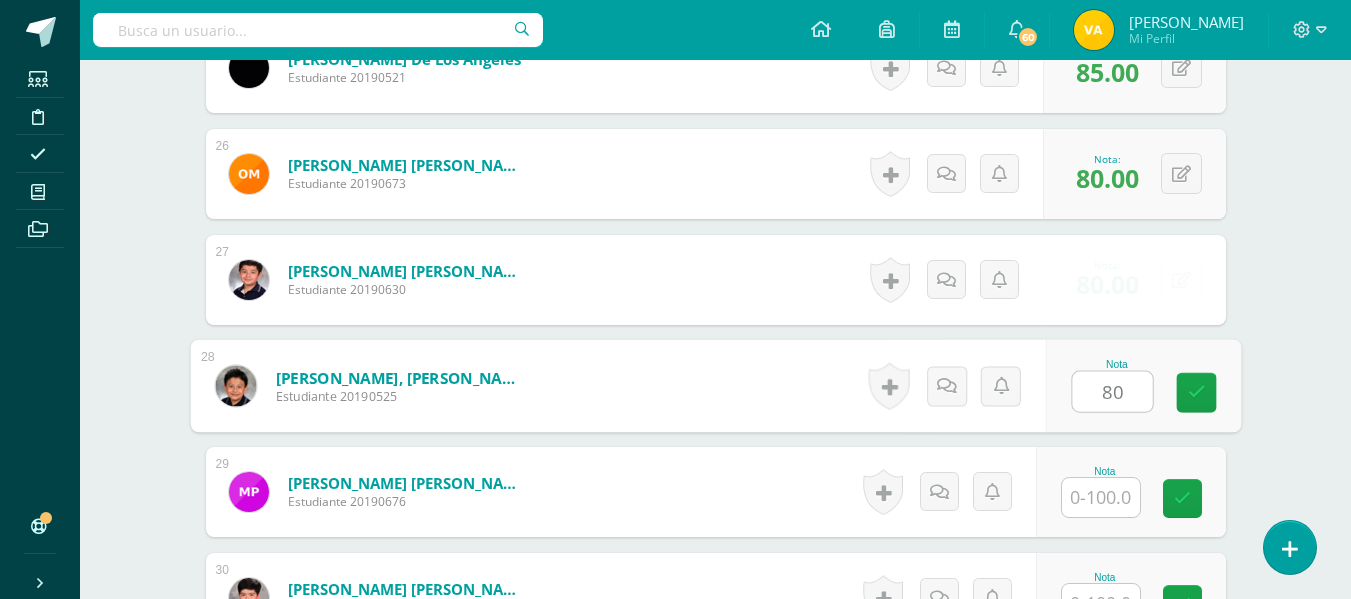 type on "80" 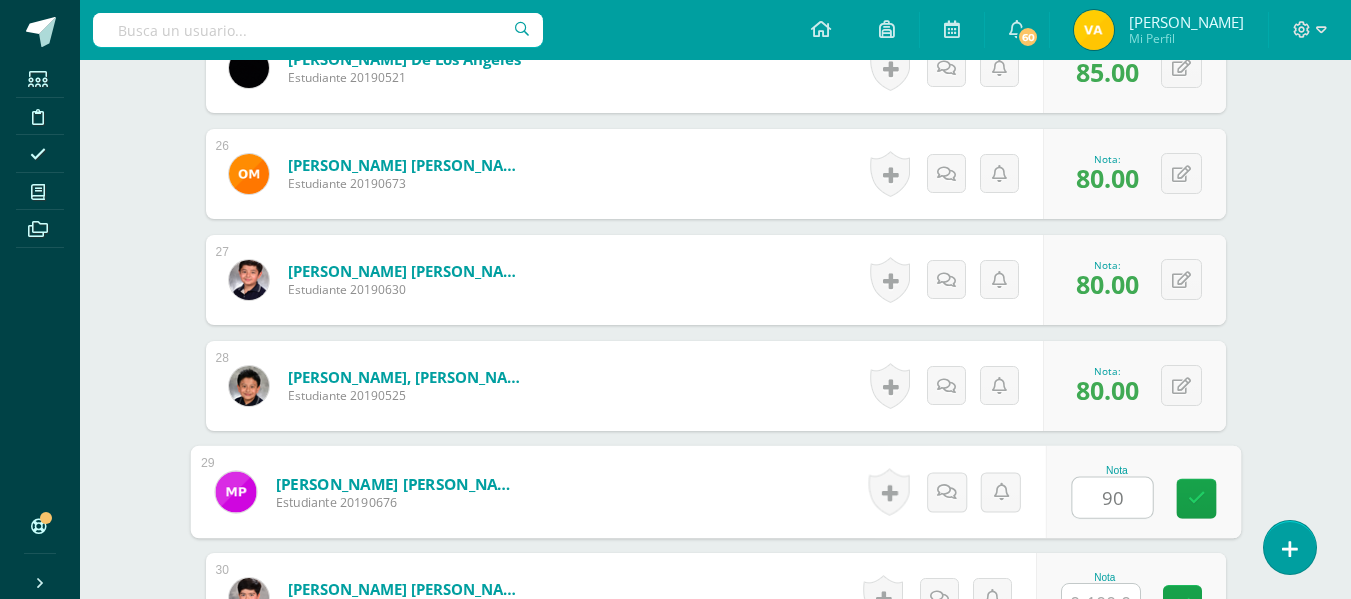 type on "90" 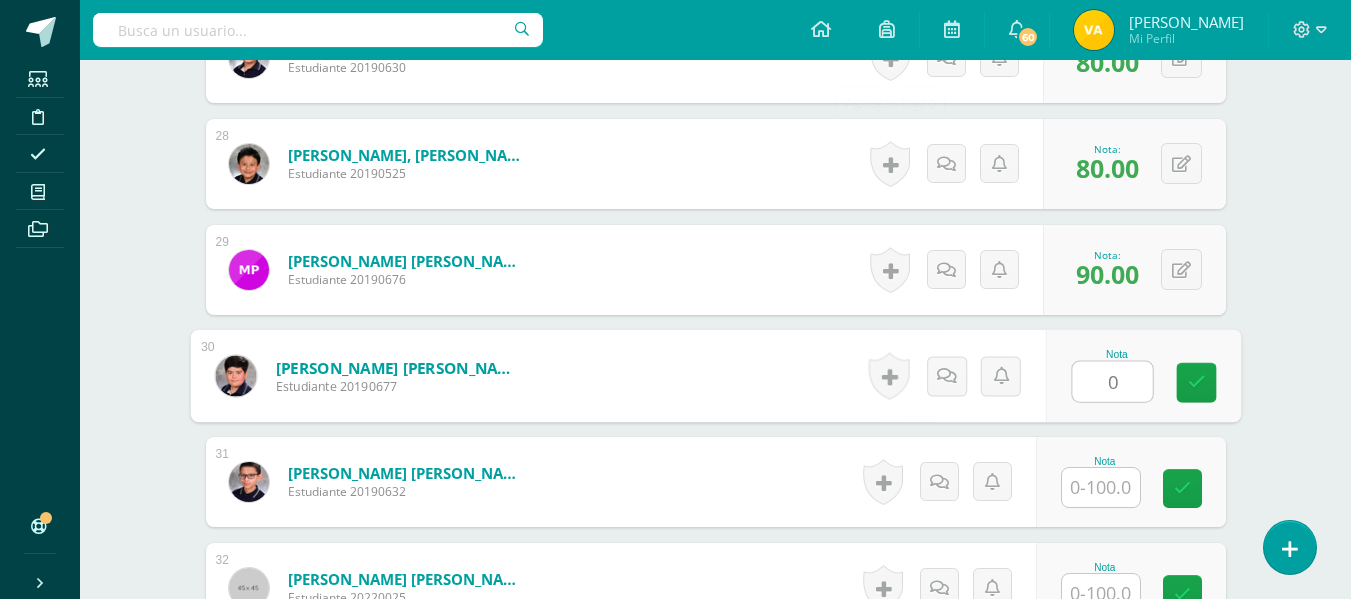 scroll, scrollTop: 3440, scrollLeft: 0, axis: vertical 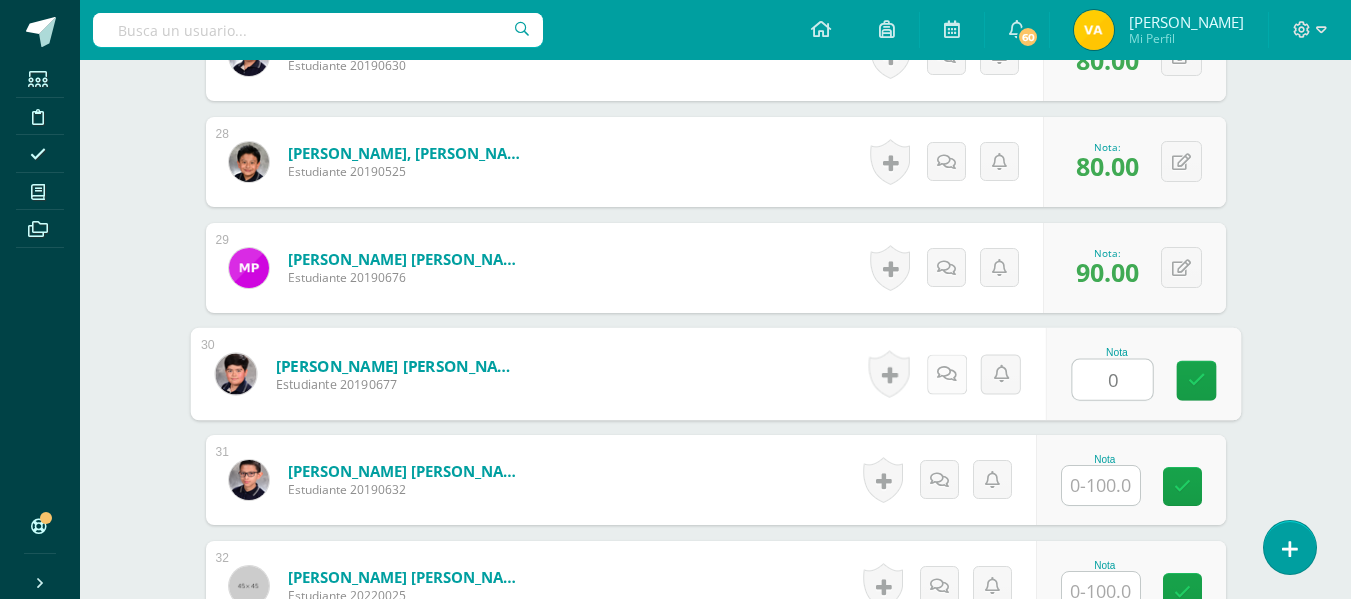type on "0" 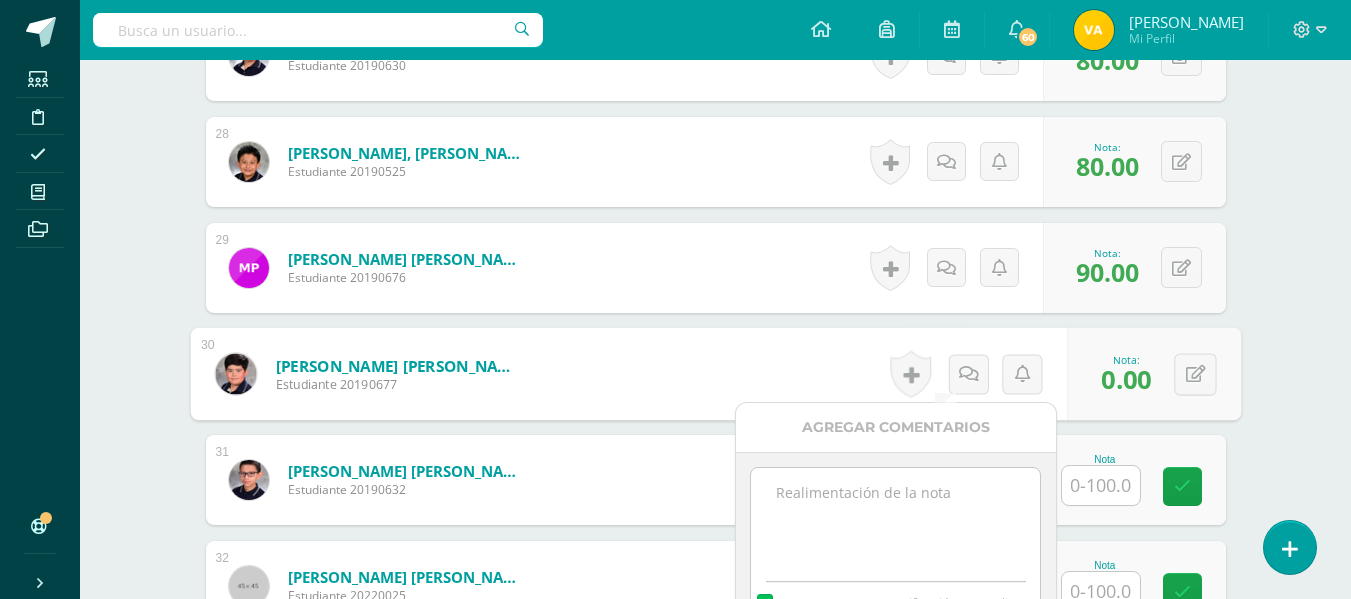 click at bounding box center (895, 518) 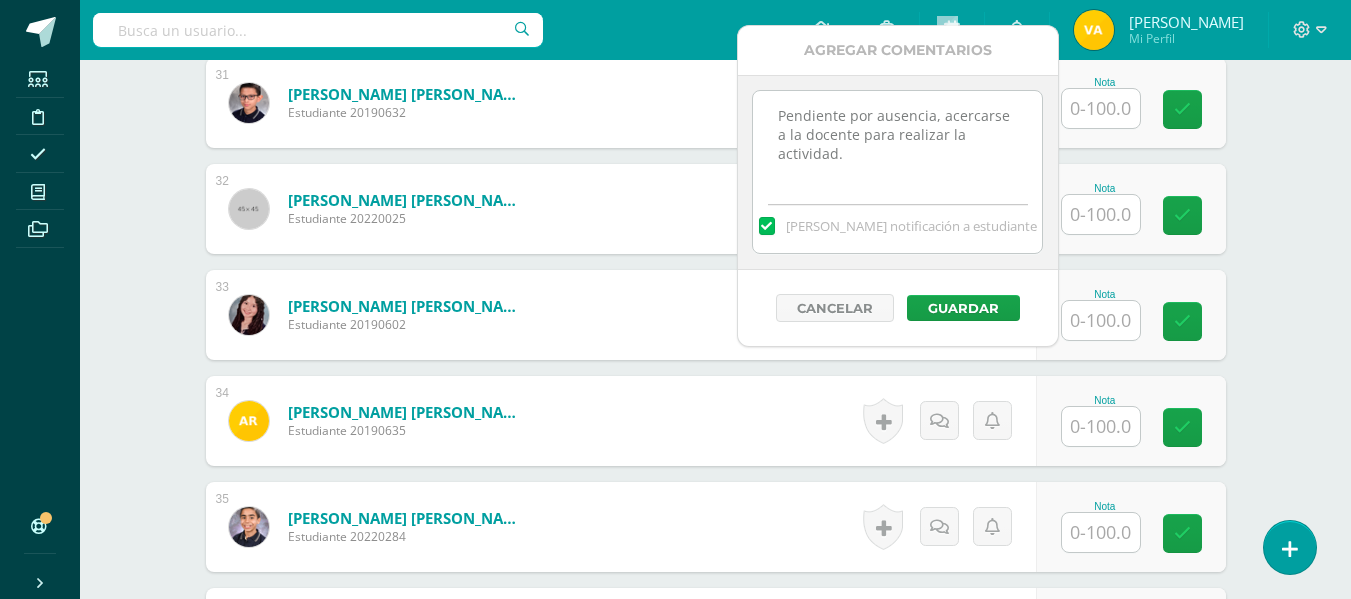scroll, scrollTop: 3840, scrollLeft: 0, axis: vertical 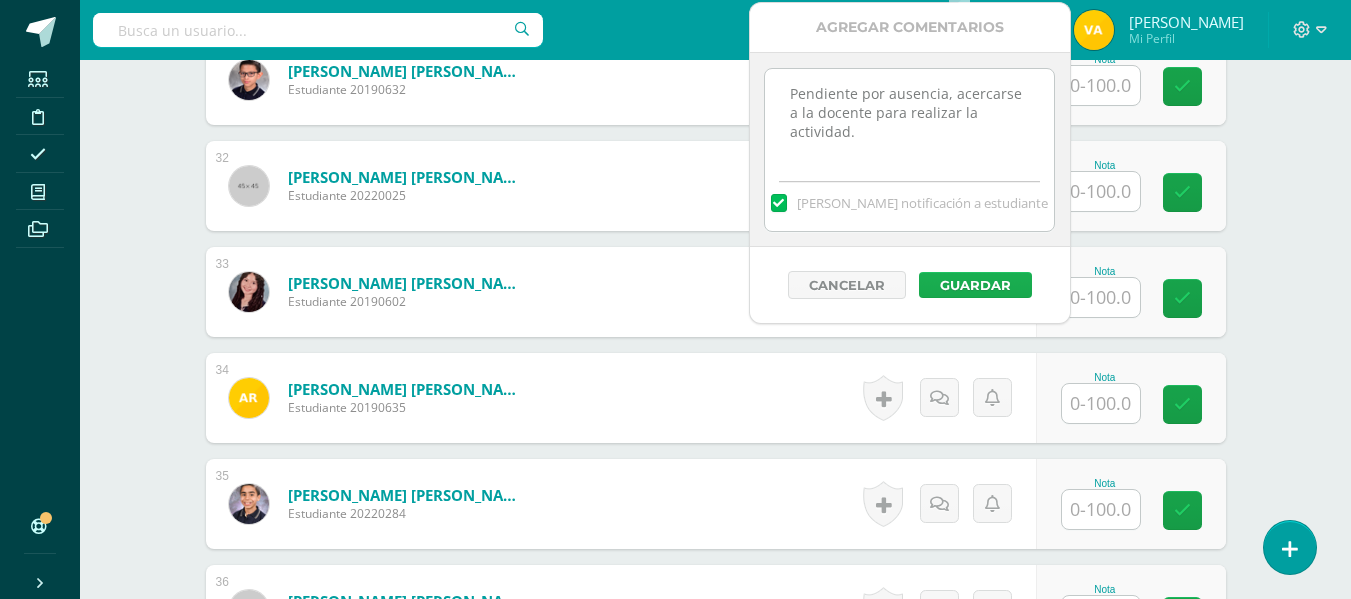 type on "Pendiente por ausencia, acercarse a la docente para realizar la actividad." 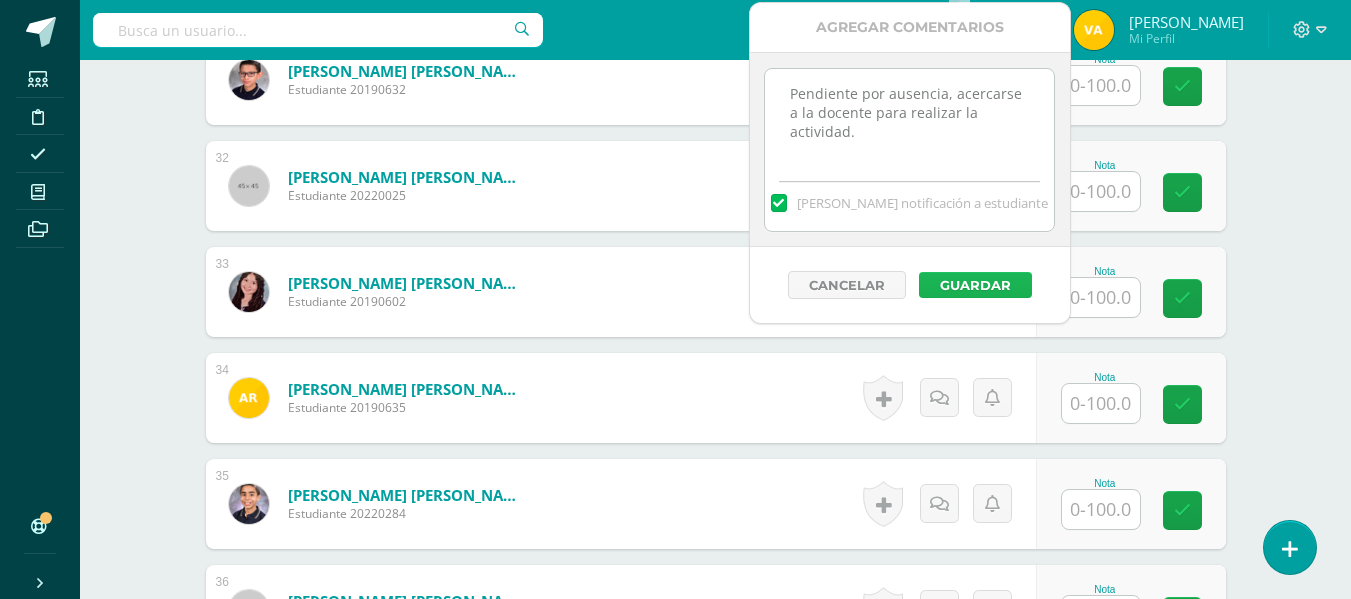 click on "Guardar" at bounding box center (975, 285) 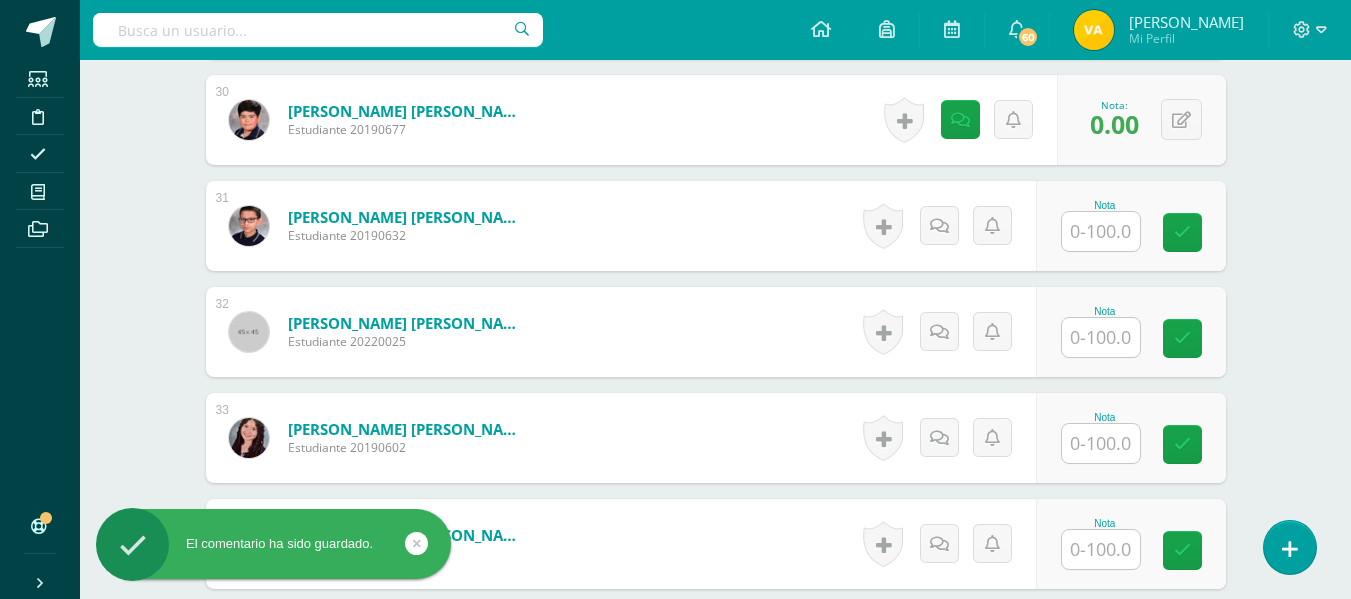 scroll, scrollTop: 3640, scrollLeft: 0, axis: vertical 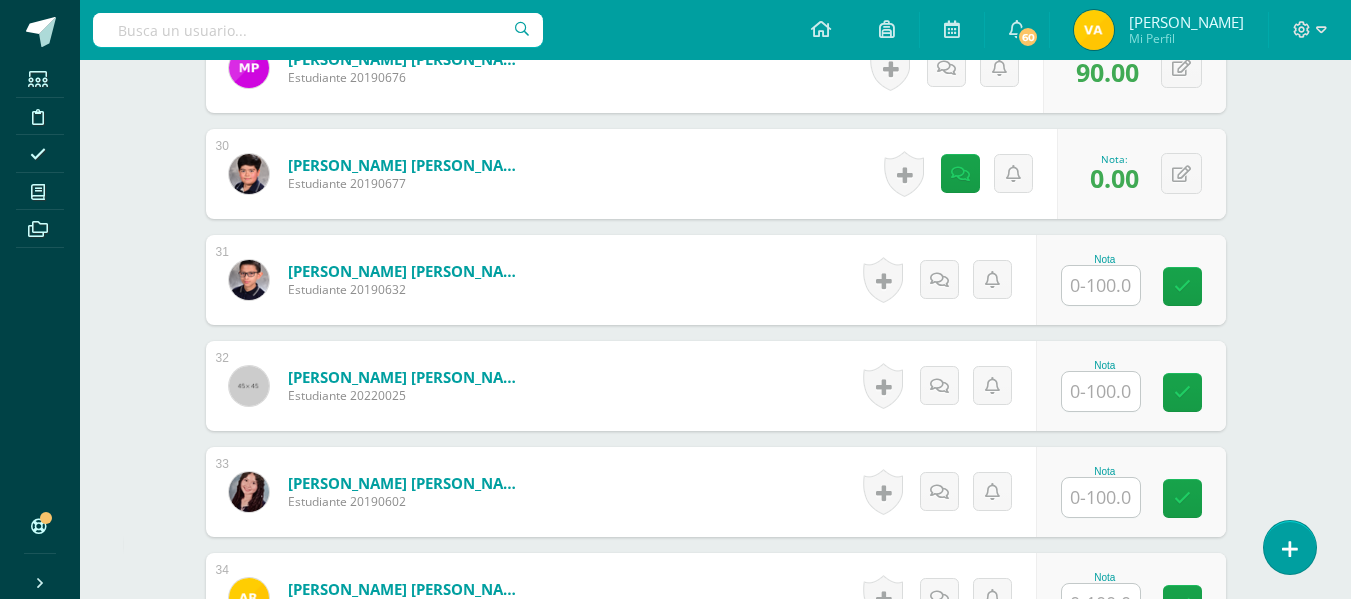 click at bounding box center (1101, 285) 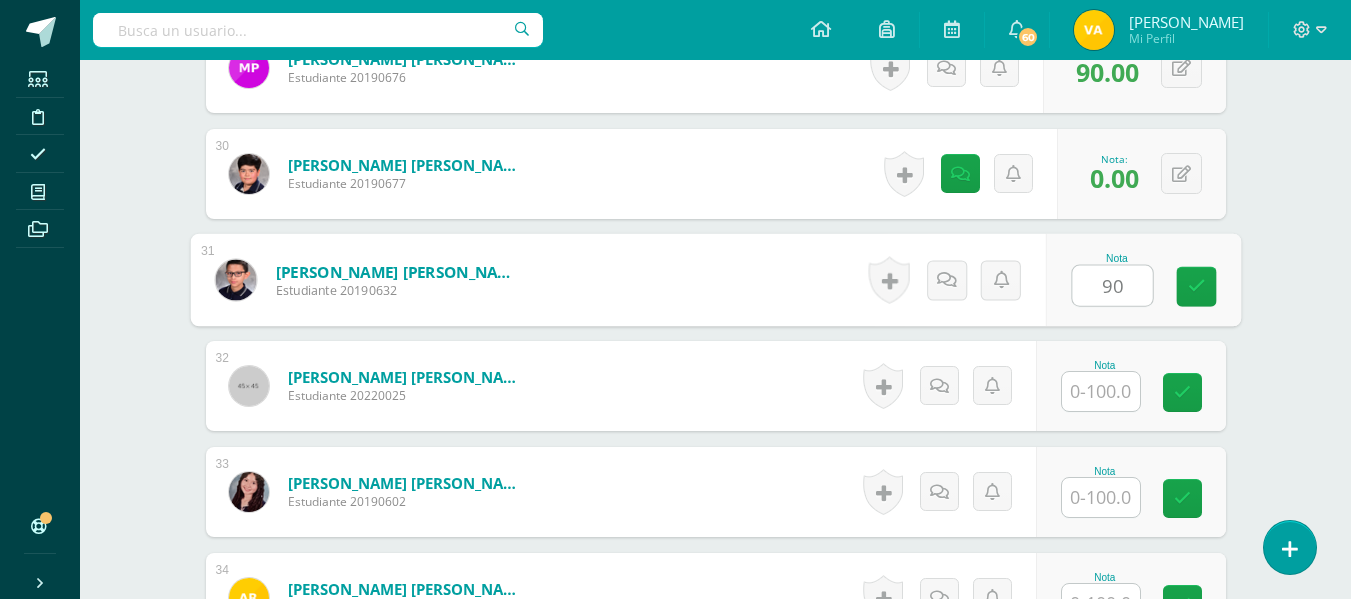 type on "90" 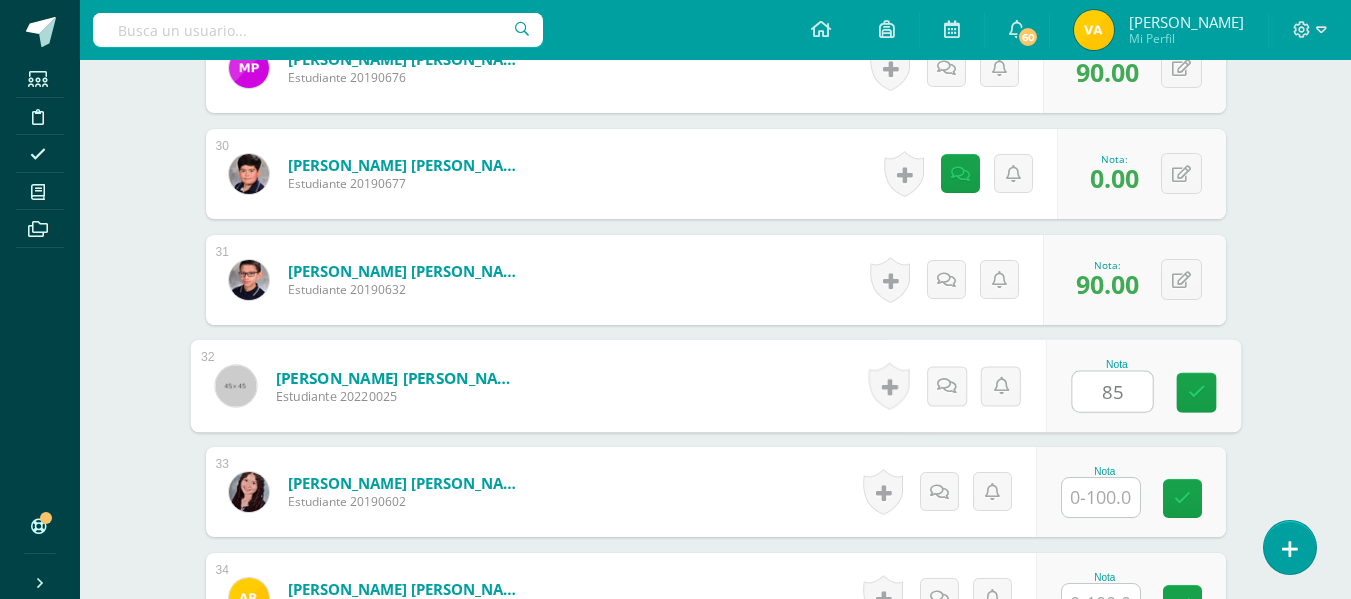 type on "85" 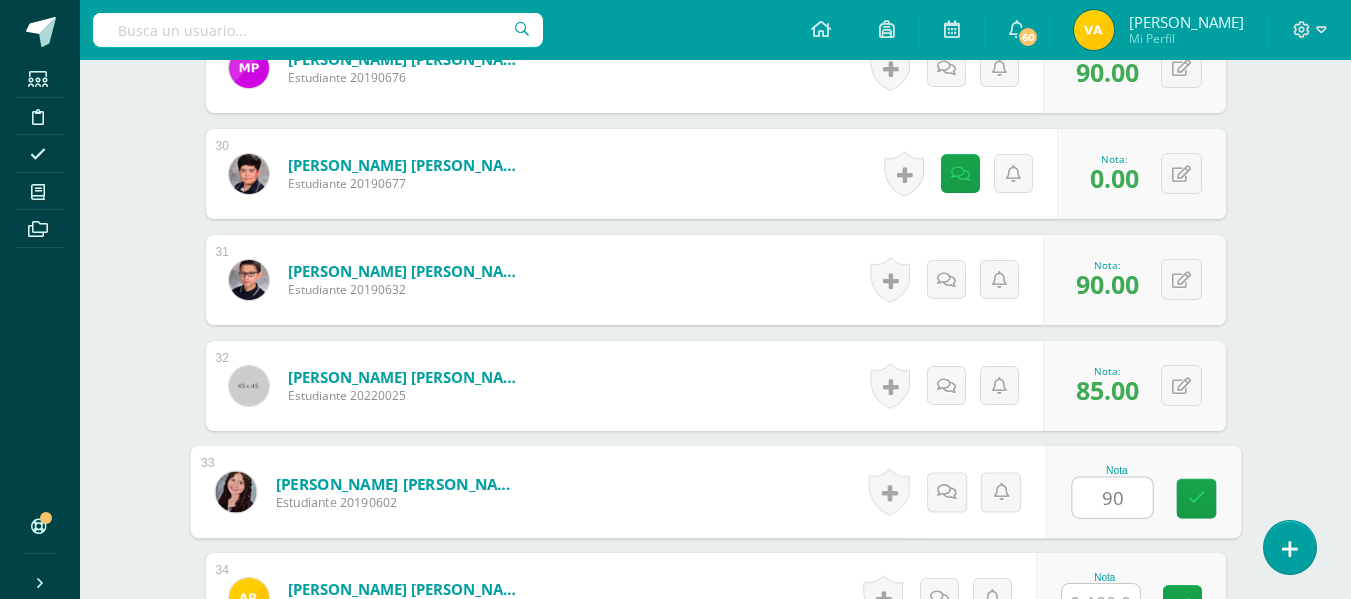 type on "90" 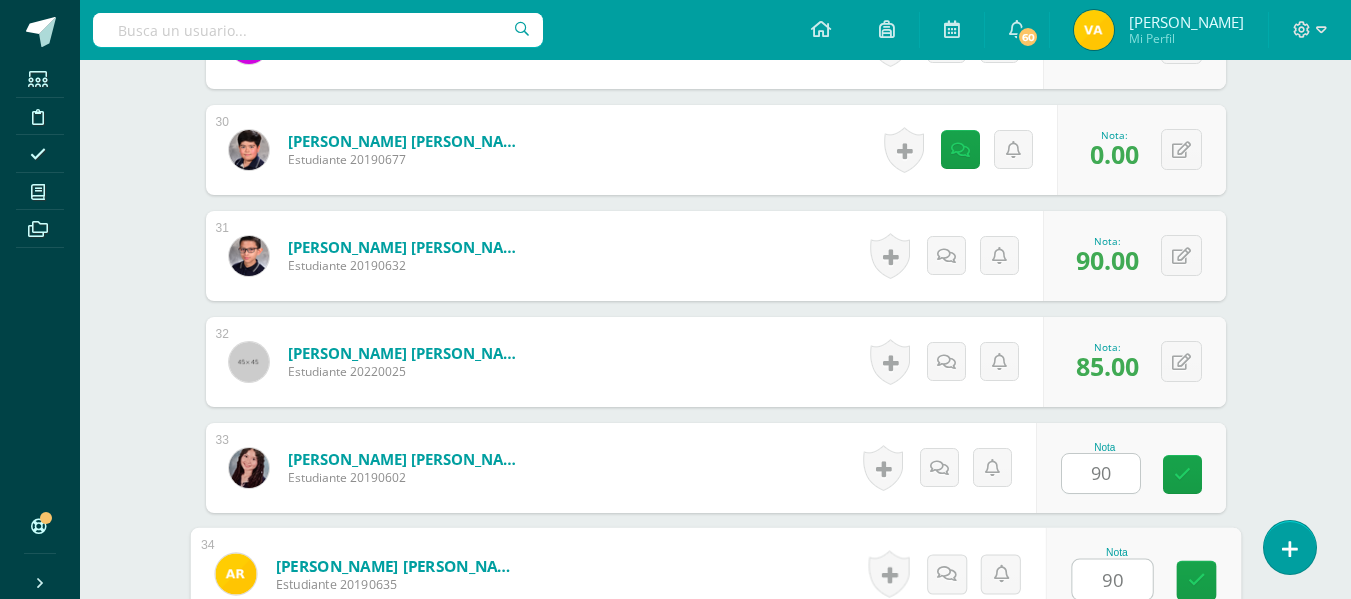type on "90" 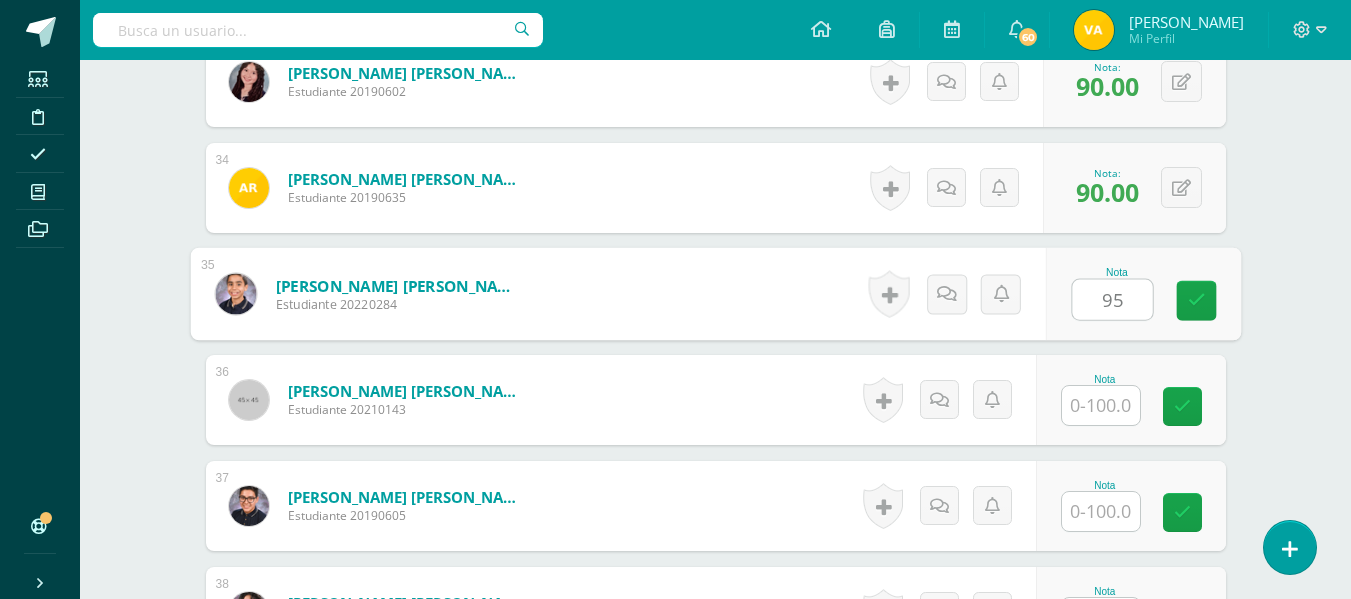 type on "95" 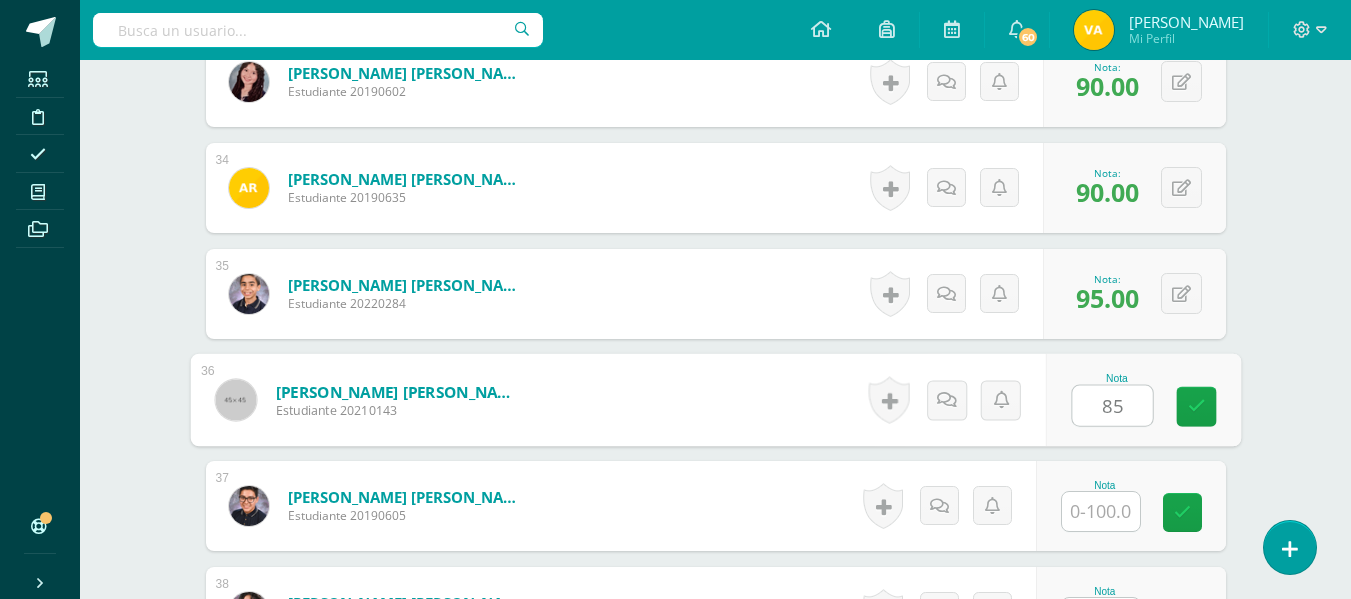 type on "85" 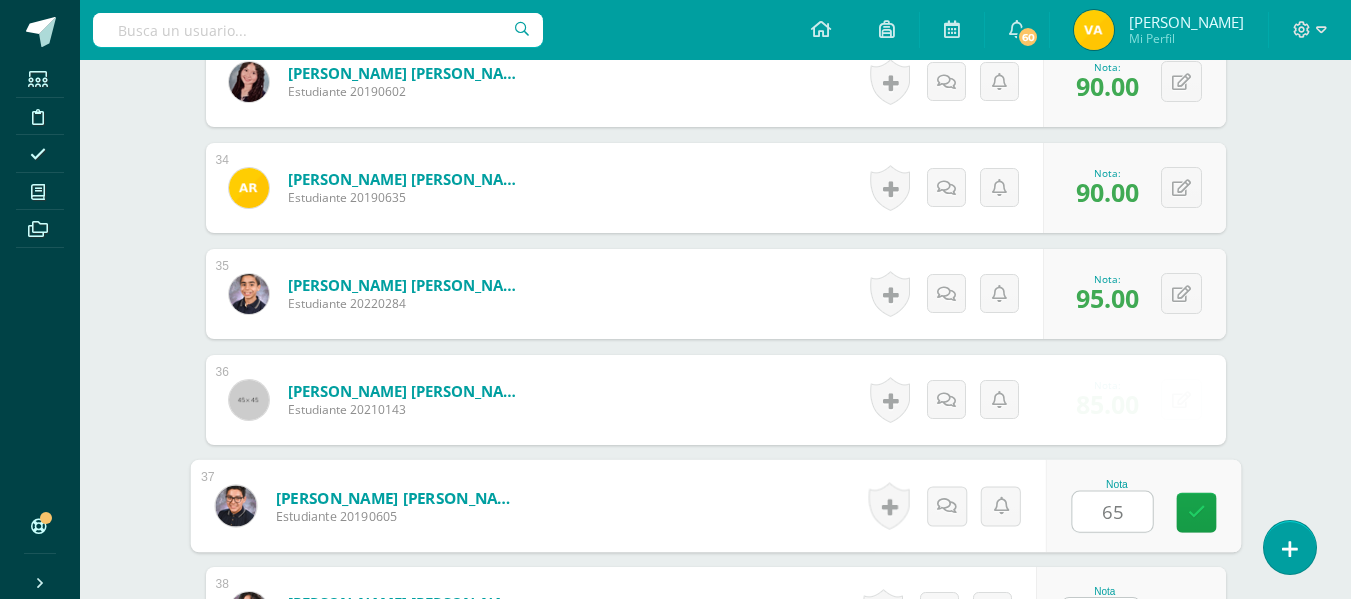 type on "65" 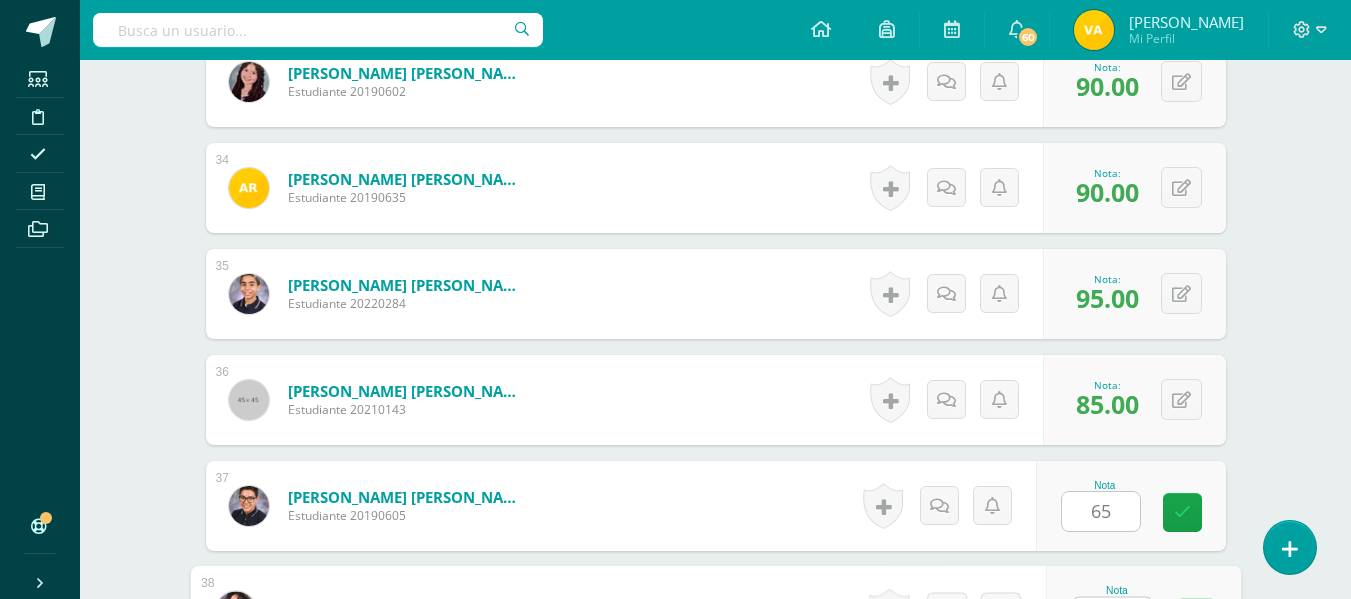 scroll, scrollTop: 4088, scrollLeft: 0, axis: vertical 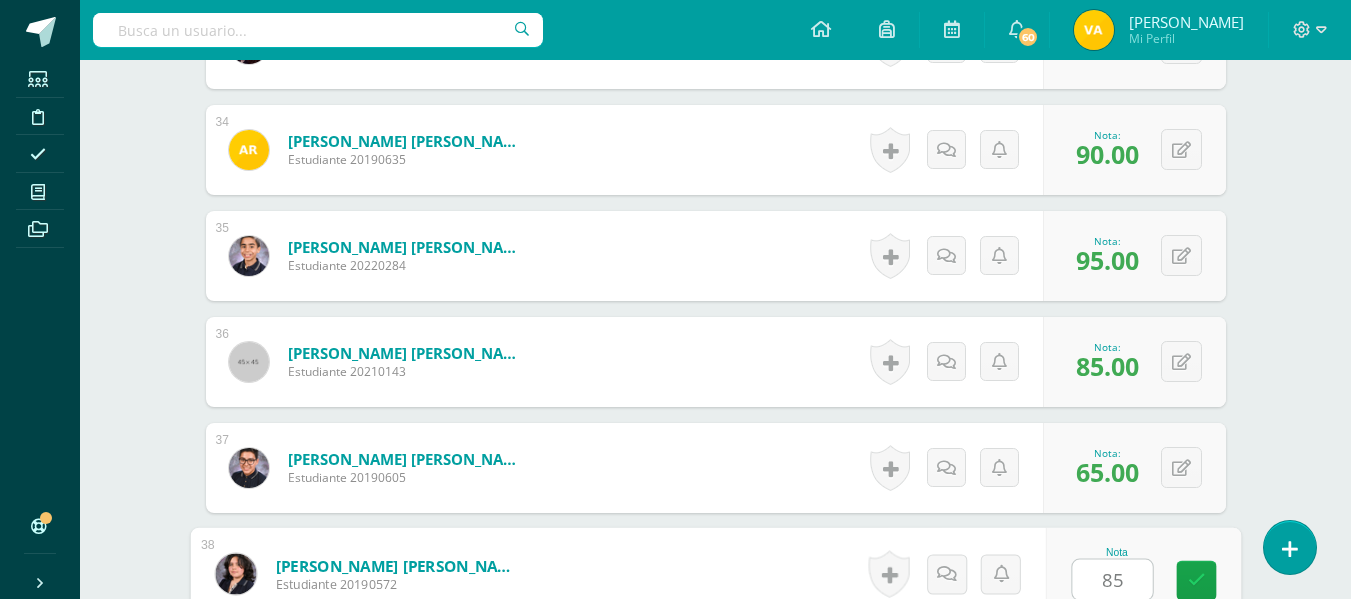 type on "85" 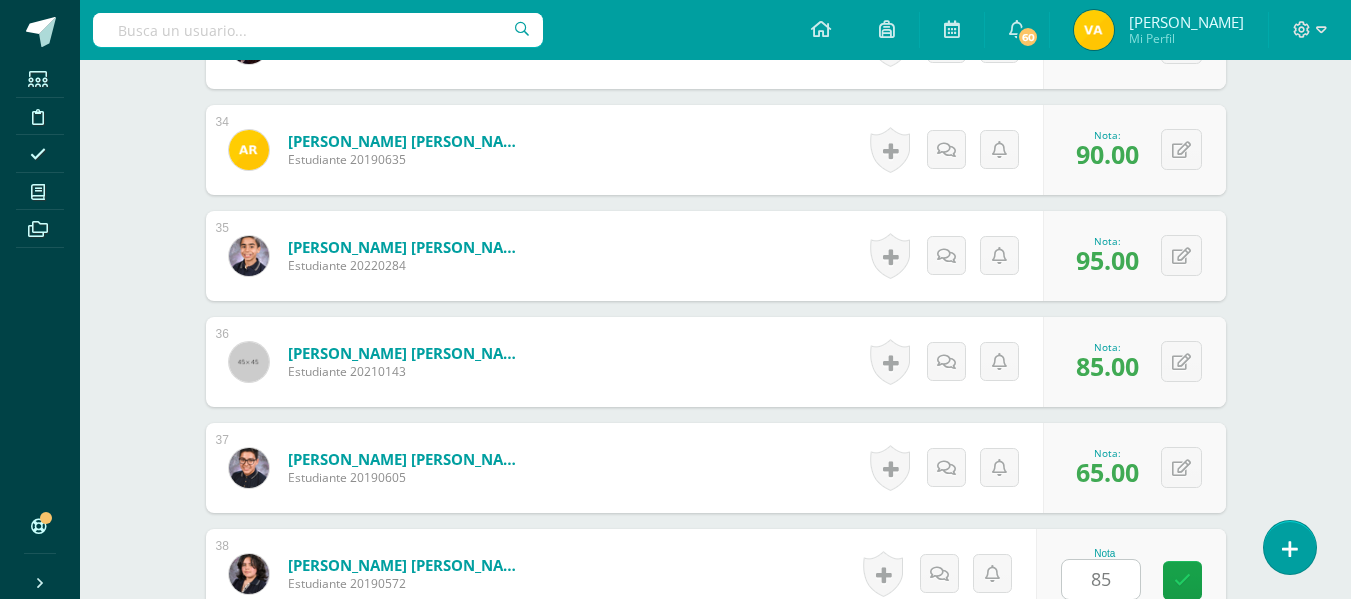 scroll, scrollTop: 4474, scrollLeft: 0, axis: vertical 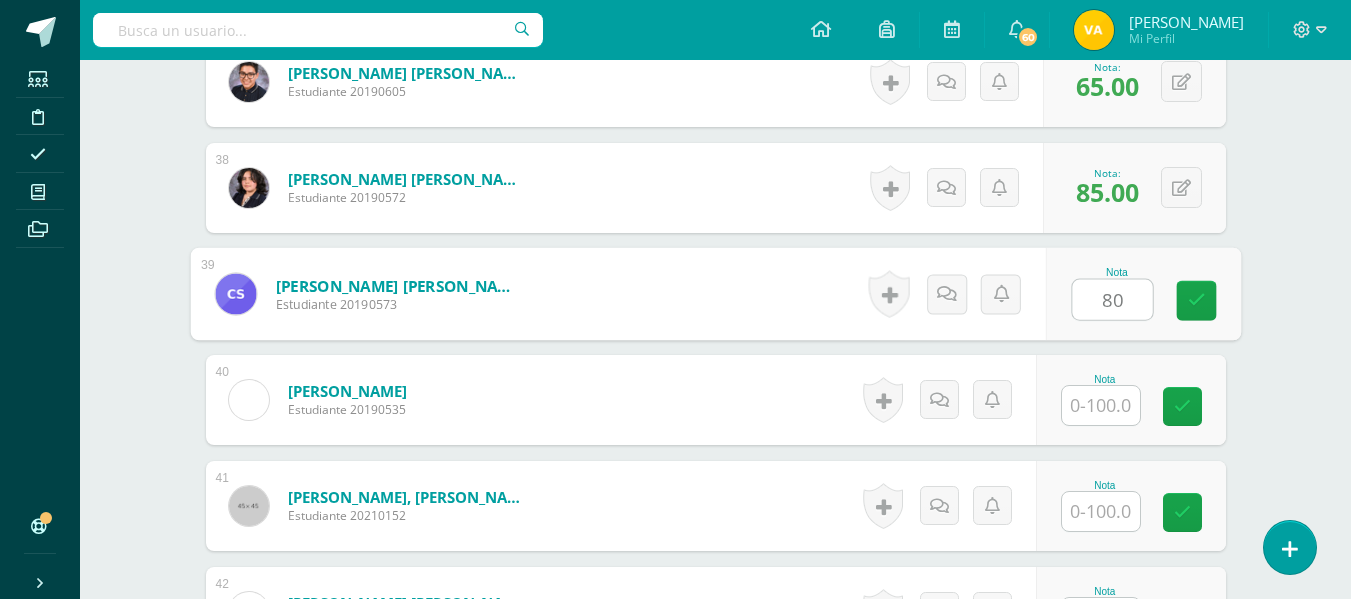 type on "80" 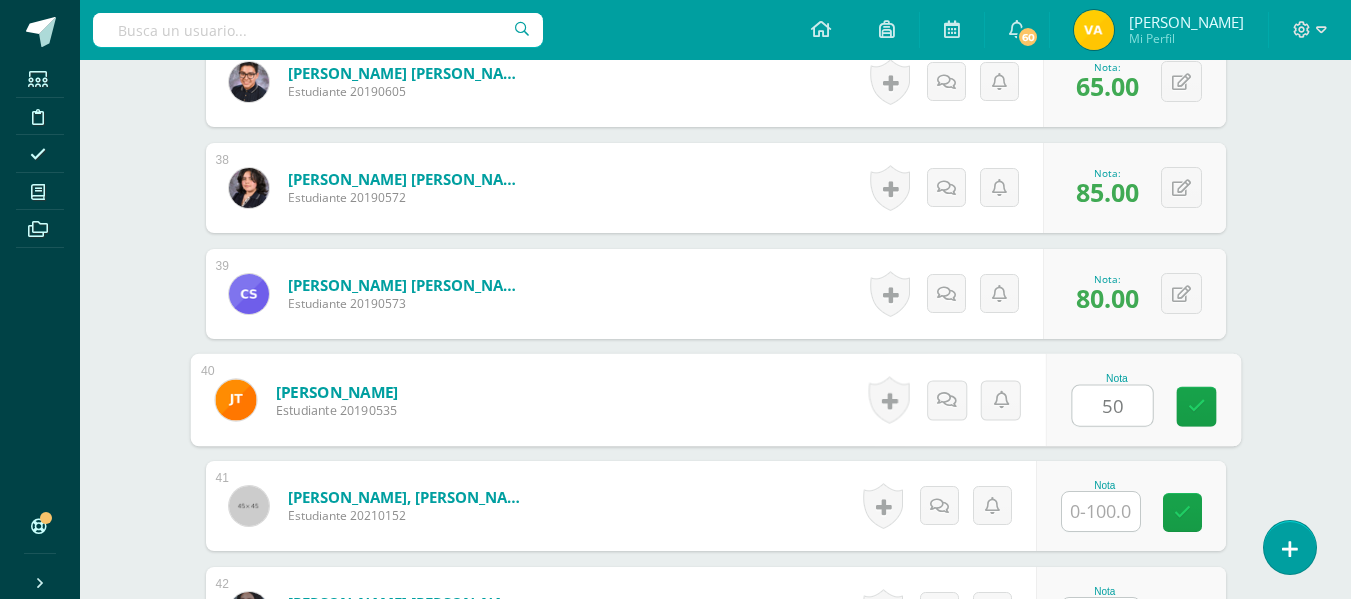 type on "50" 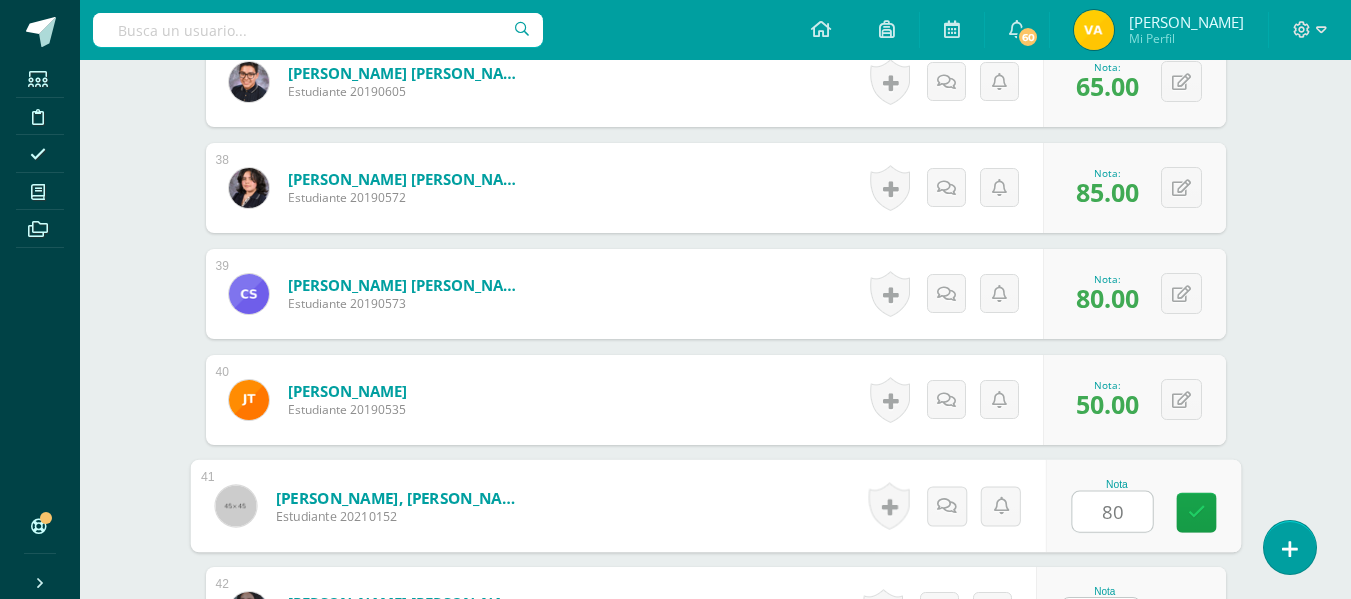 type on "80" 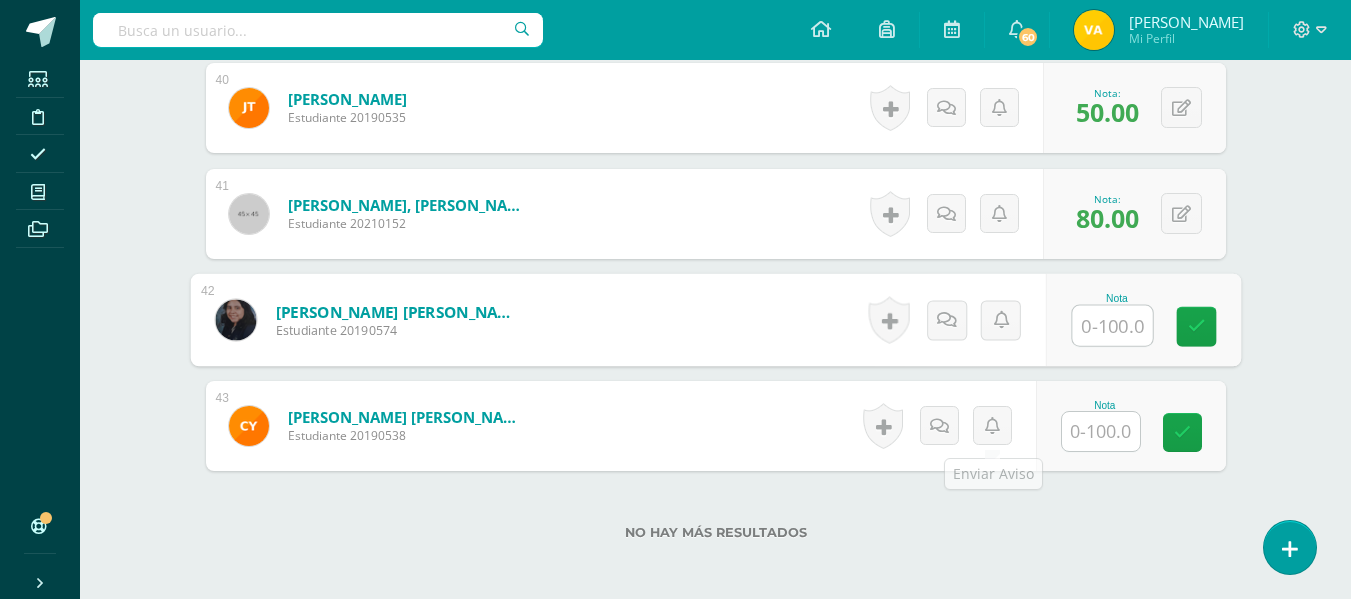 scroll, scrollTop: 4812, scrollLeft: 0, axis: vertical 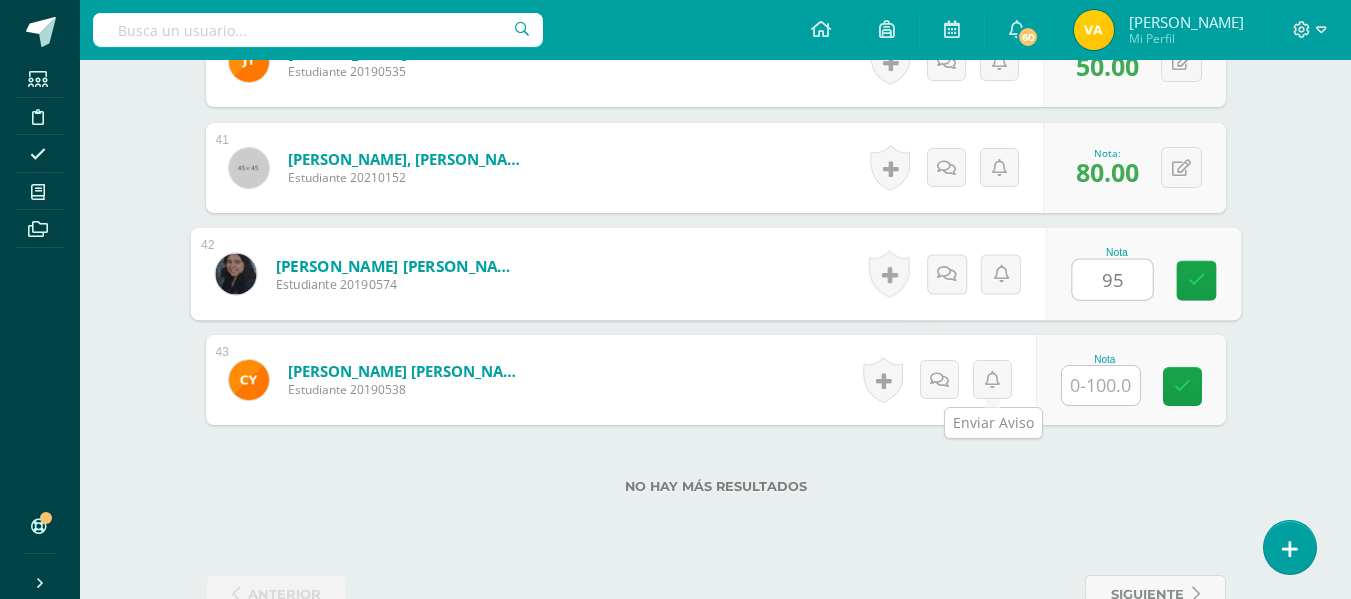 type on "95" 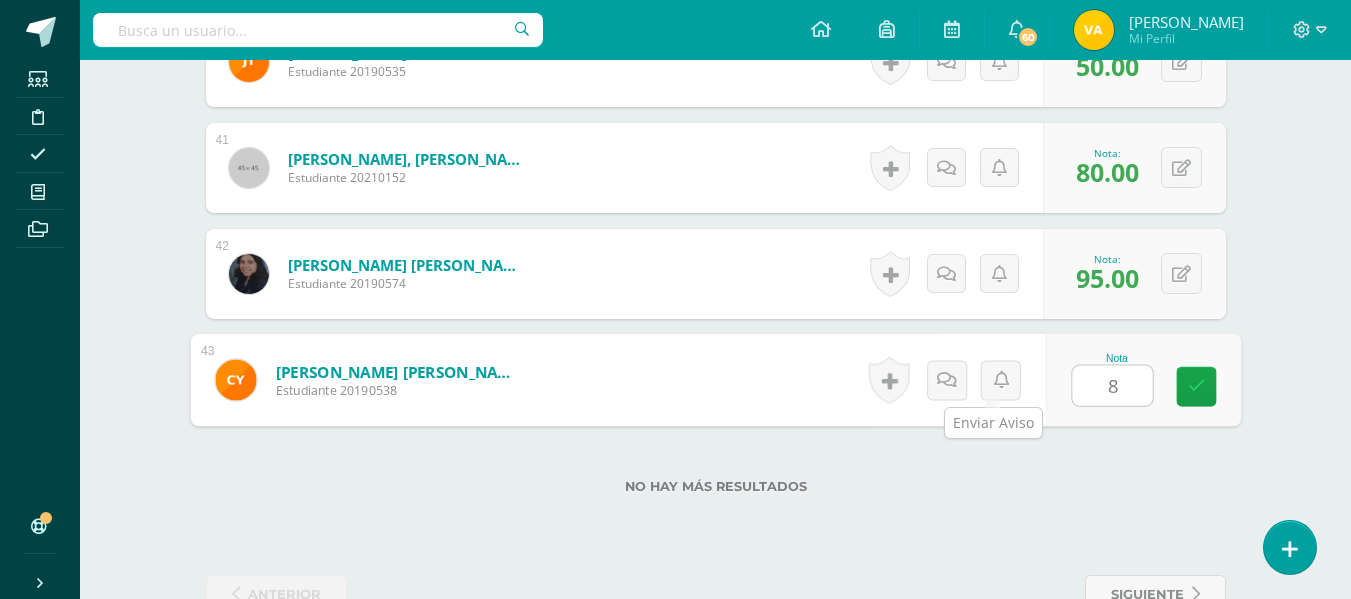 type on "85" 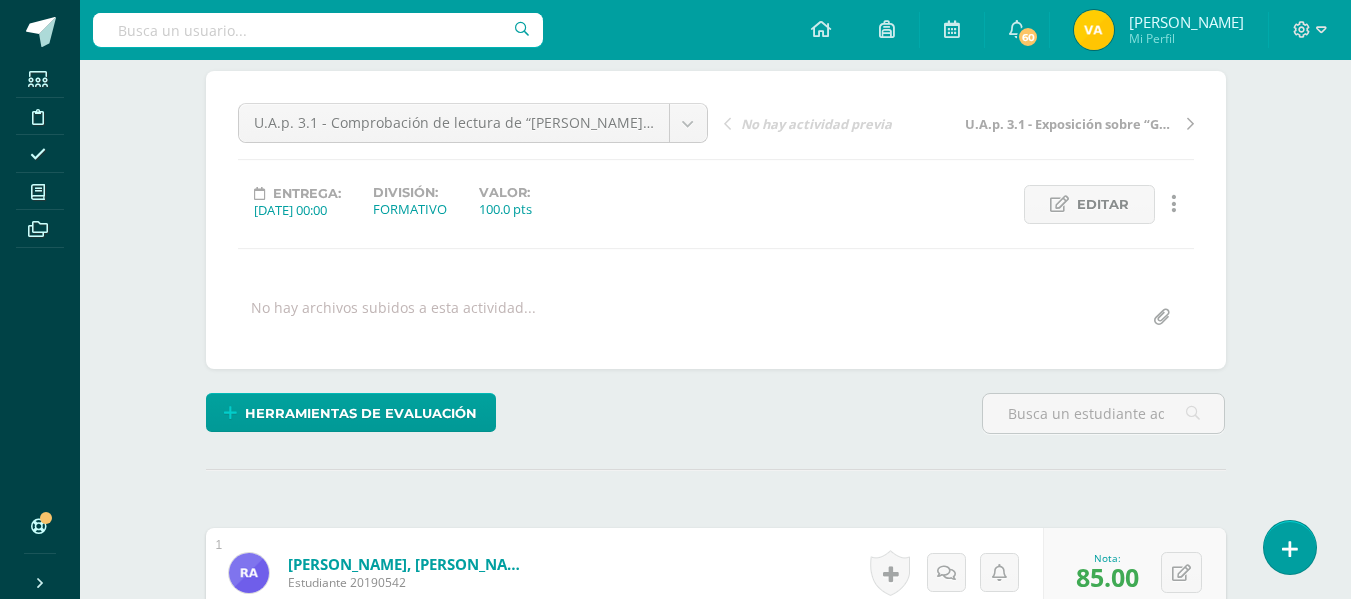 scroll, scrollTop: 0, scrollLeft: 0, axis: both 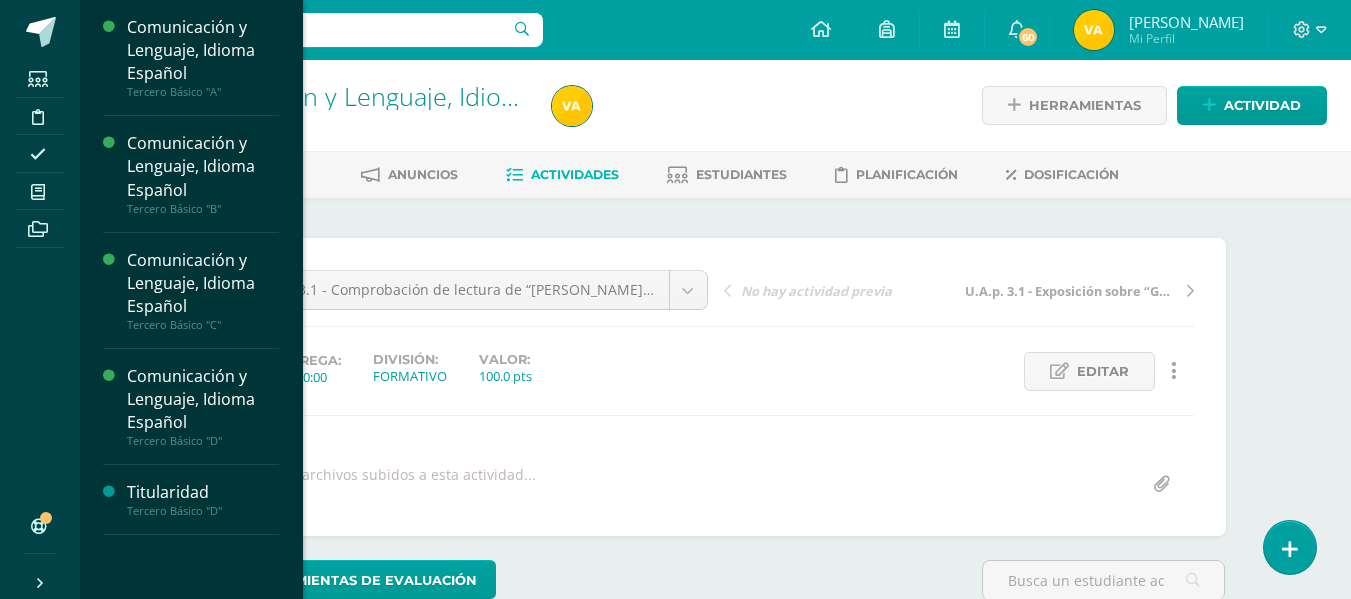 drag, startPoint x: 61, startPoint y: 194, endPoint x: 97, endPoint y: 209, distance: 39 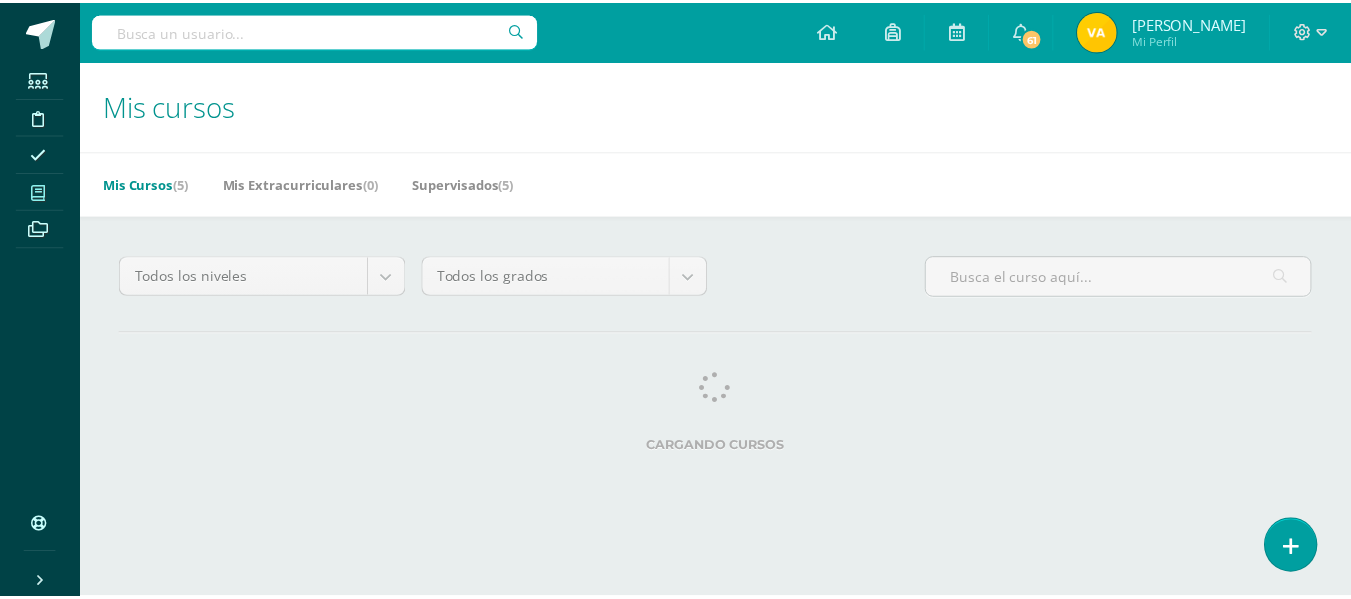 scroll, scrollTop: 0, scrollLeft: 0, axis: both 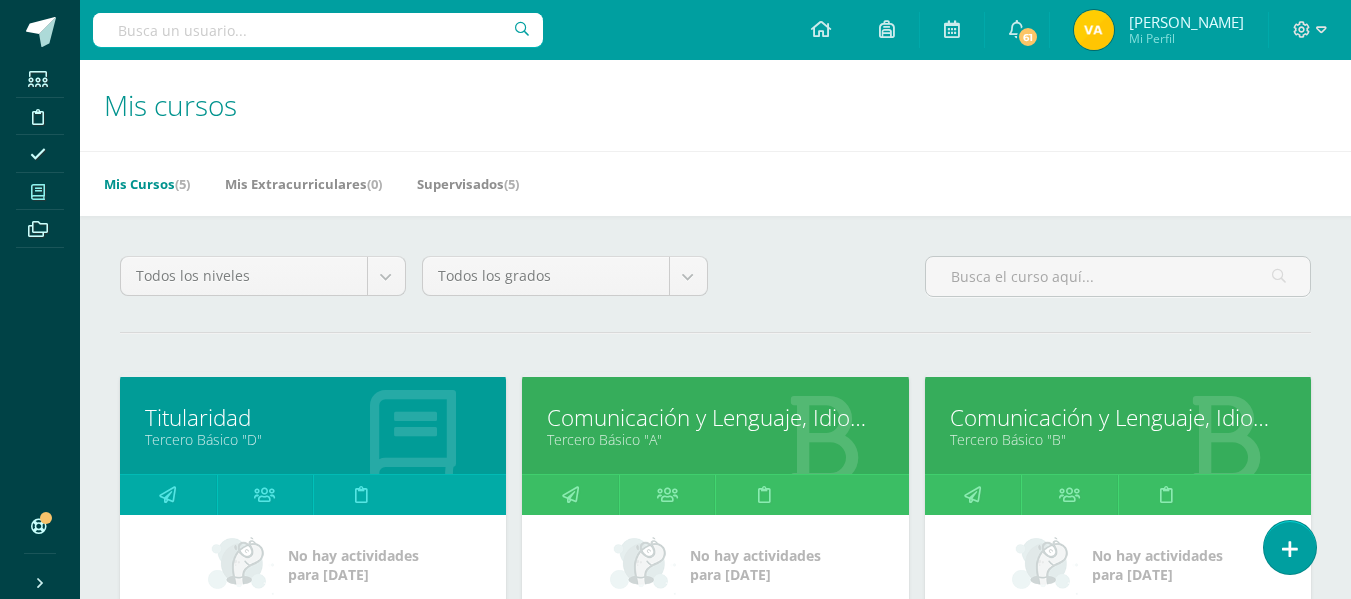 click on "Tercero Básico "B"" at bounding box center (1118, 439) 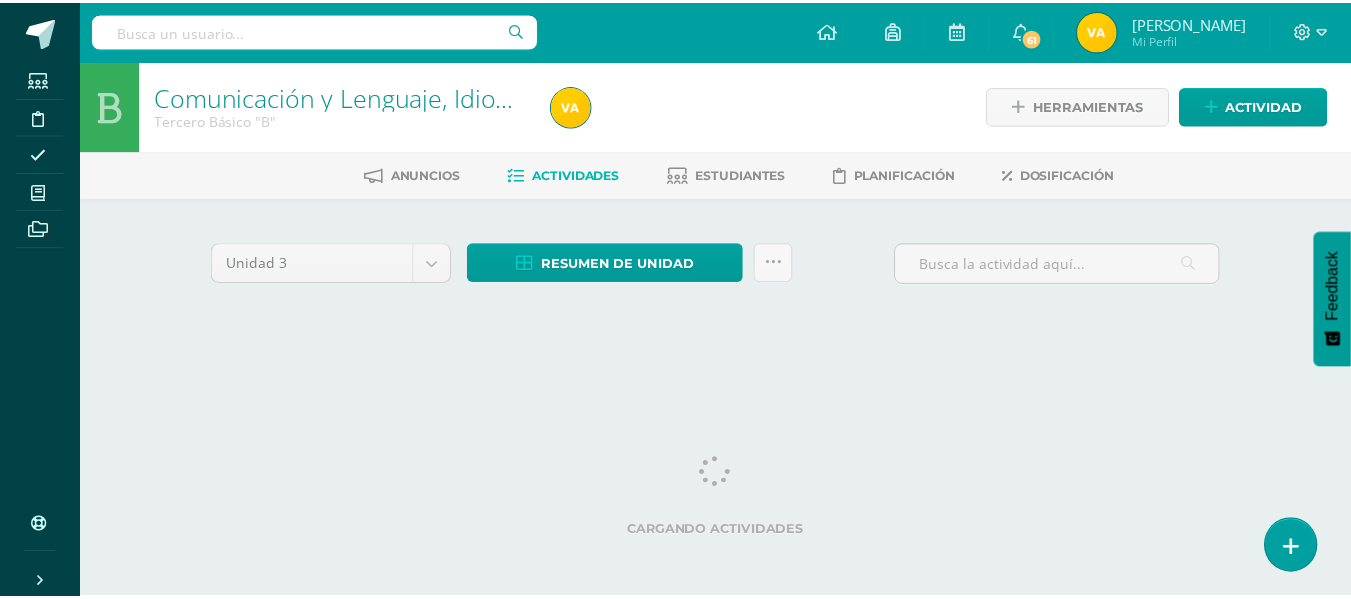 scroll, scrollTop: 0, scrollLeft: 0, axis: both 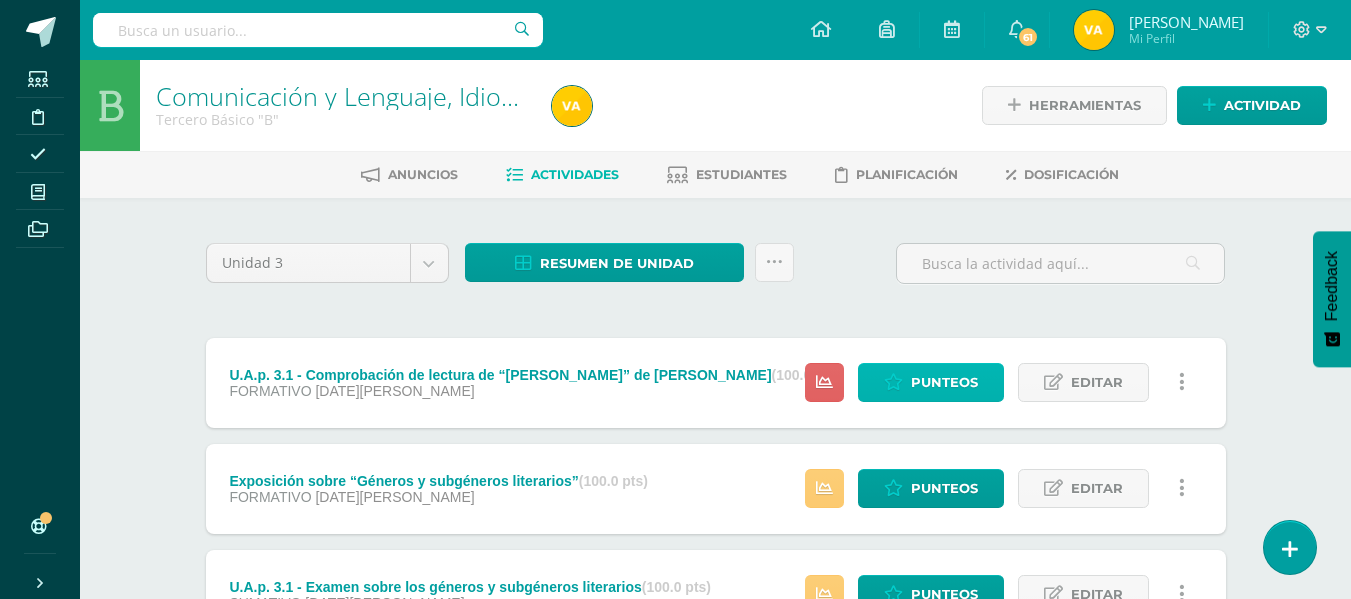 click on "Punteos" at bounding box center [931, 382] 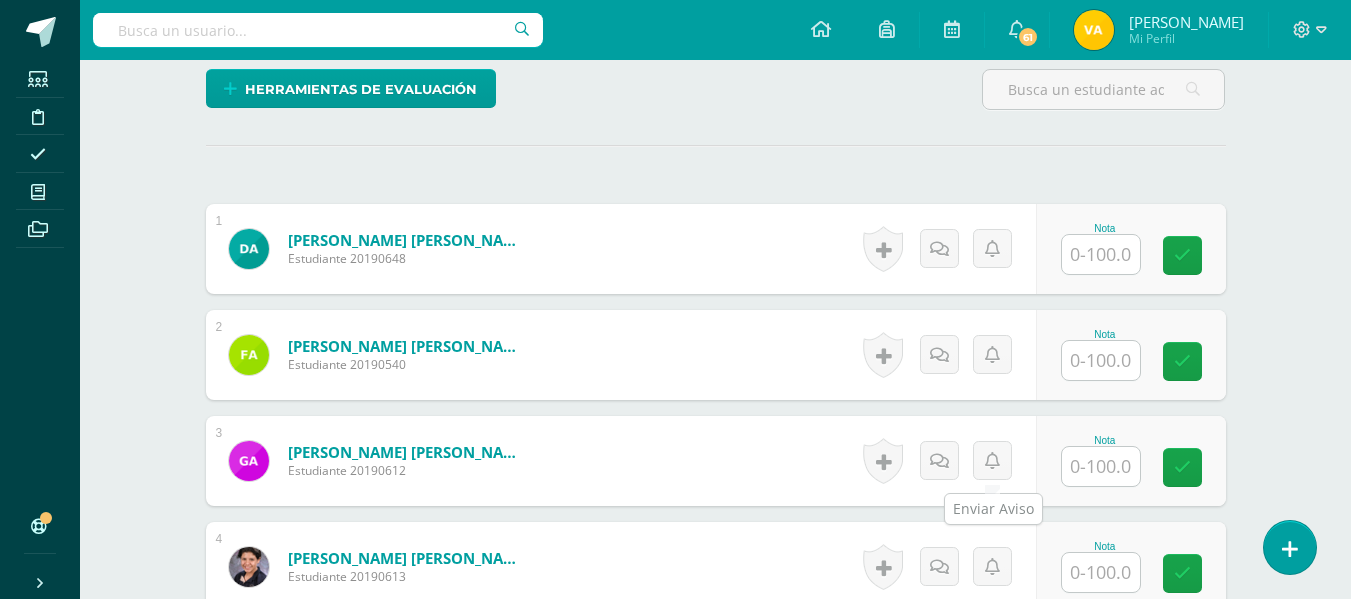 scroll, scrollTop: 511, scrollLeft: 0, axis: vertical 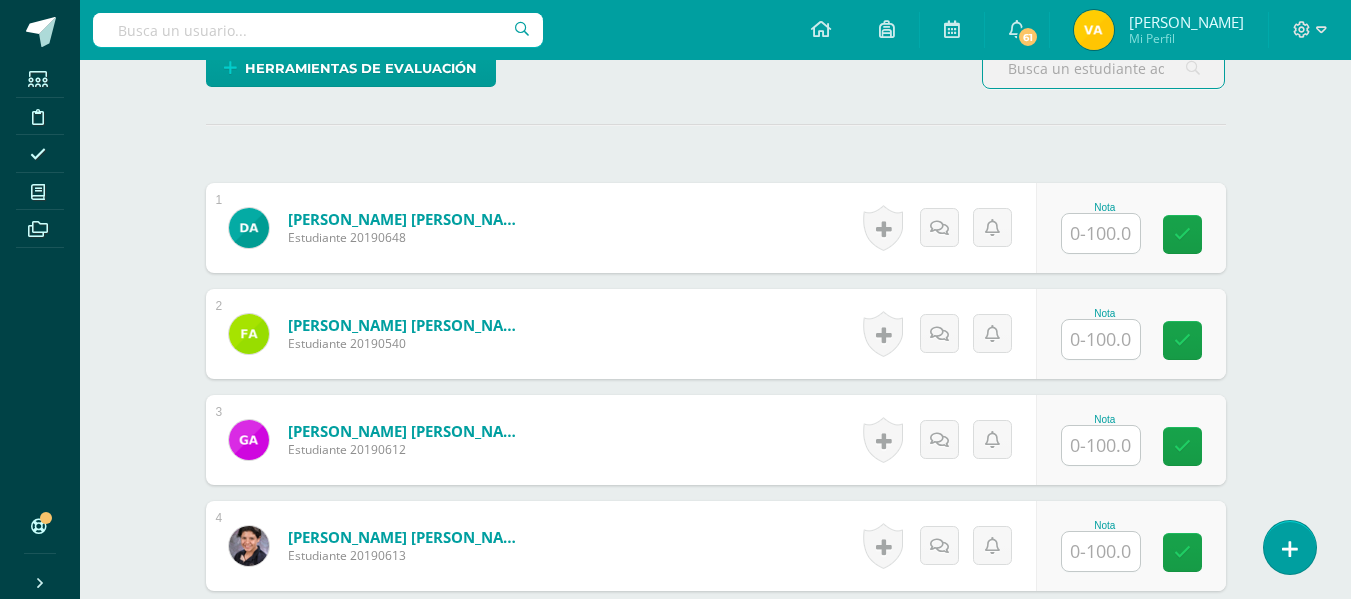 click at bounding box center [1101, 233] 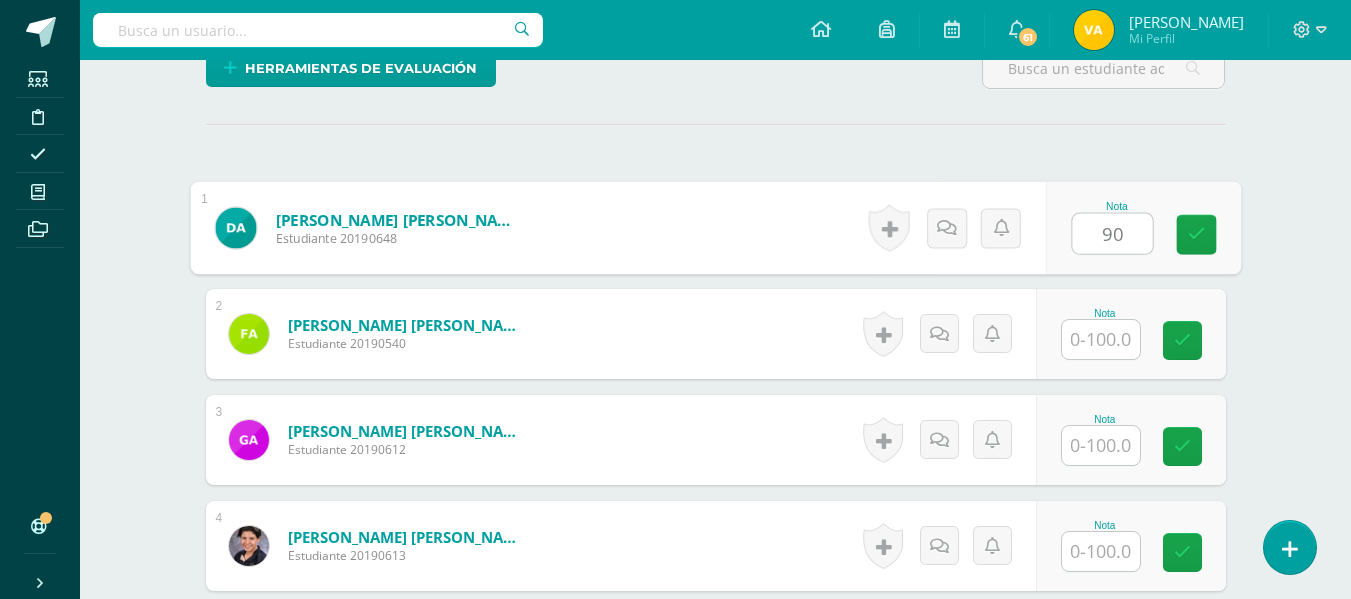 type on "90" 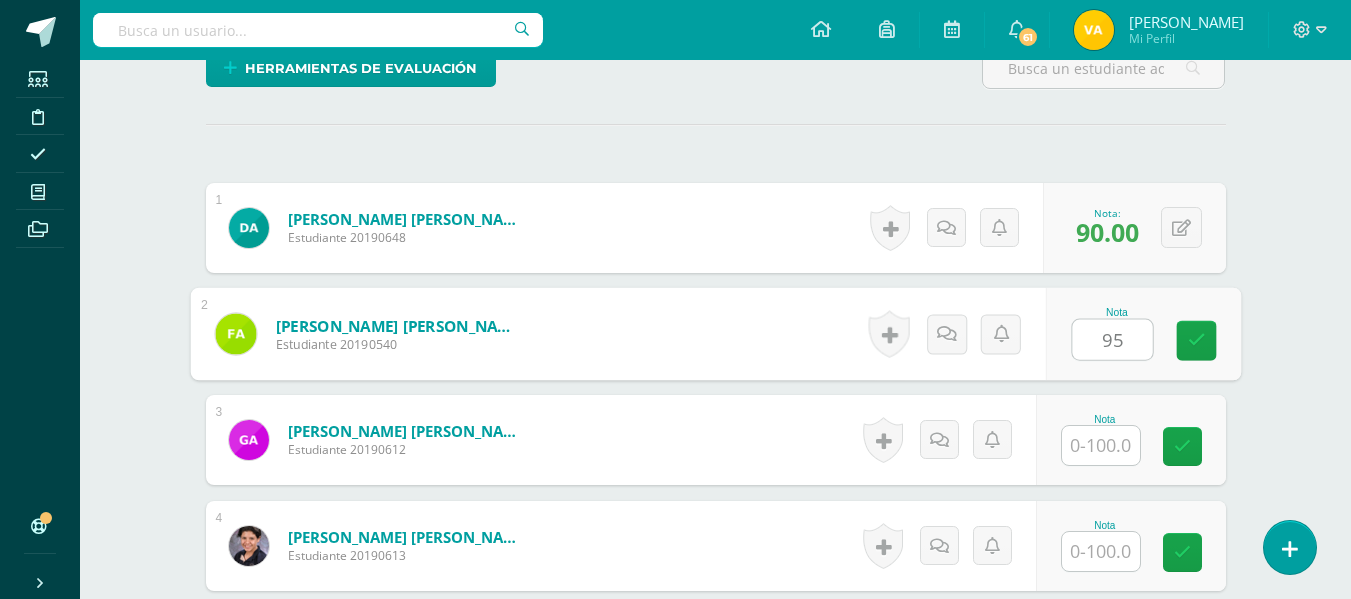 scroll, scrollTop: 513, scrollLeft: 0, axis: vertical 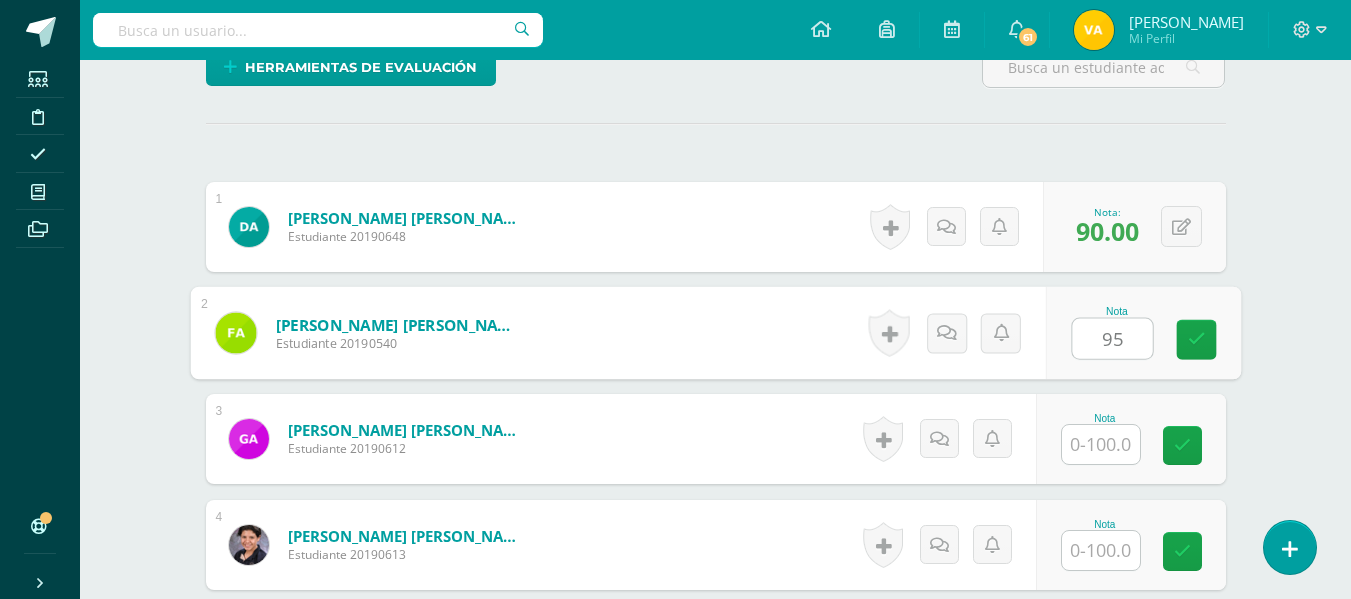 type on "95" 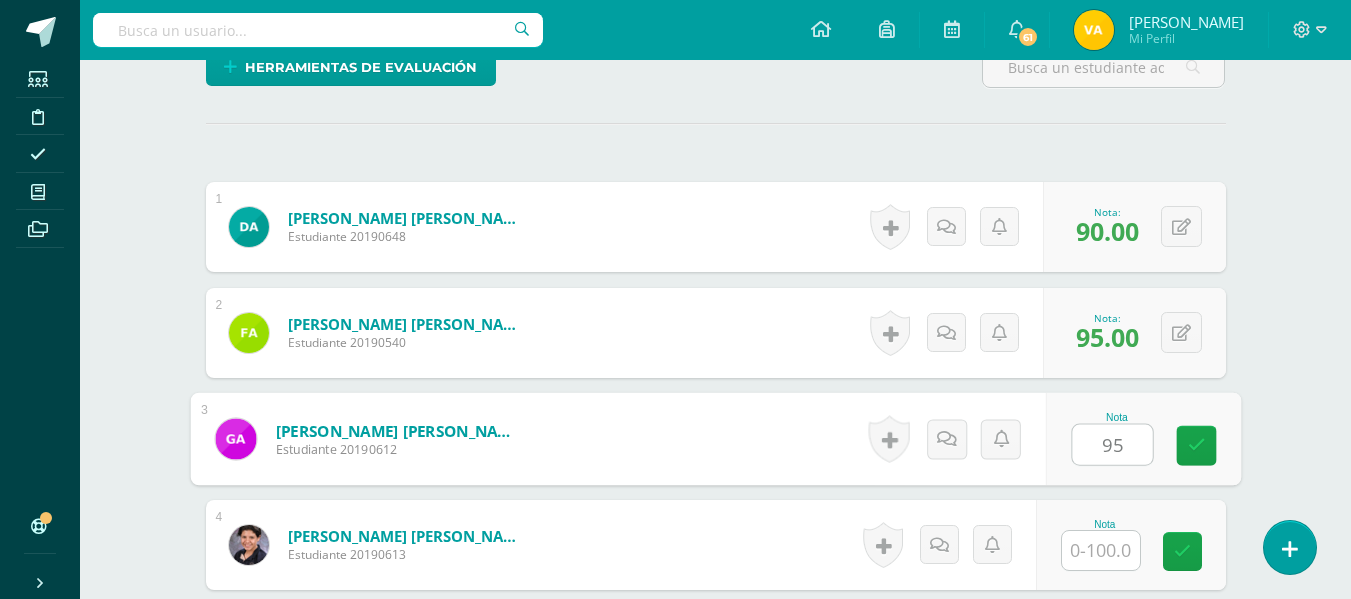 type on "95" 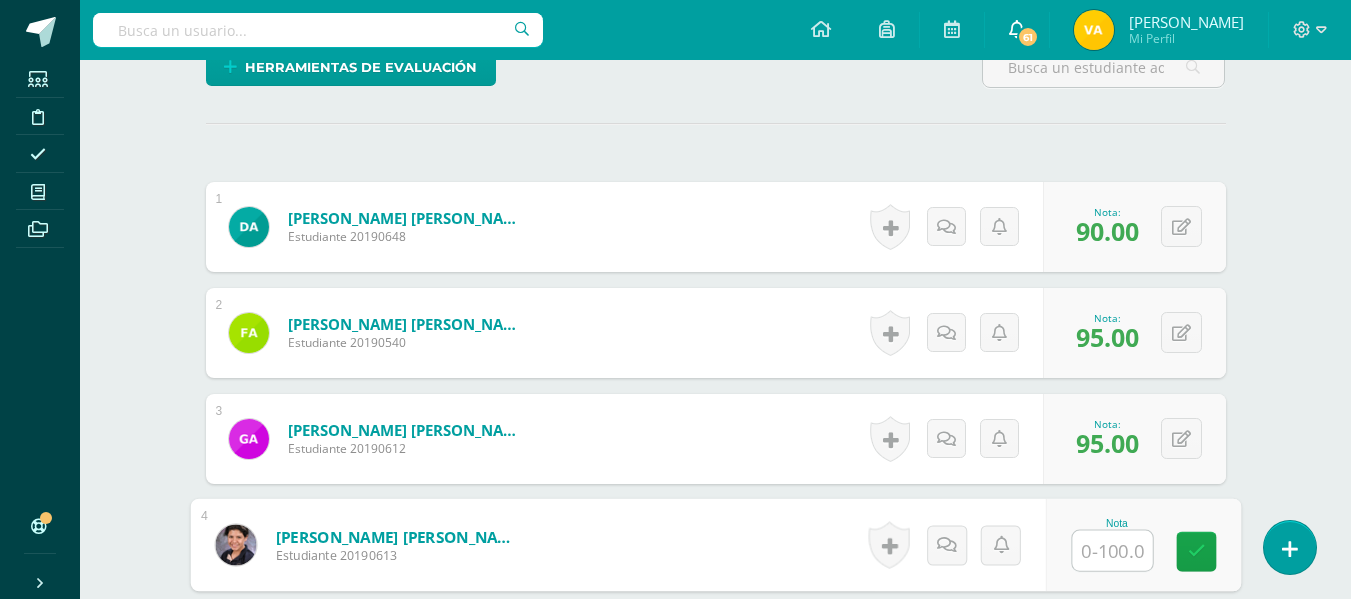 scroll, scrollTop: 514, scrollLeft: 0, axis: vertical 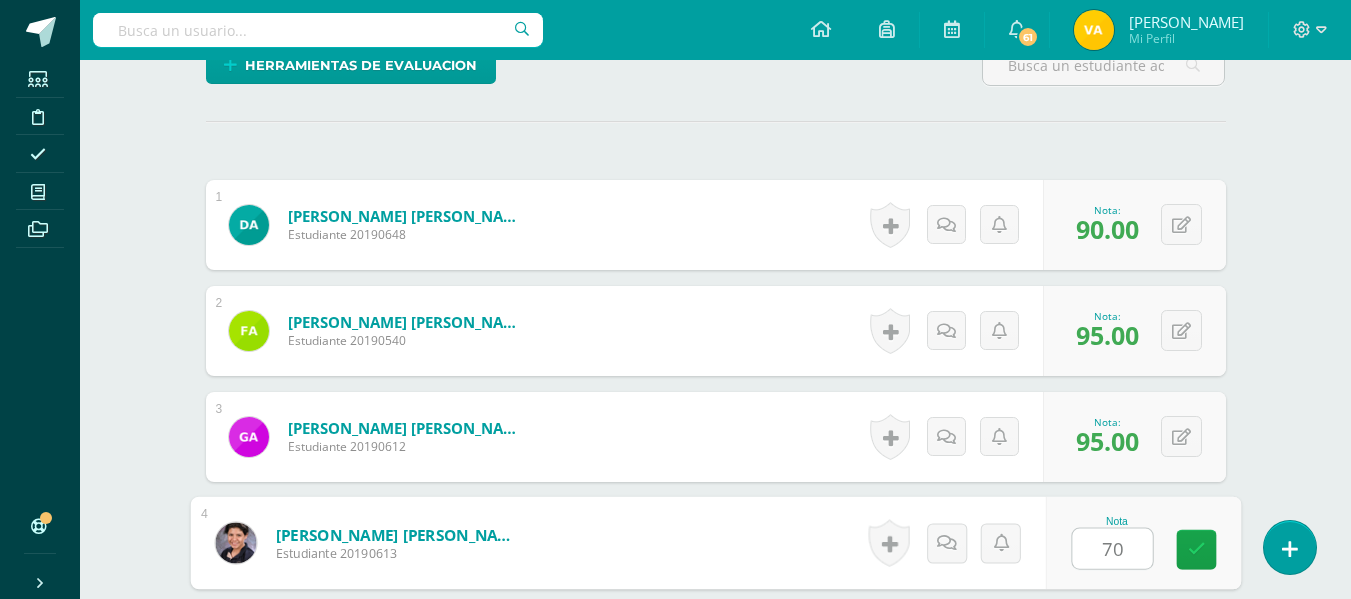 type on "70" 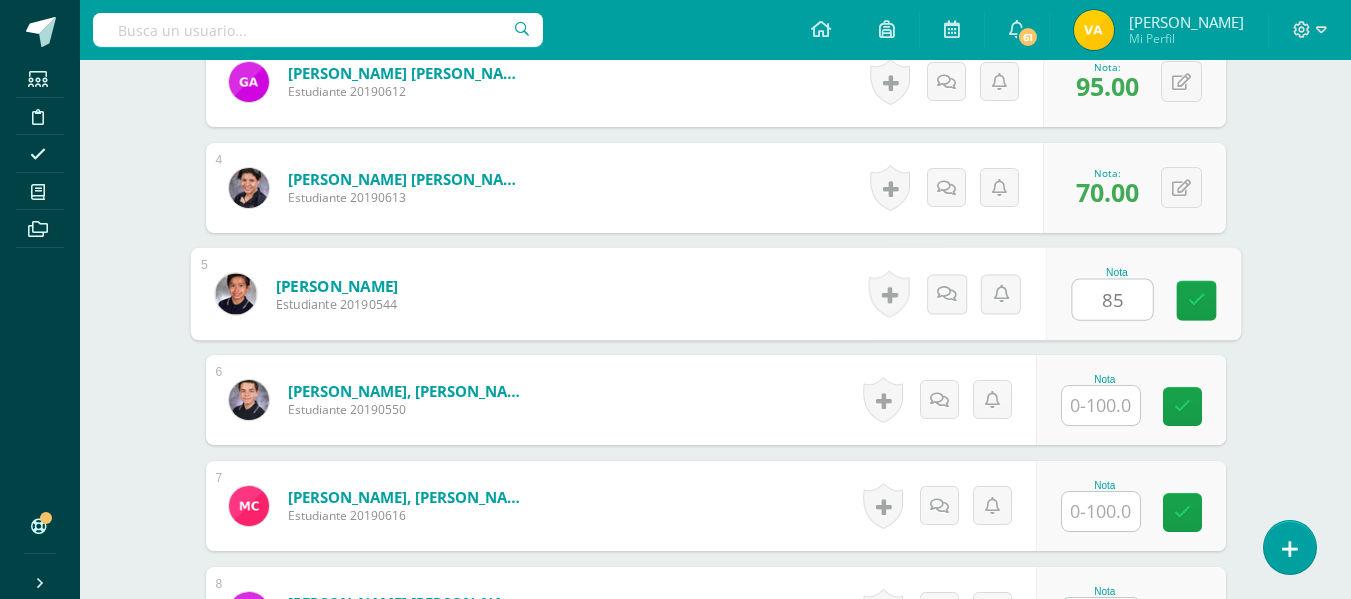 type on "85" 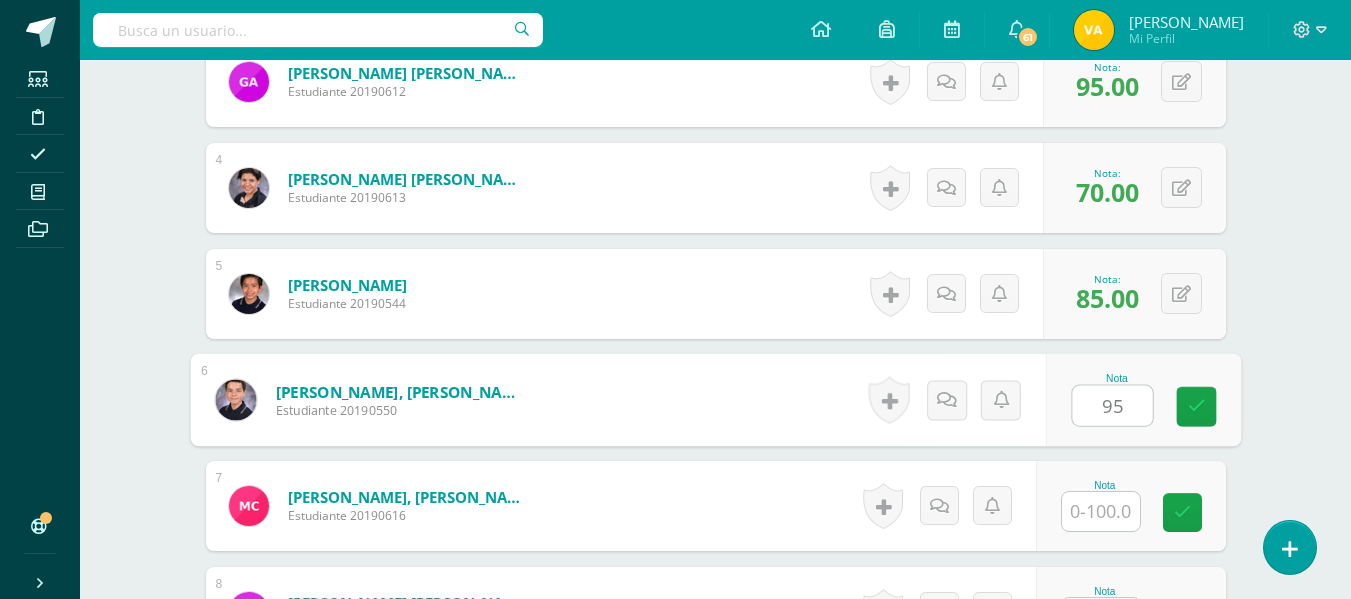 type on "95" 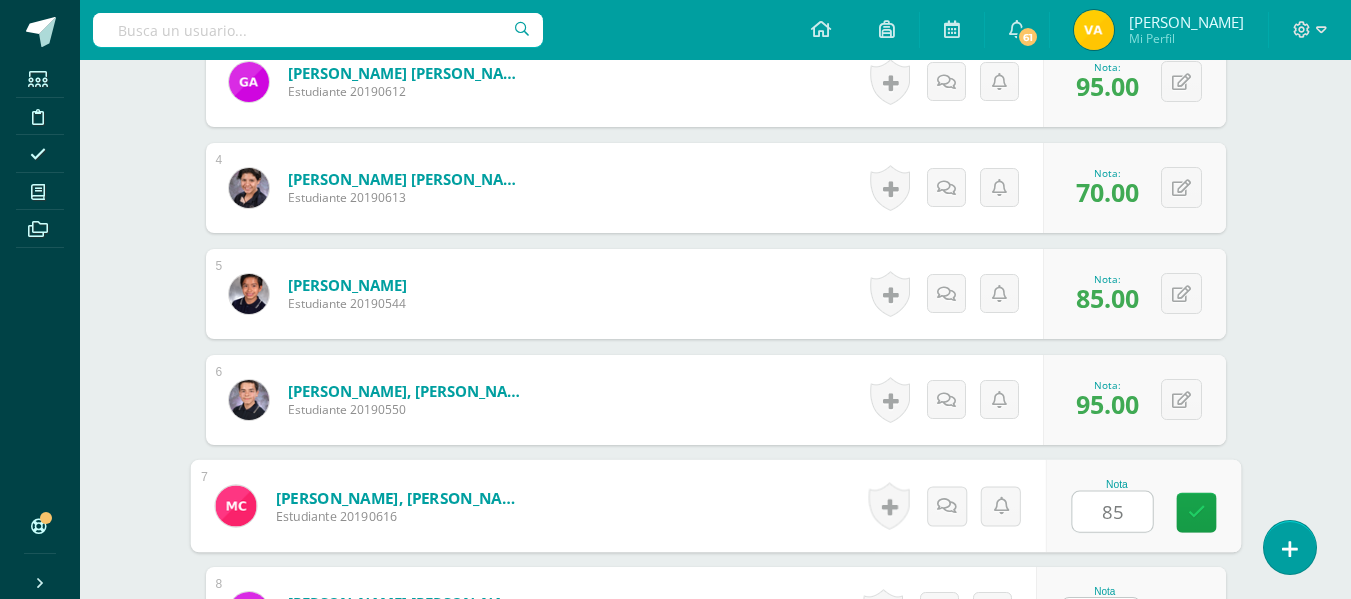 type on "85" 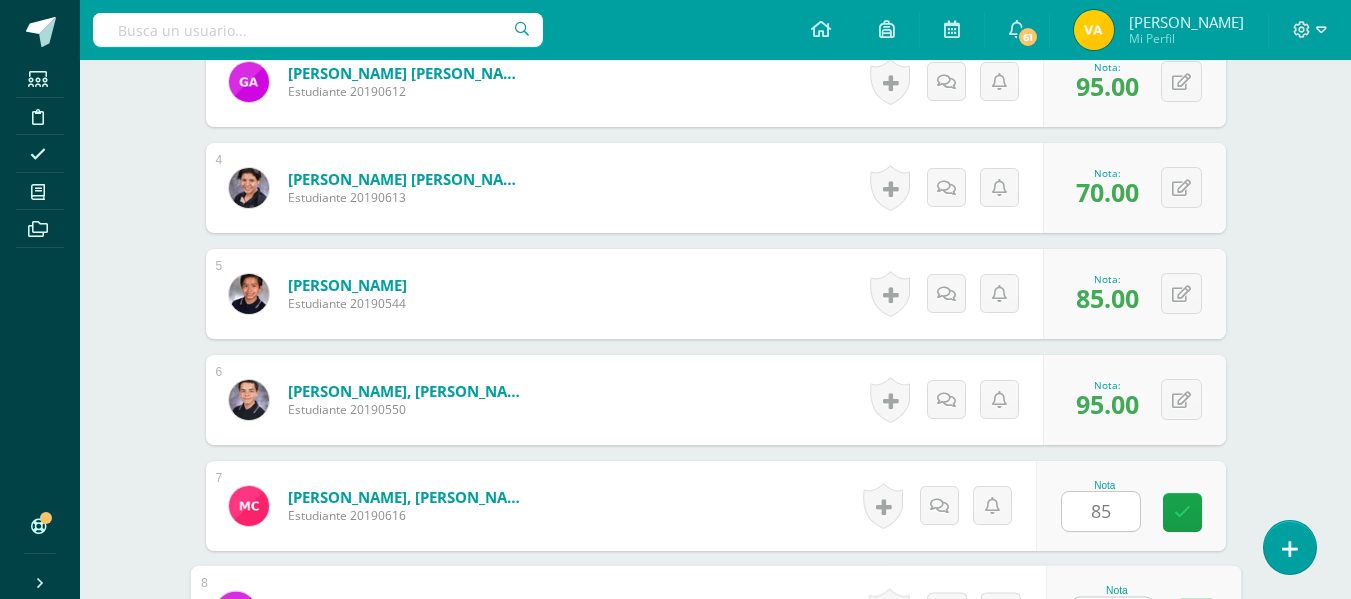 scroll, scrollTop: 908, scrollLeft: 0, axis: vertical 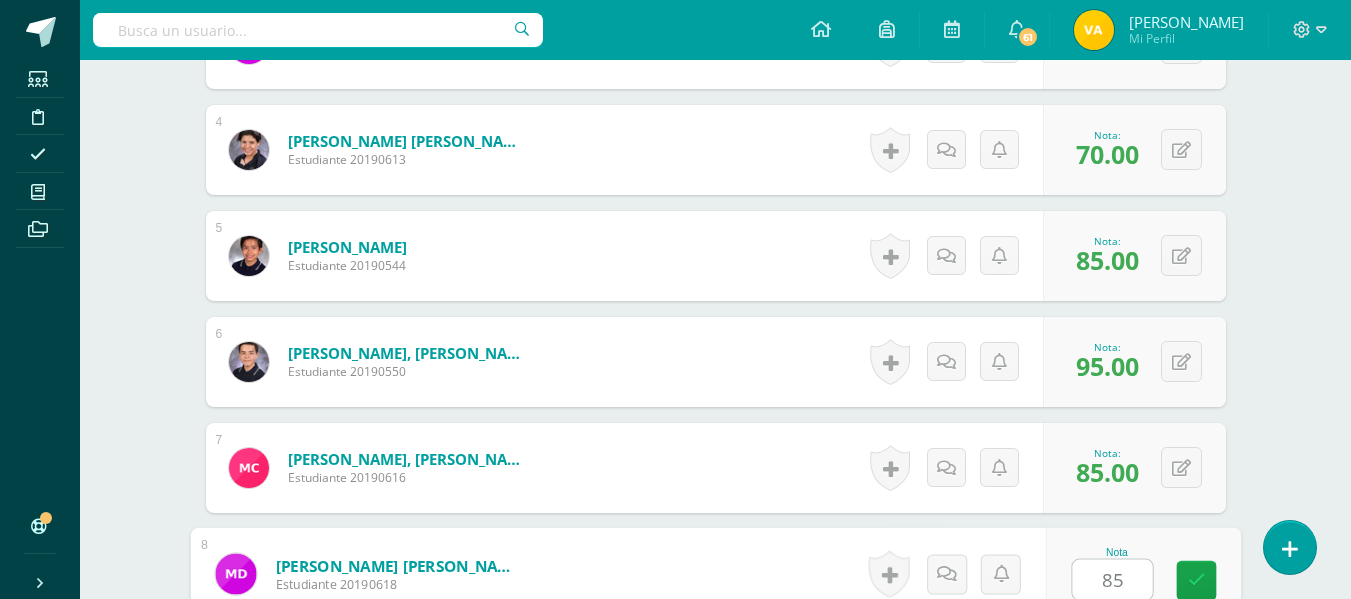 type on "85" 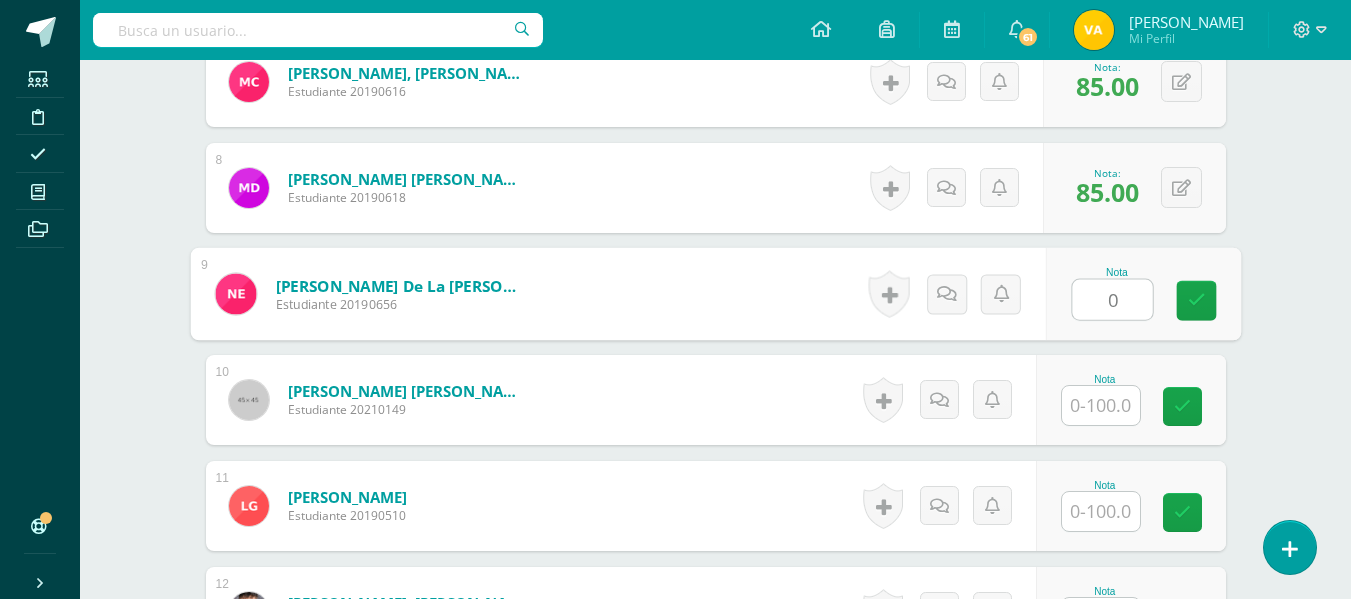 type on "0" 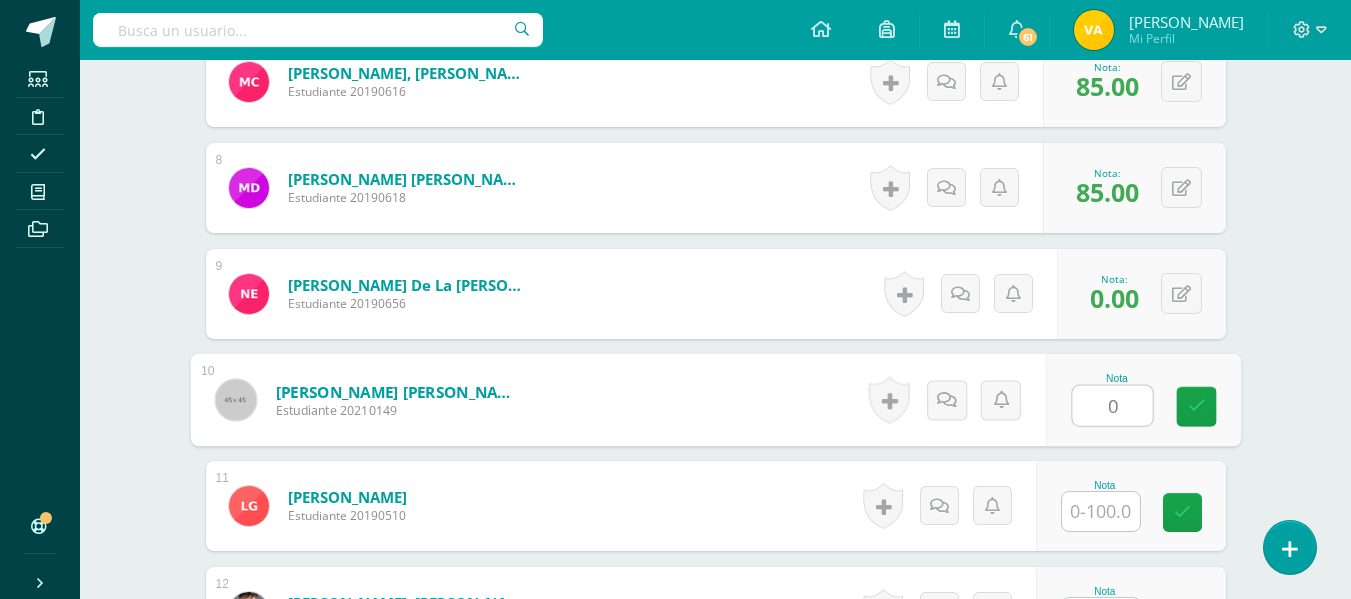 type on "0" 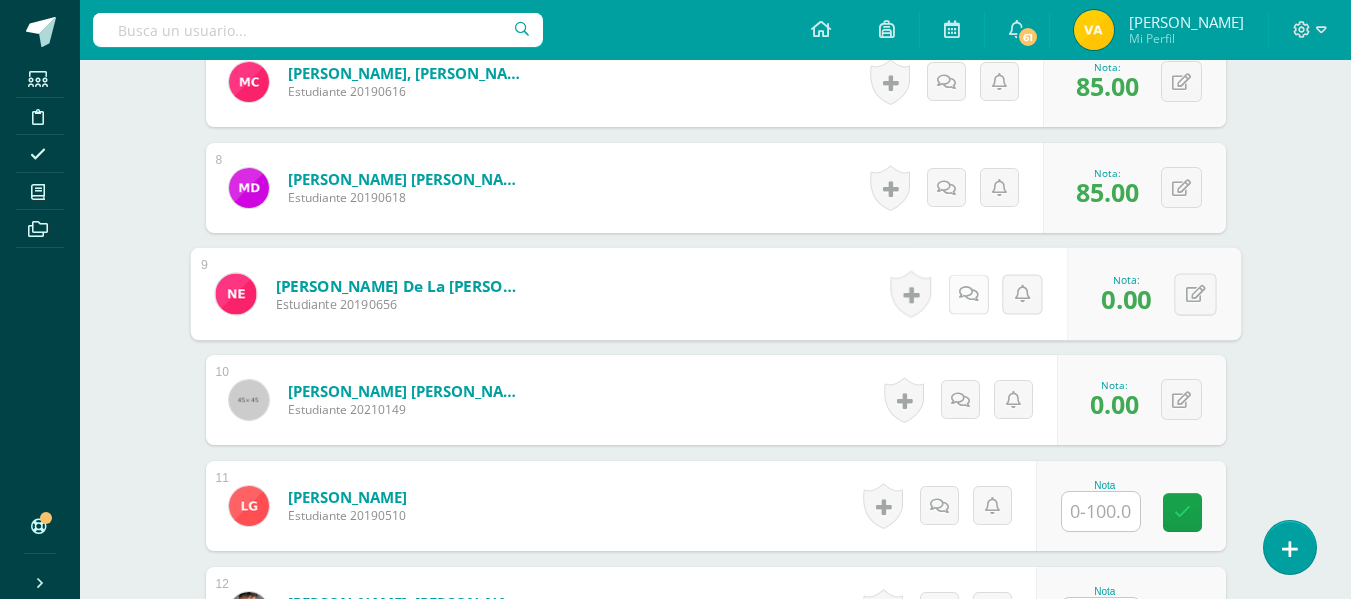 click at bounding box center (968, 294) 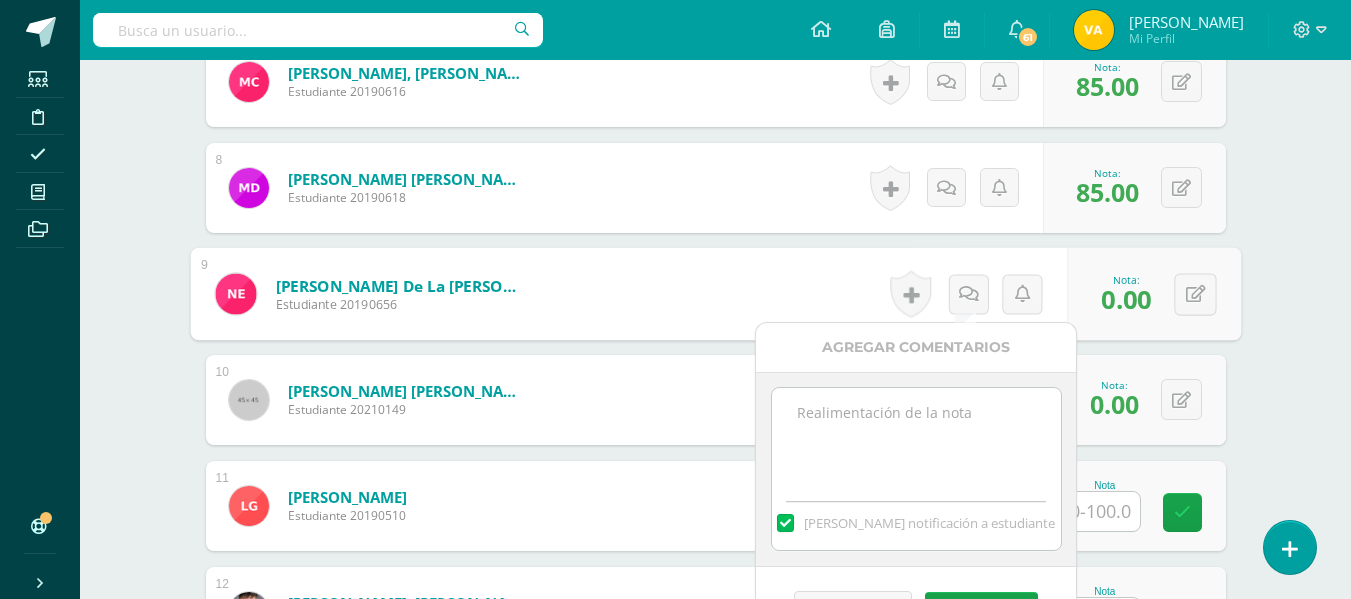 click at bounding box center [916, 438] 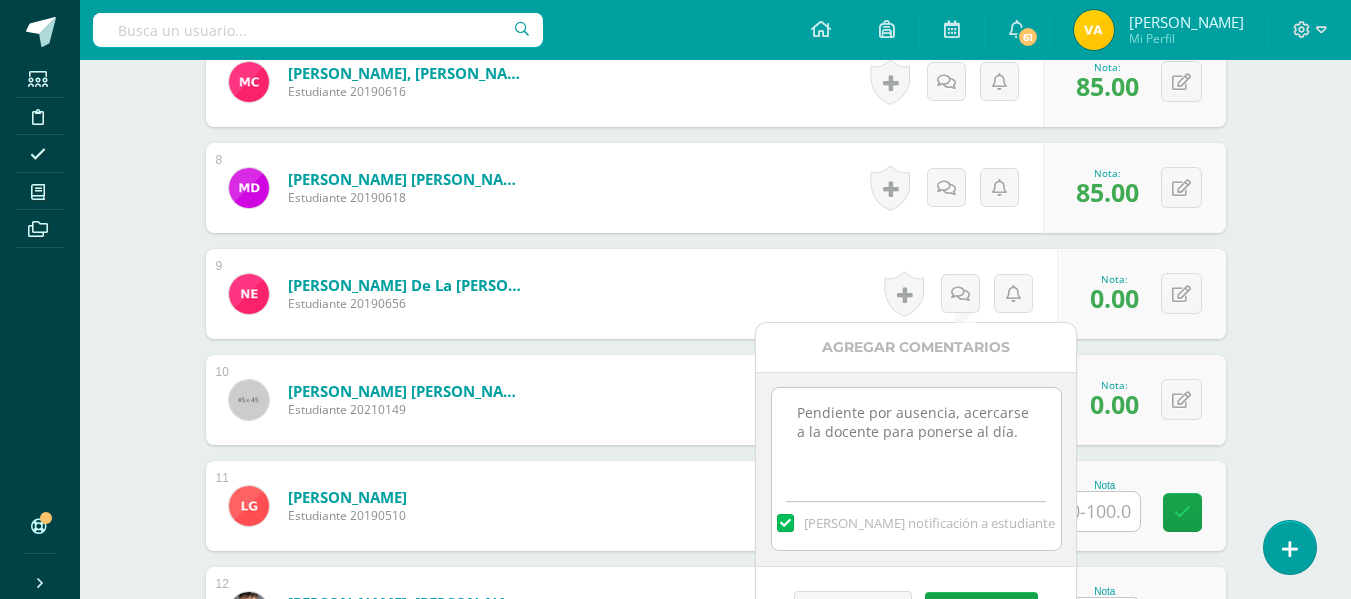 drag, startPoint x: 1028, startPoint y: 436, endPoint x: 870, endPoint y: 433, distance: 158.02847 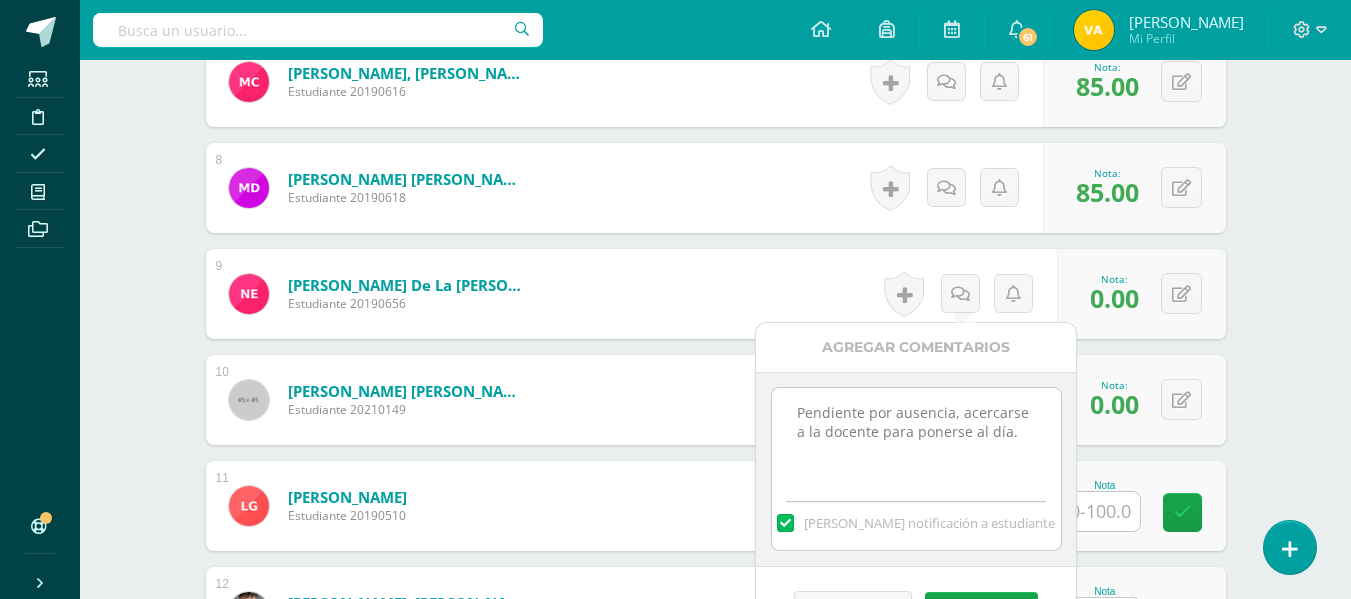 click on "Pendiente por ausencia, acercarse a la docente para ponerse al día." at bounding box center [916, 438] 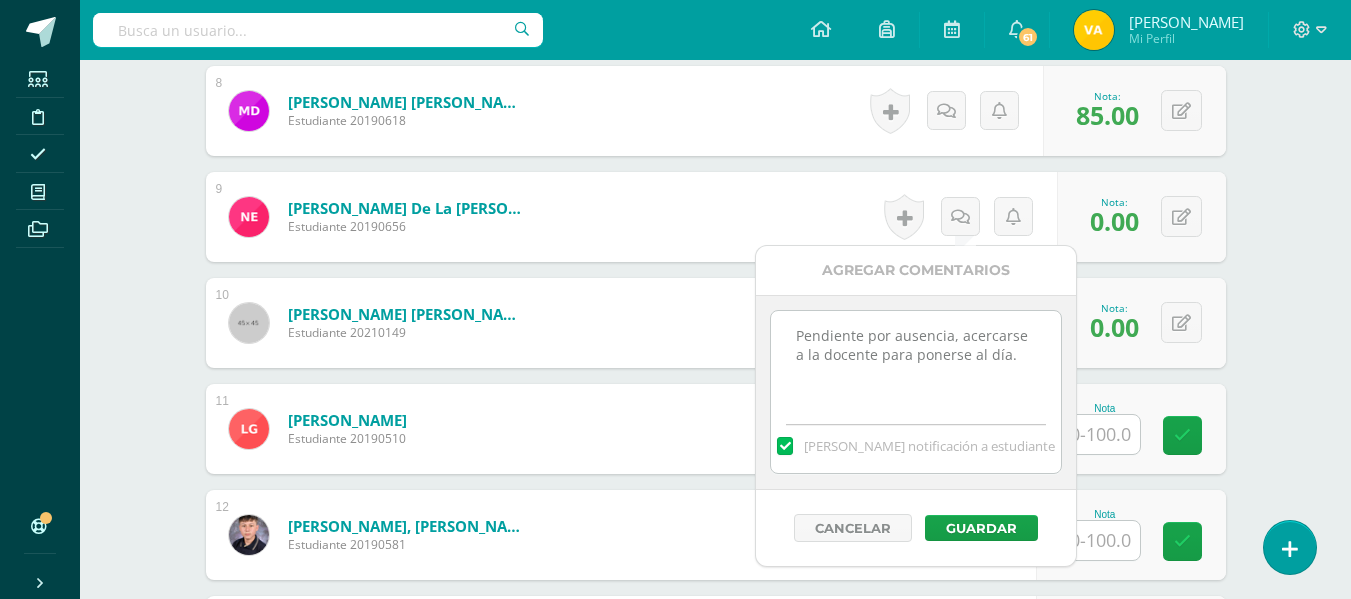 scroll, scrollTop: 1394, scrollLeft: 0, axis: vertical 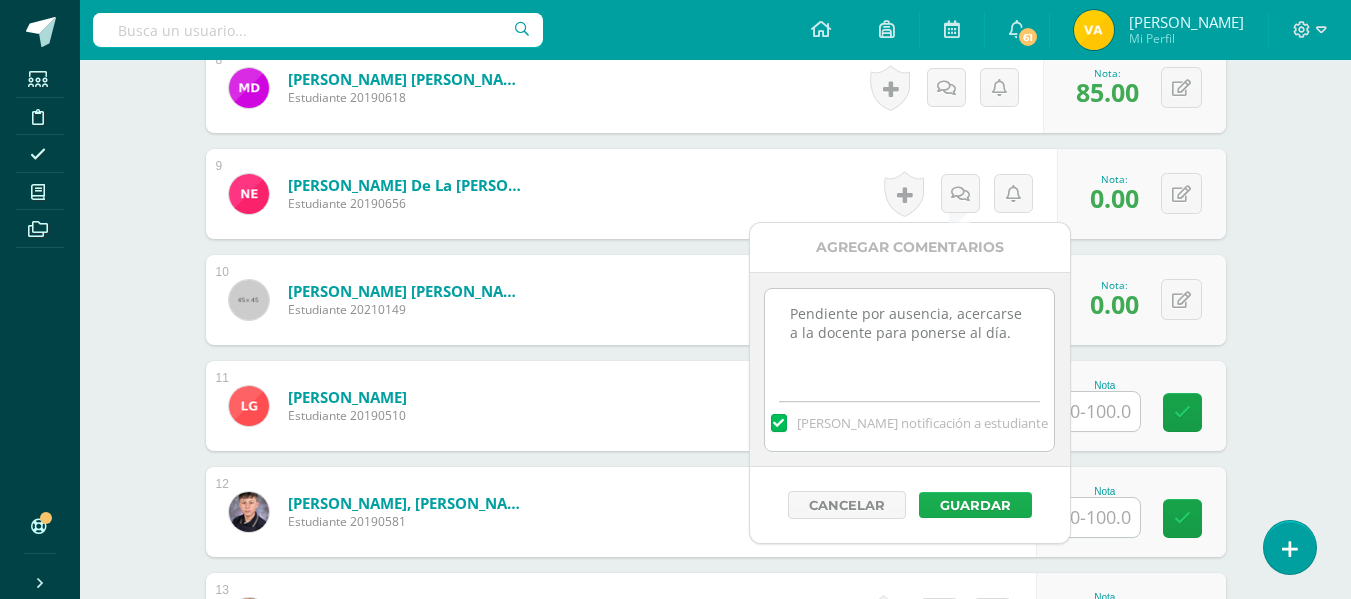 type on "Pendiente por ausencia, acercarse a la docente para ponerse al día." 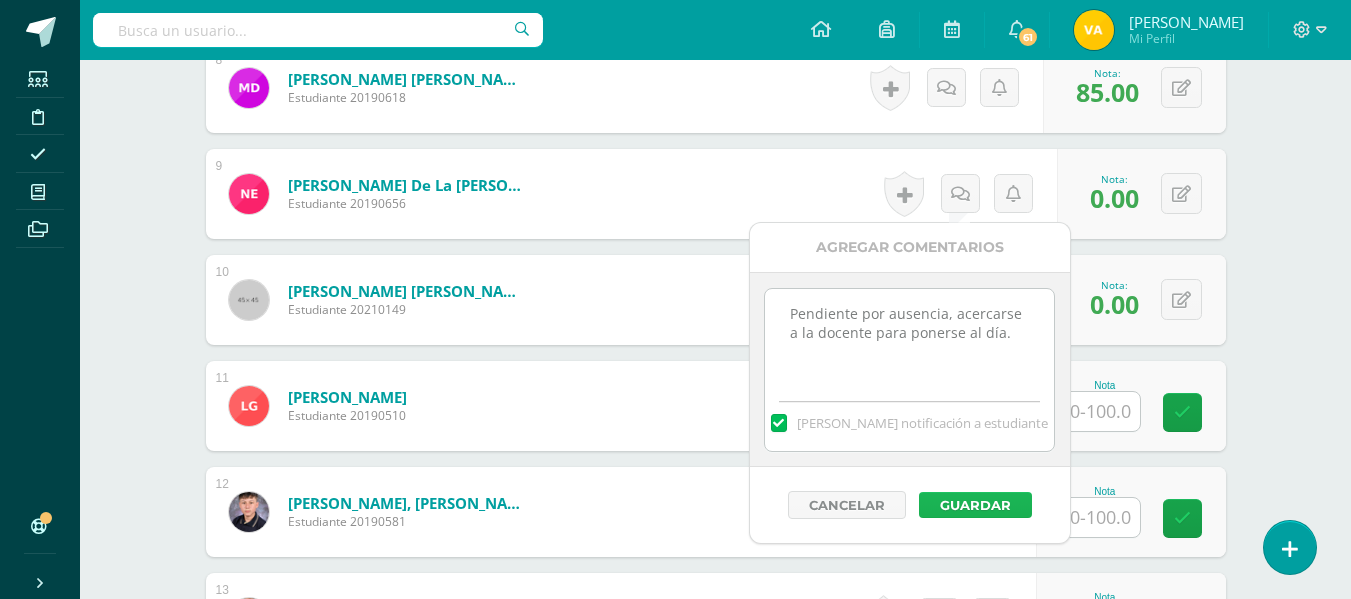 click on "Guardar" at bounding box center (975, 505) 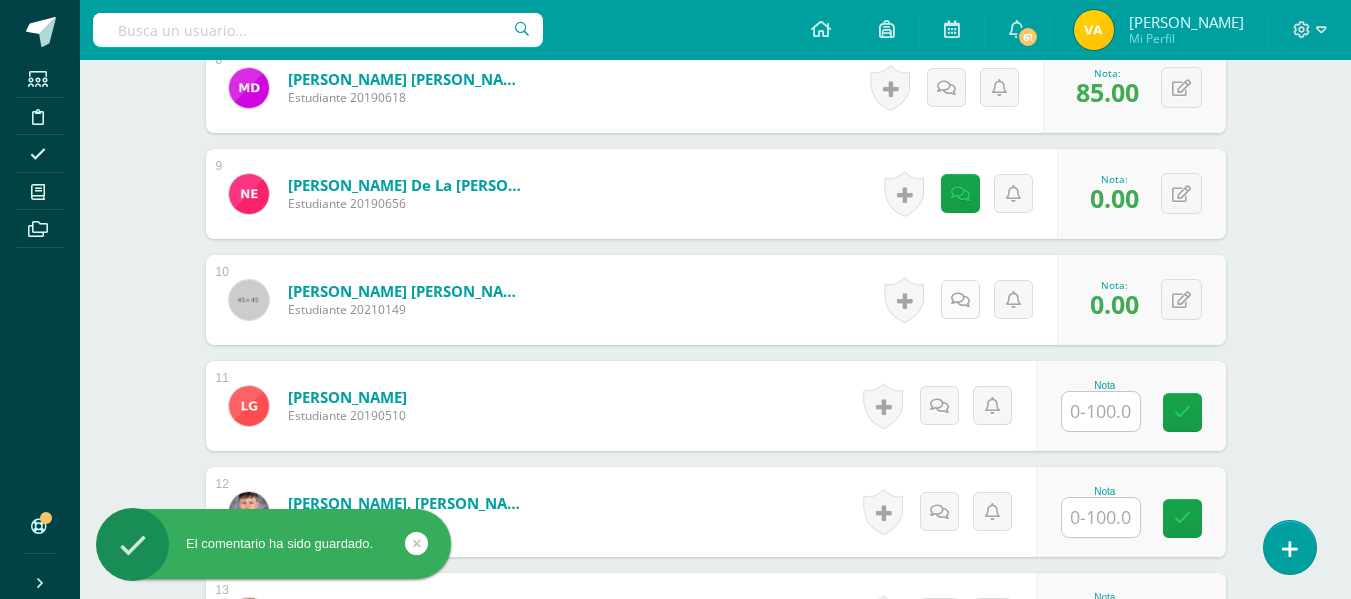 click at bounding box center [960, 300] 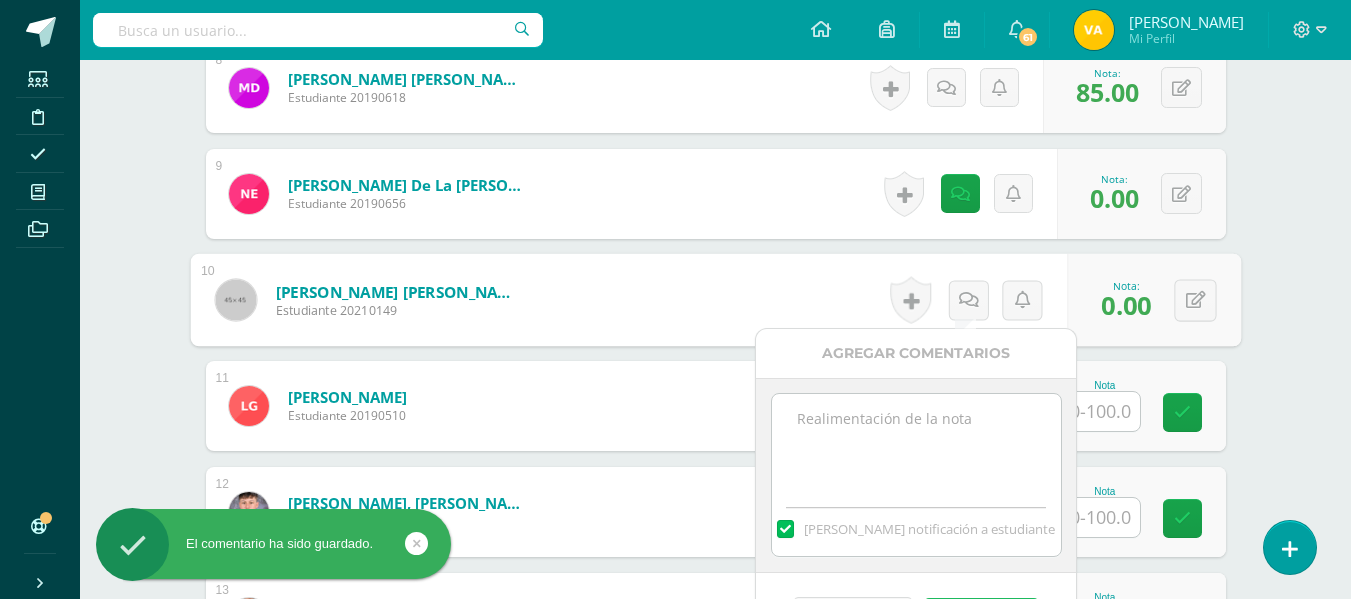 click at bounding box center (916, 444) 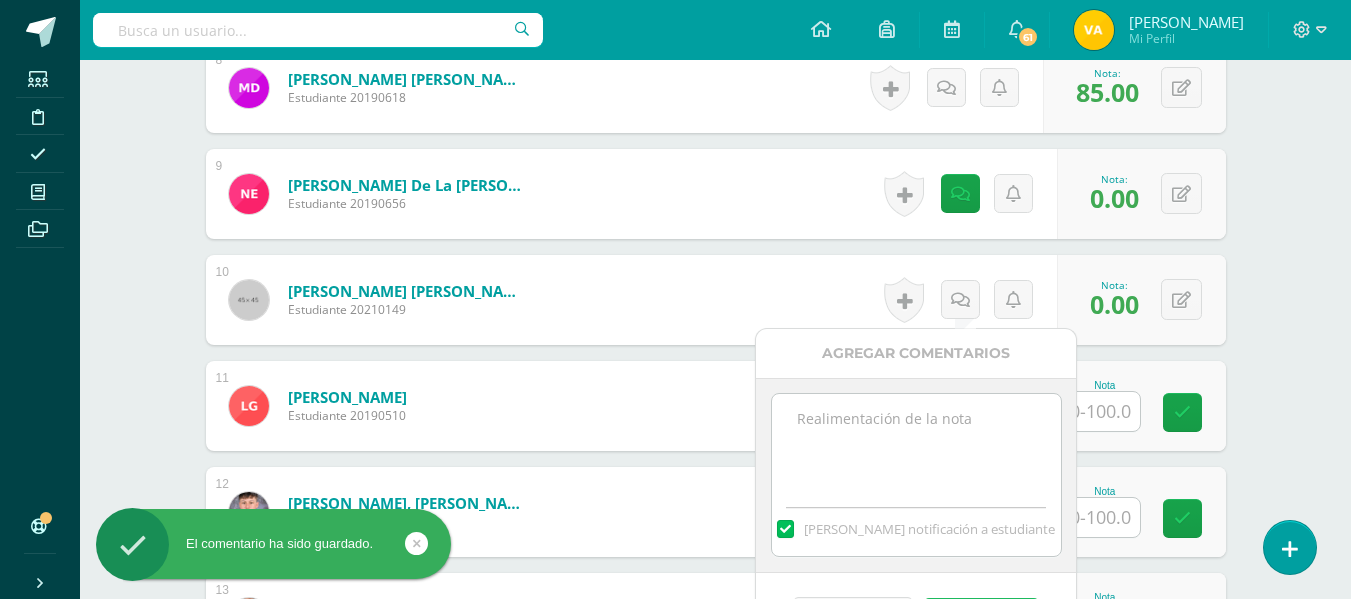paste on "Pendiente por ausencia, acercarse a la docente para ponerse al día." 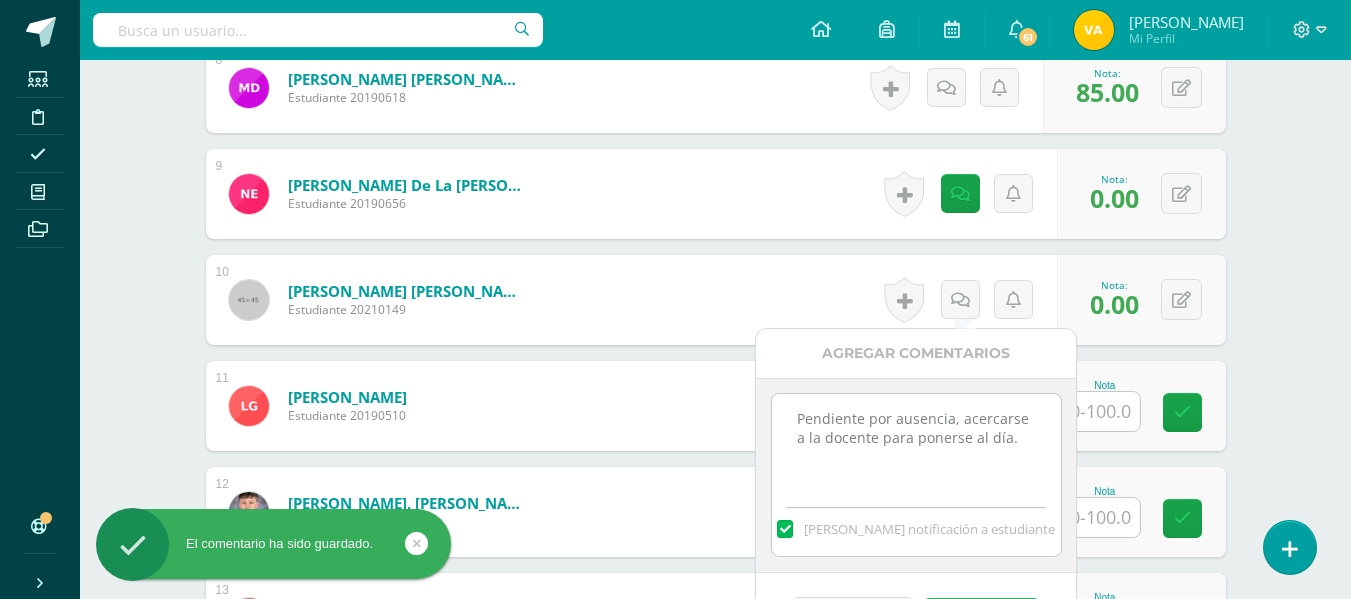 scroll, scrollTop: 1594, scrollLeft: 0, axis: vertical 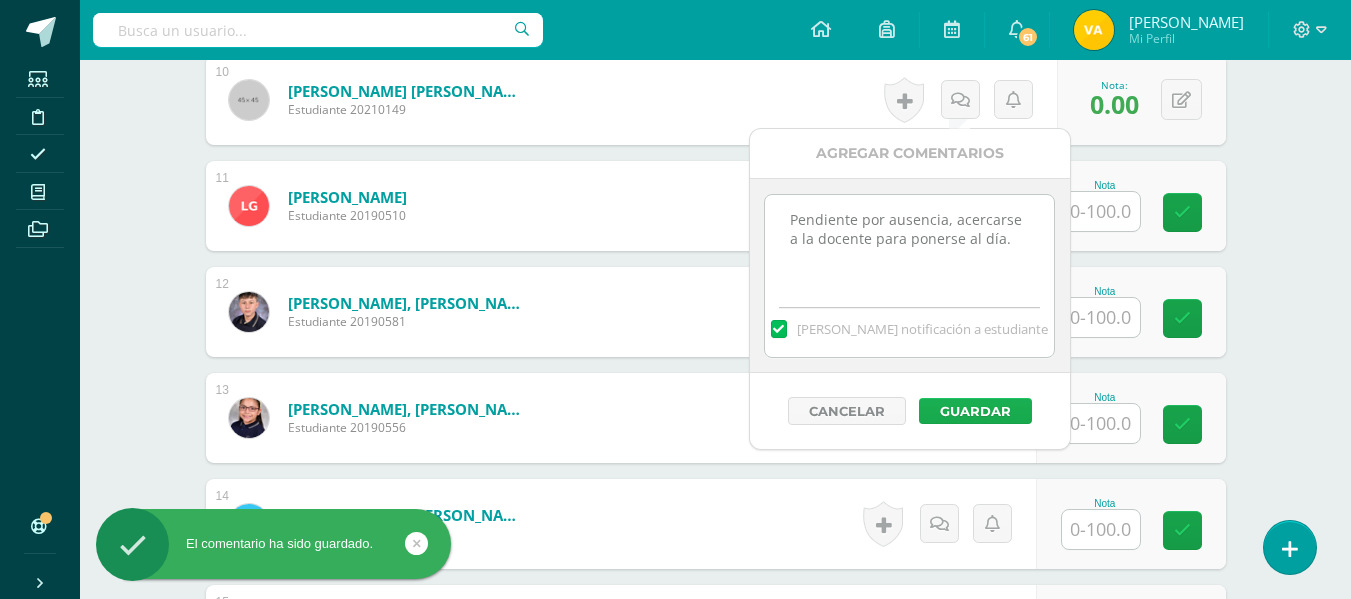 type on "Pendiente por ausencia, acercarse a la docente para ponerse al día." 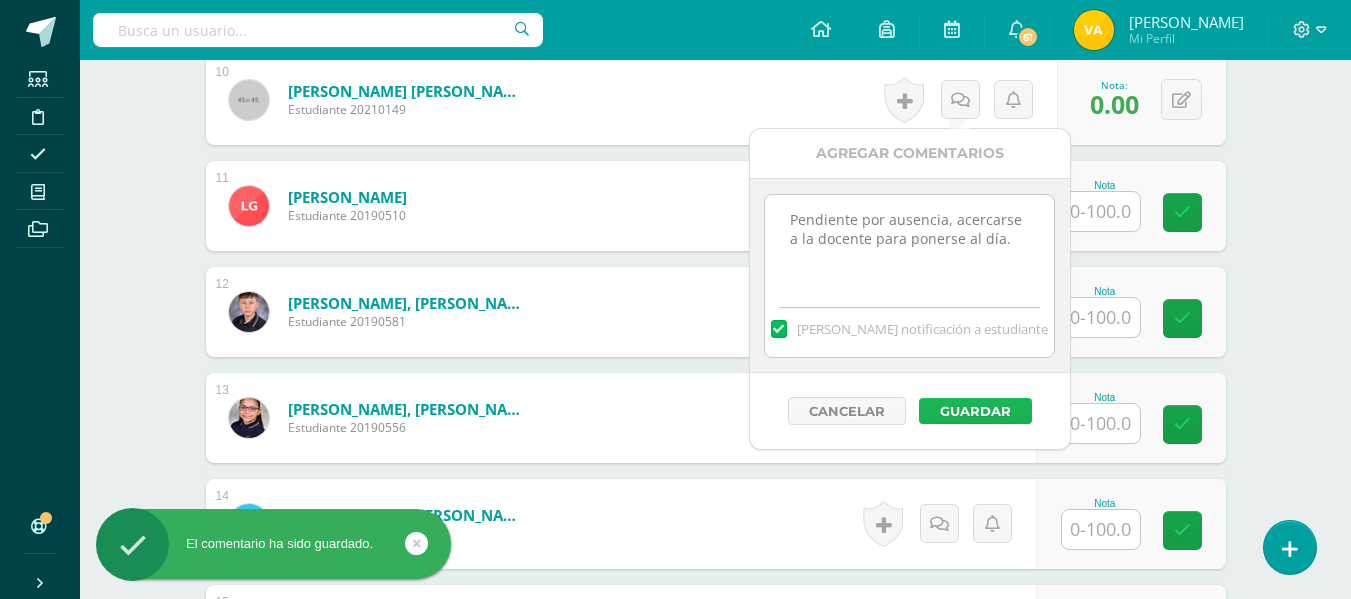 click on "Guardar" at bounding box center [975, 411] 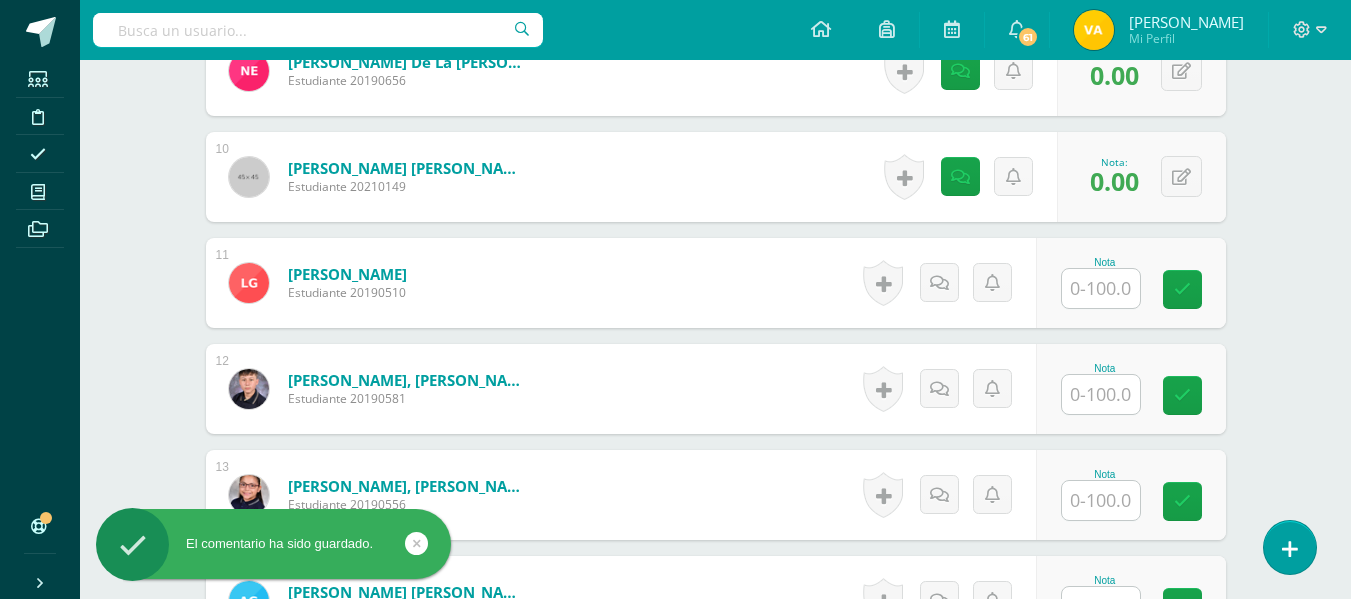 scroll, scrollTop: 1494, scrollLeft: 0, axis: vertical 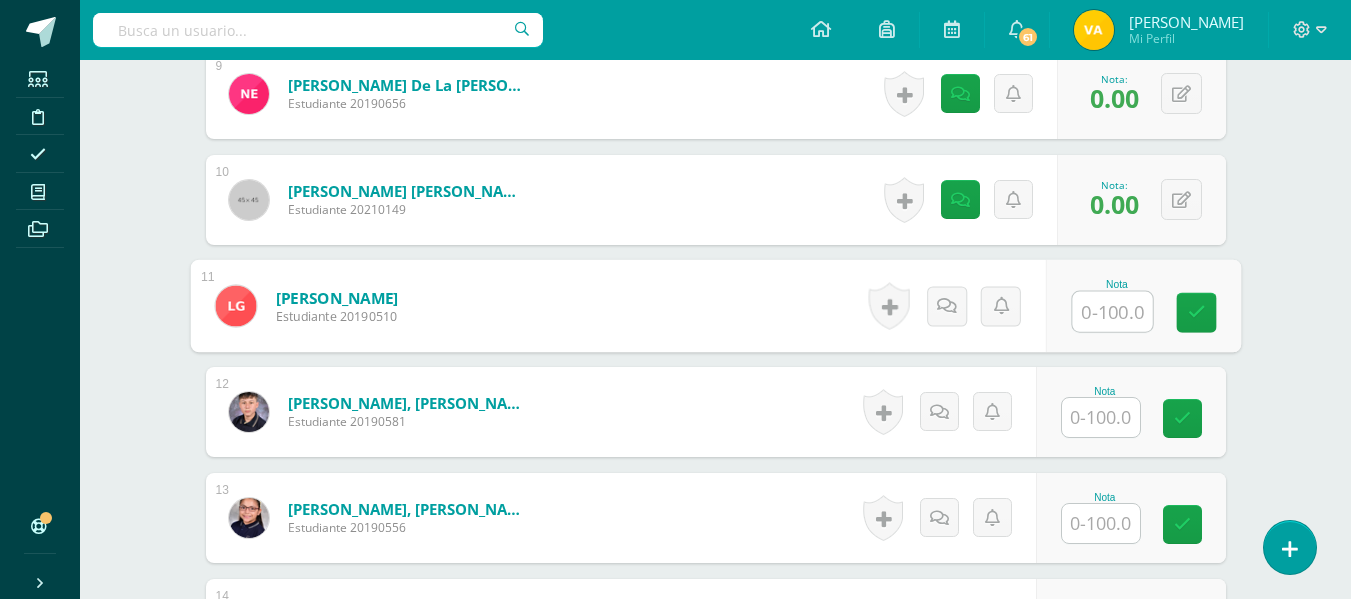 click at bounding box center (1112, 312) 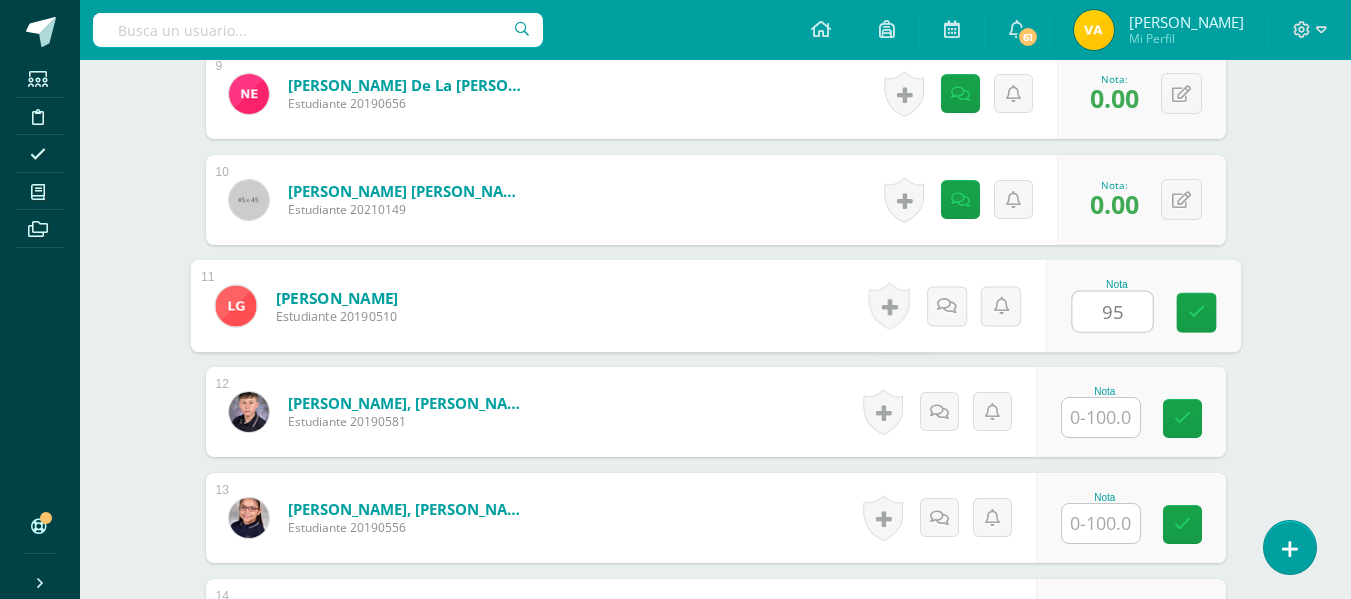 type on "95" 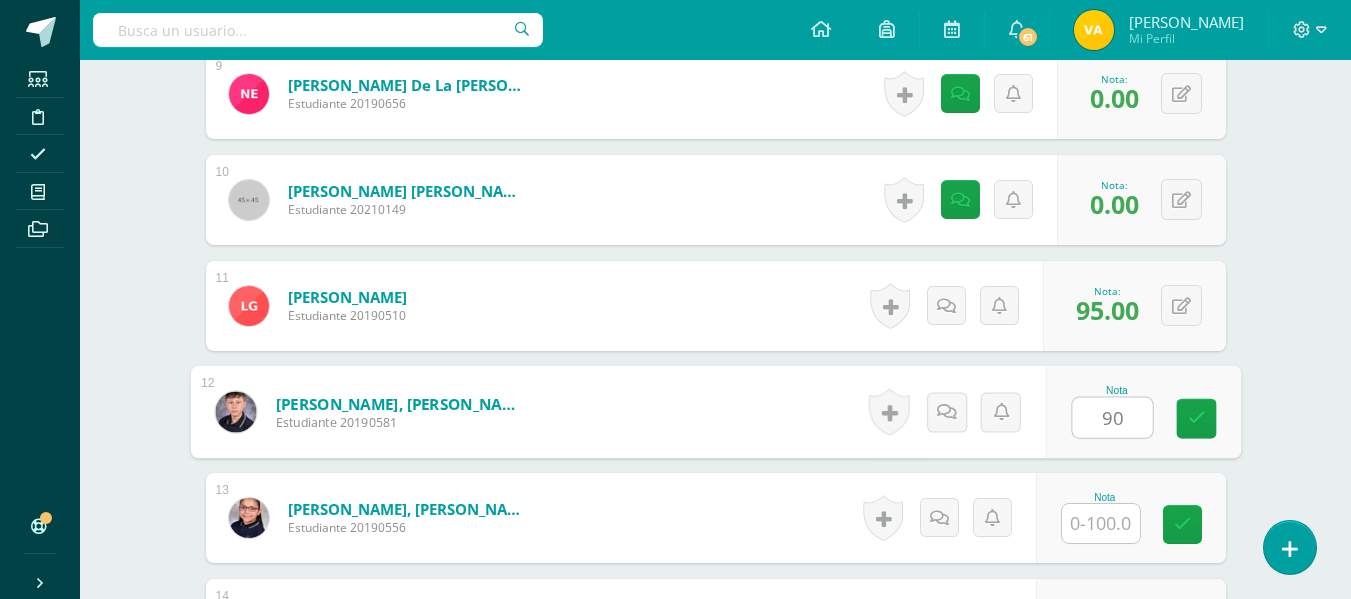 click on "90" at bounding box center (1112, 418) 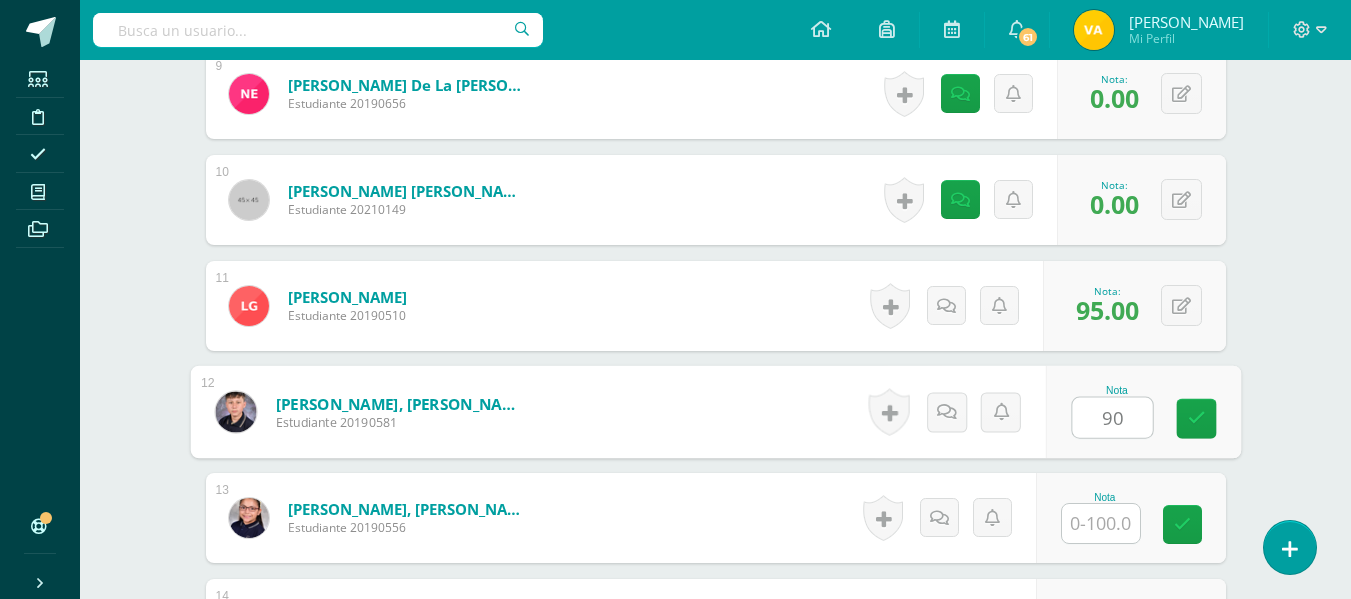 type on "90" 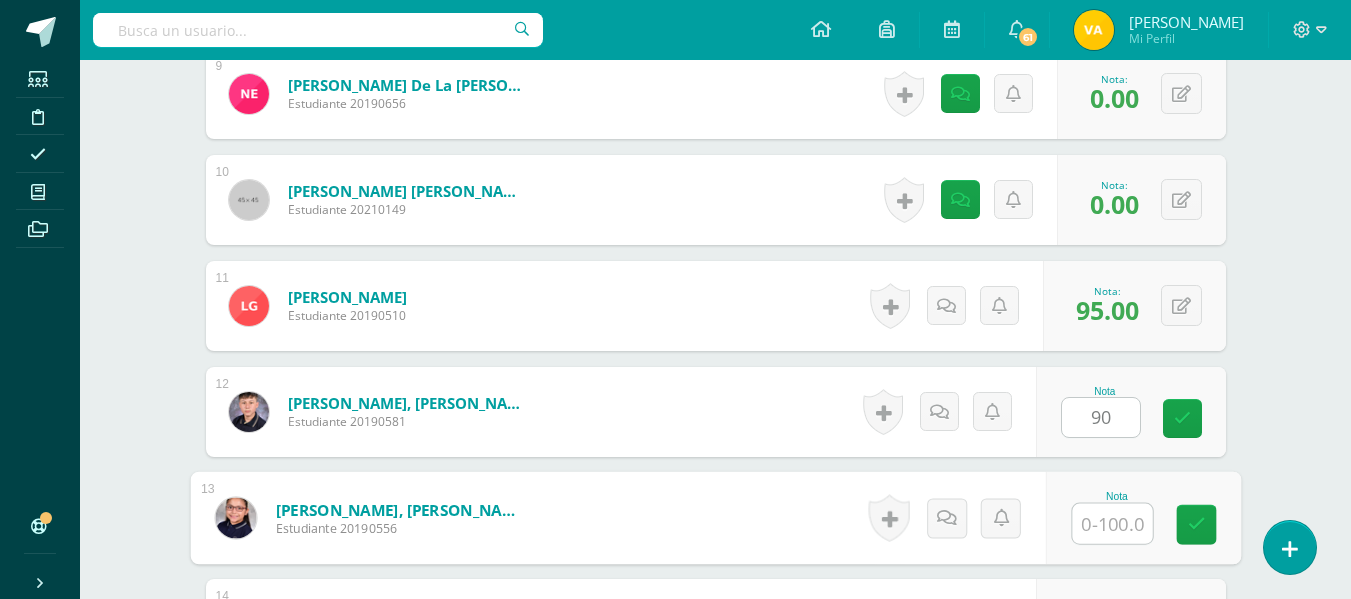 paste on "90" 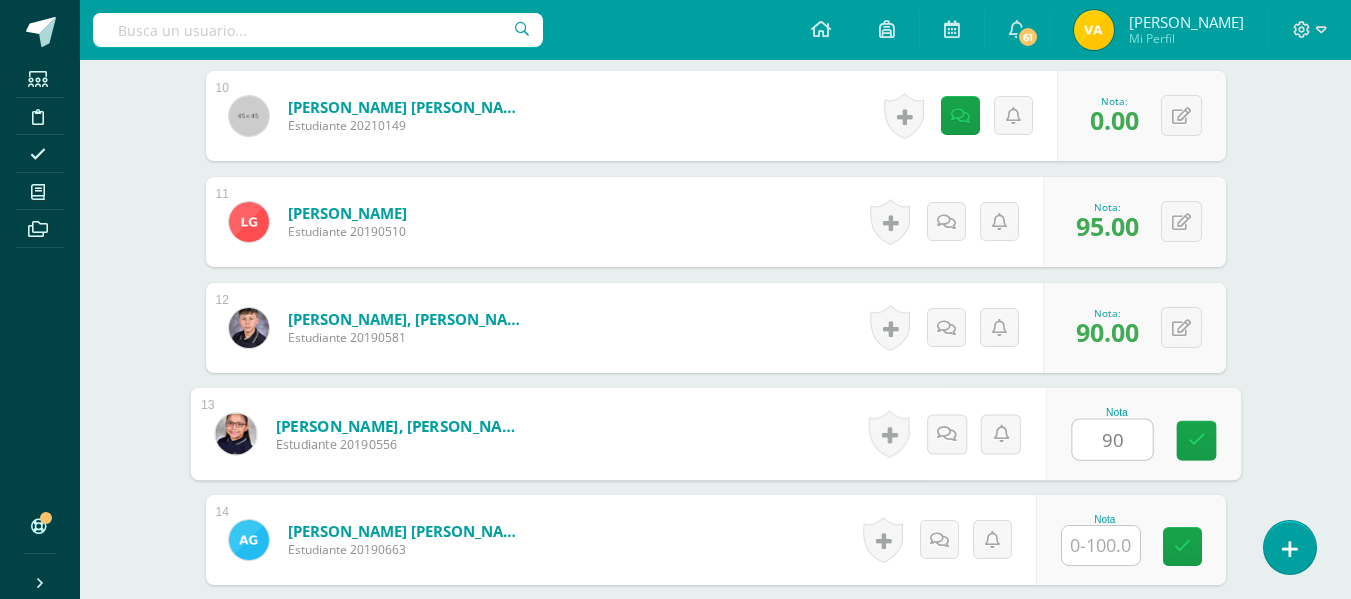 scroll, scrollTop: 1694, scrollLeft: 0, axis: vertical 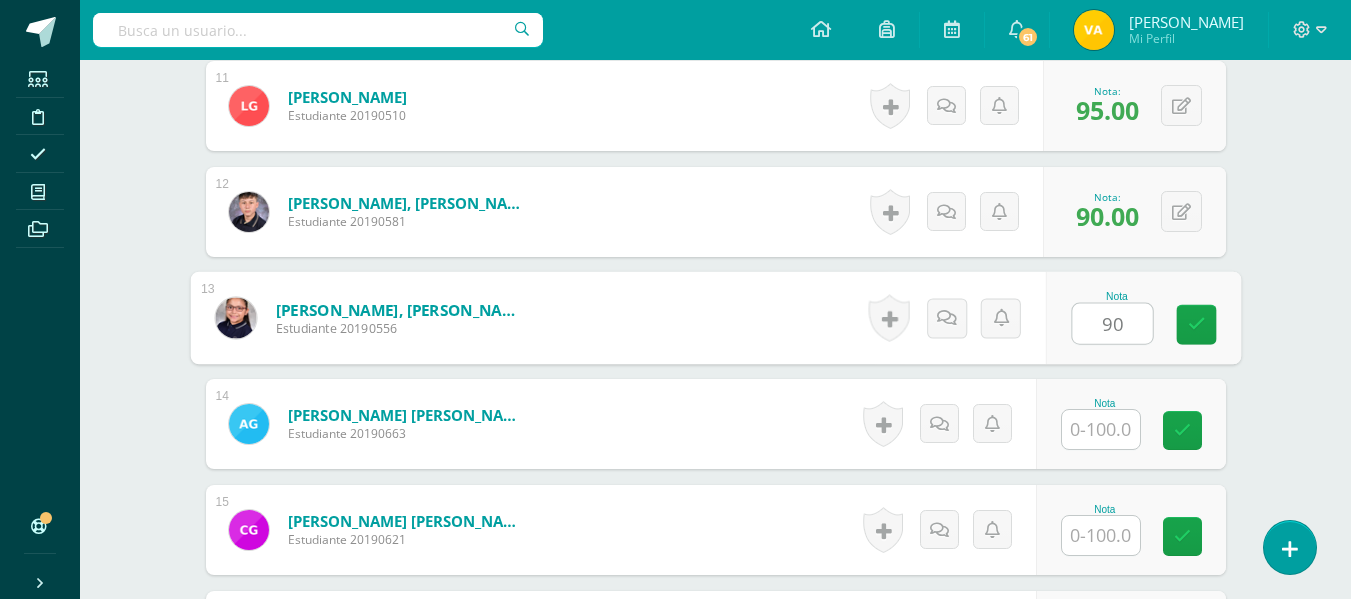 type on "90" 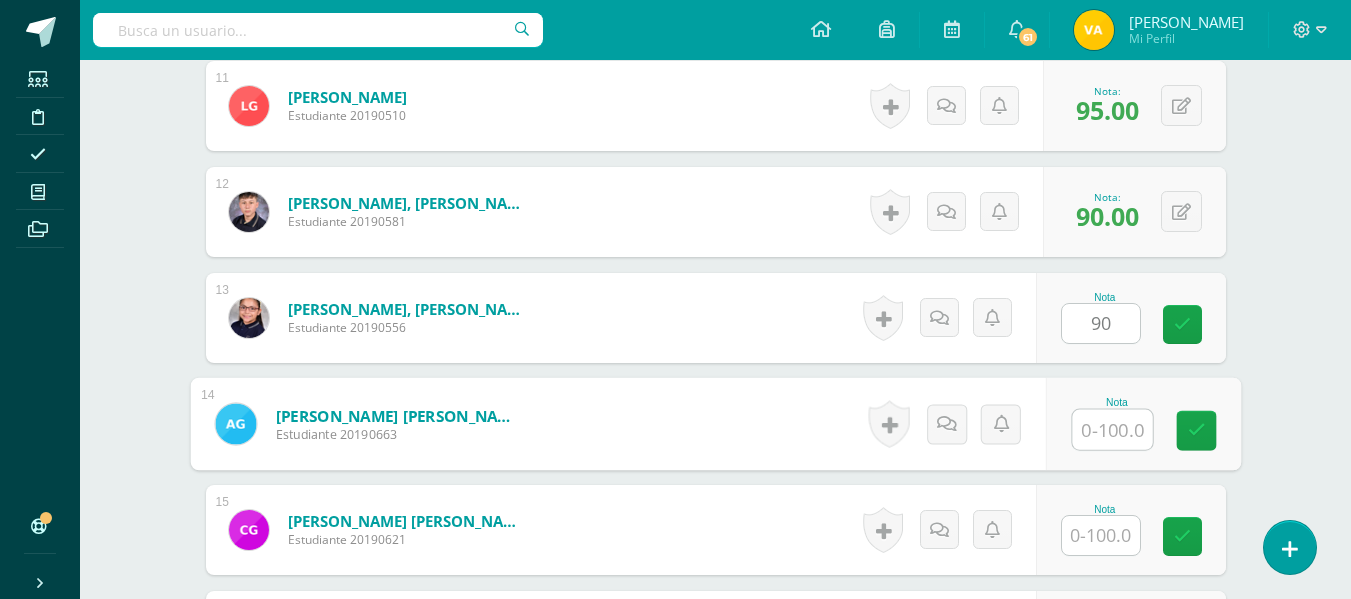paste on "90" 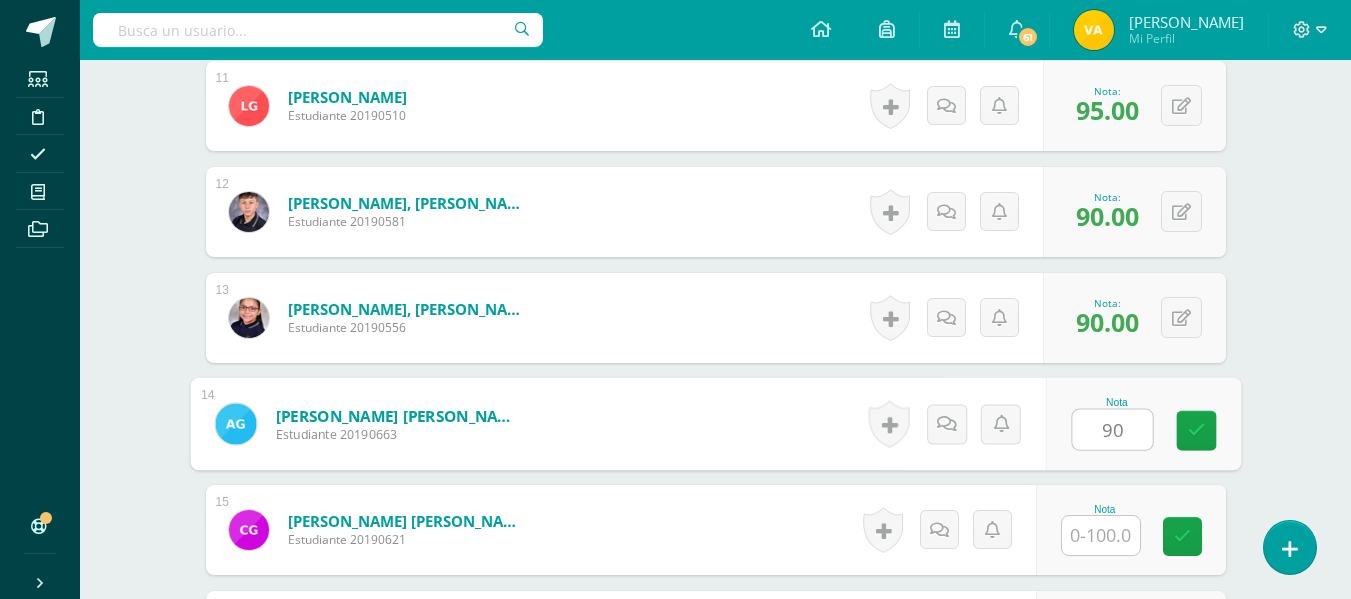 type on "90" 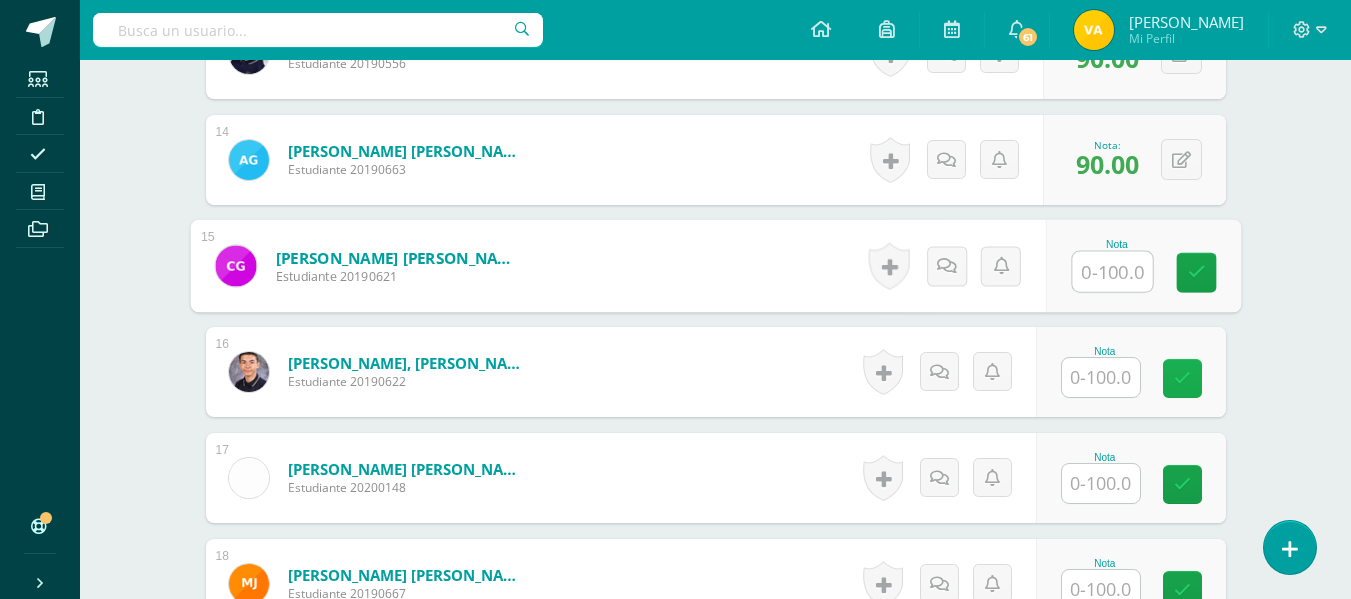 scroll, scrollTop: 1994, scrollLeft: 0, axis: vertical 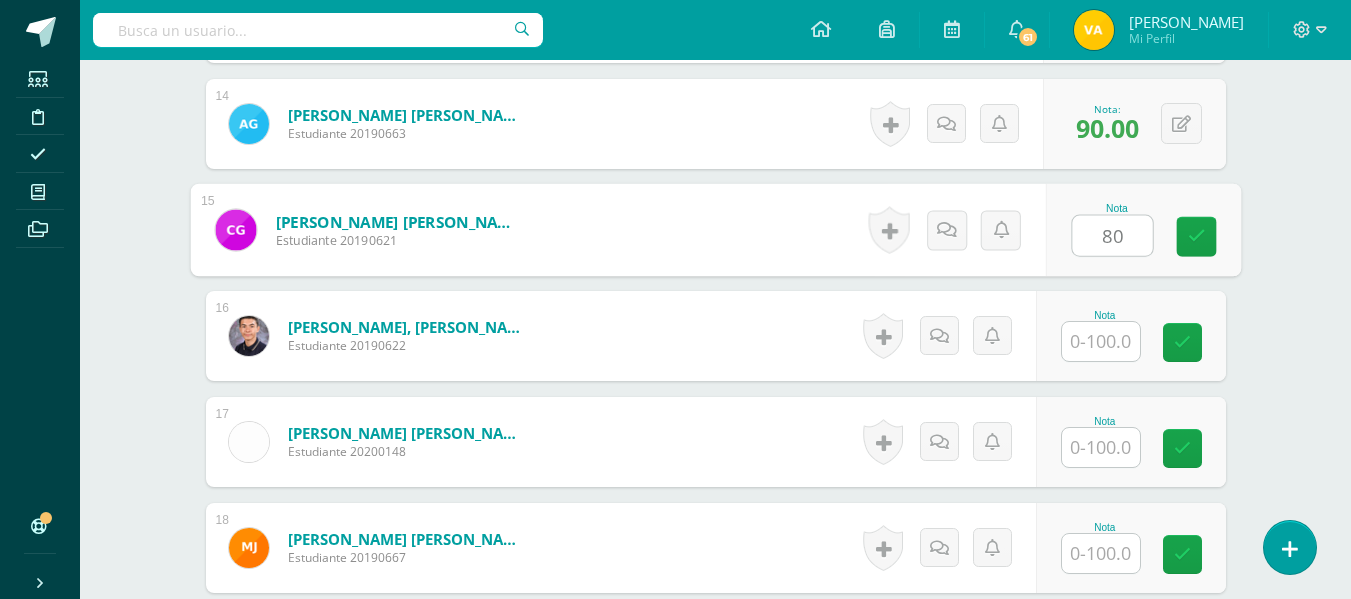 type on "80" 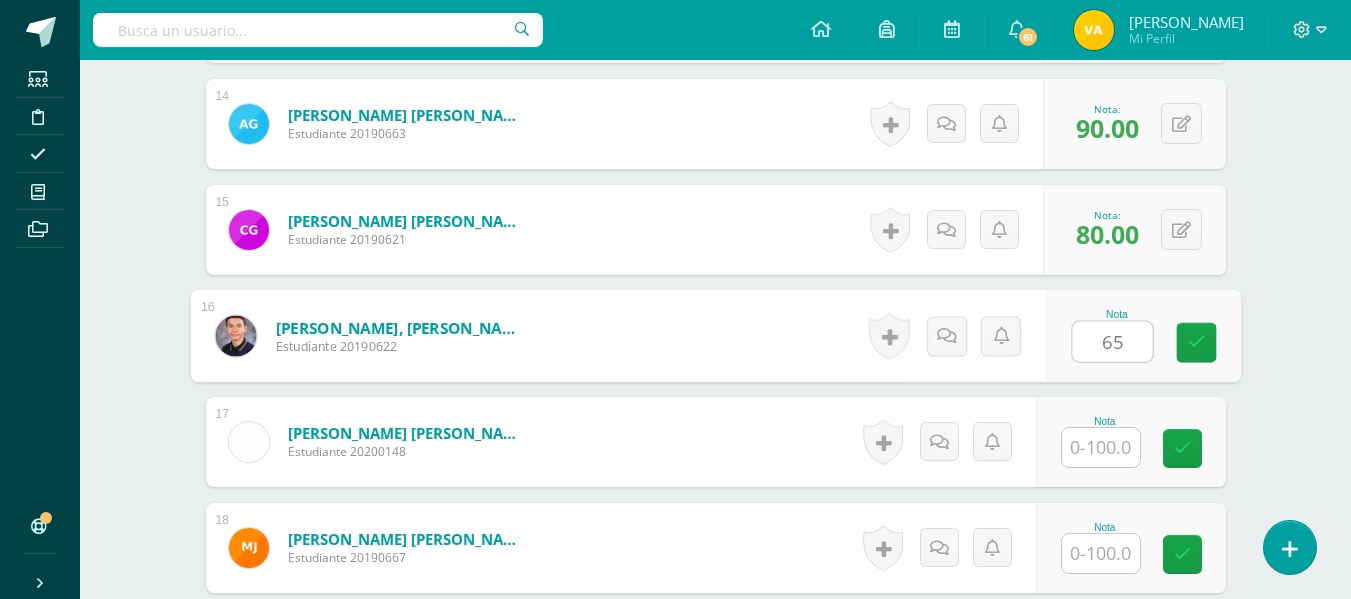 type on "65" 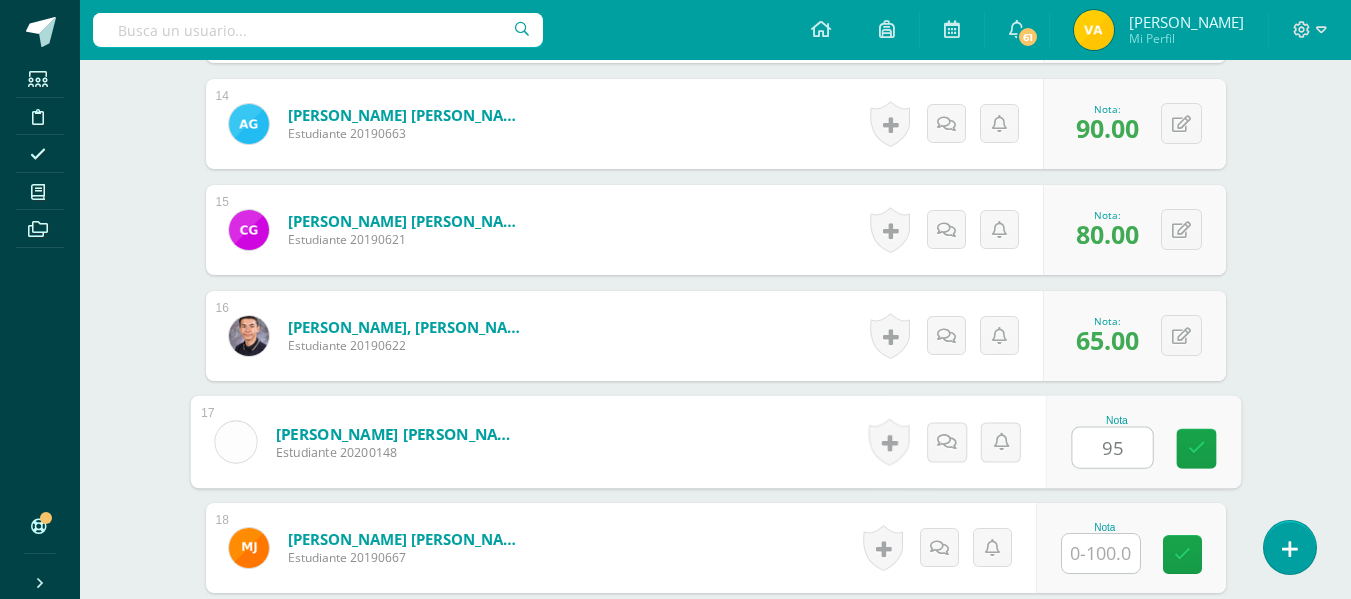 type on "95" 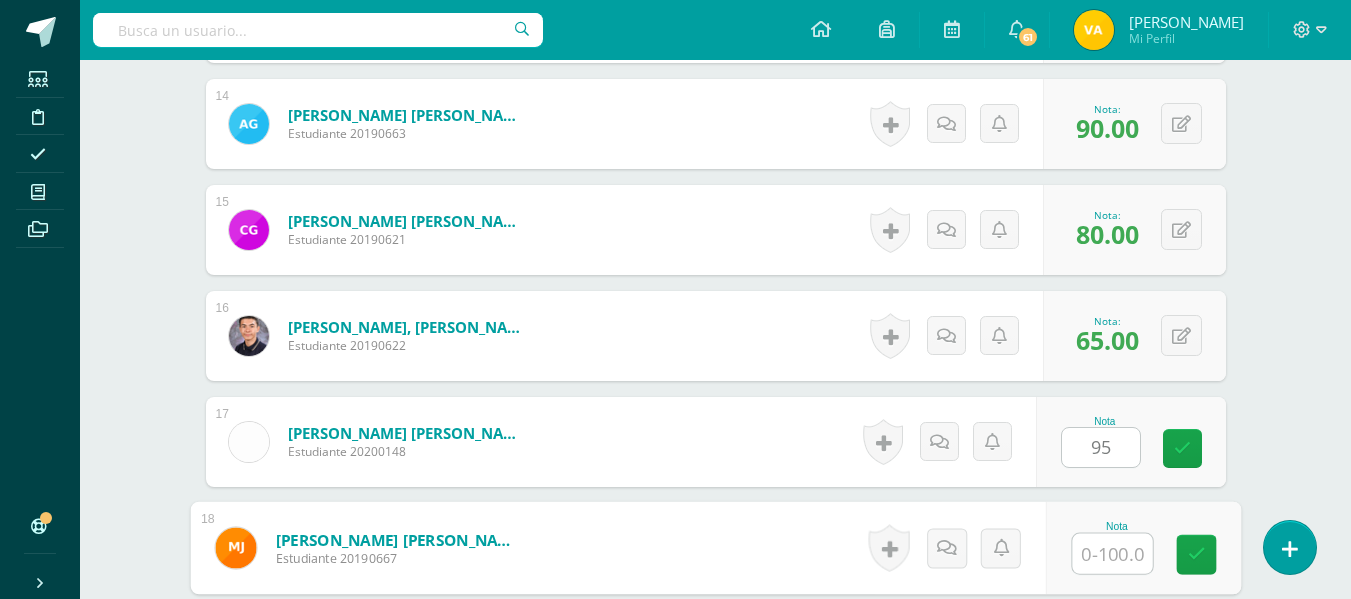 type on "0" 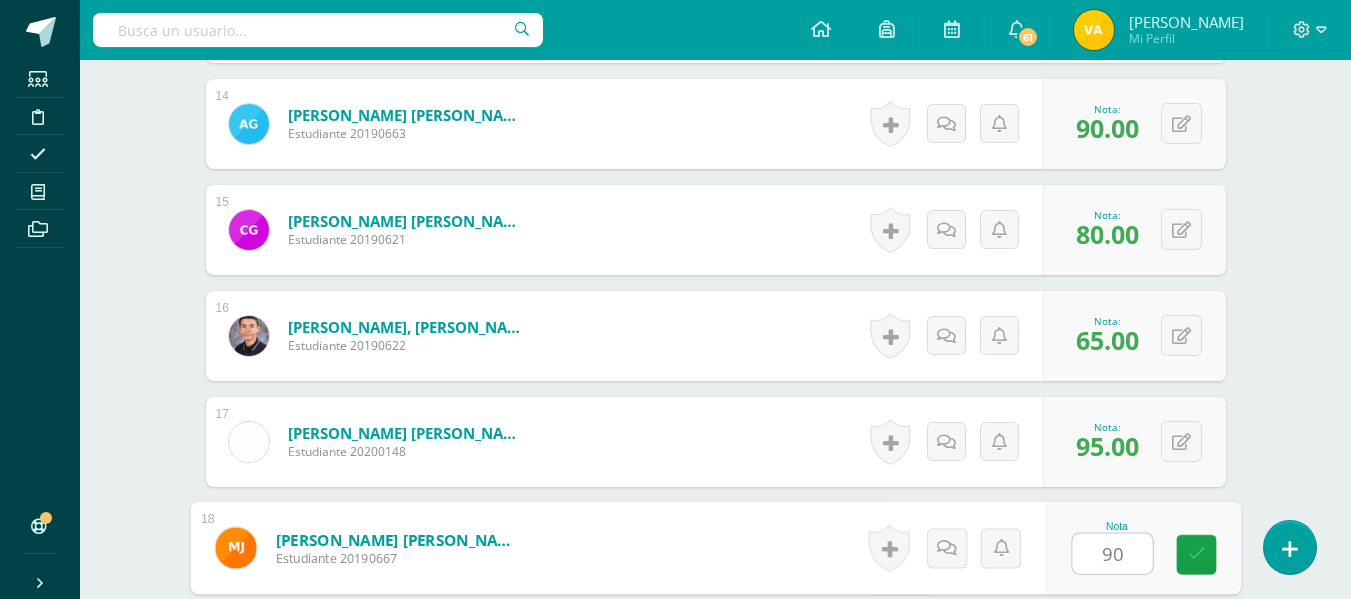 type on "90" 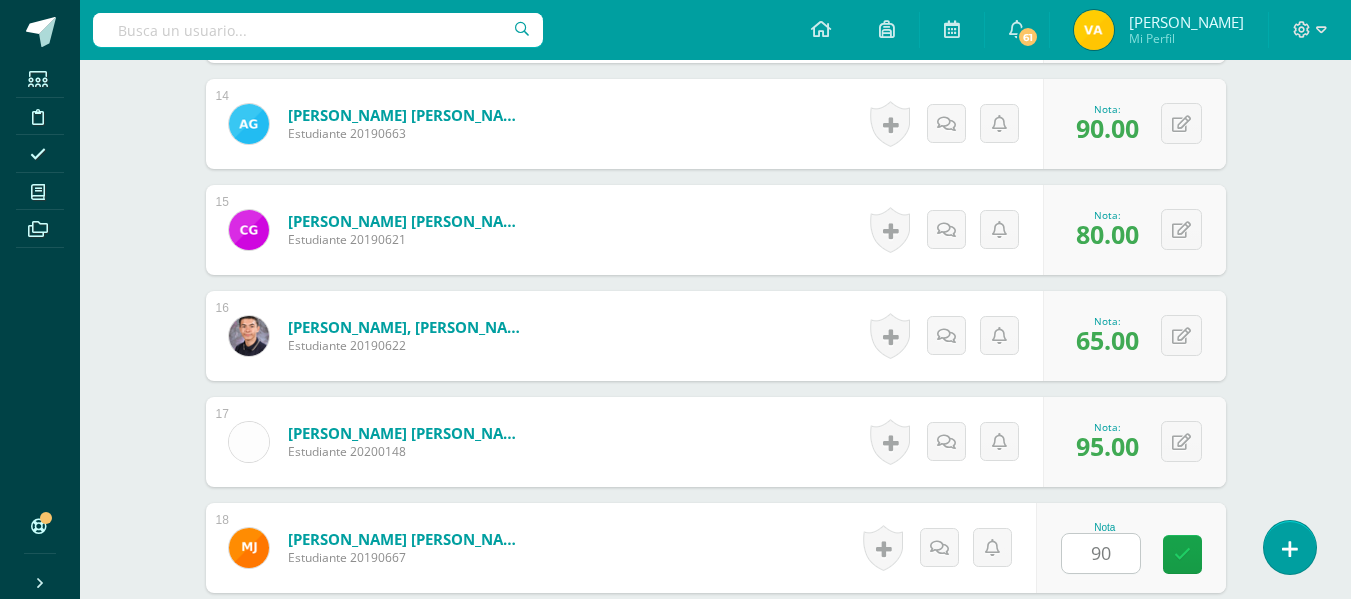 scroll, scrollTop: 2354, scrollLeft: 0, axis: vertical 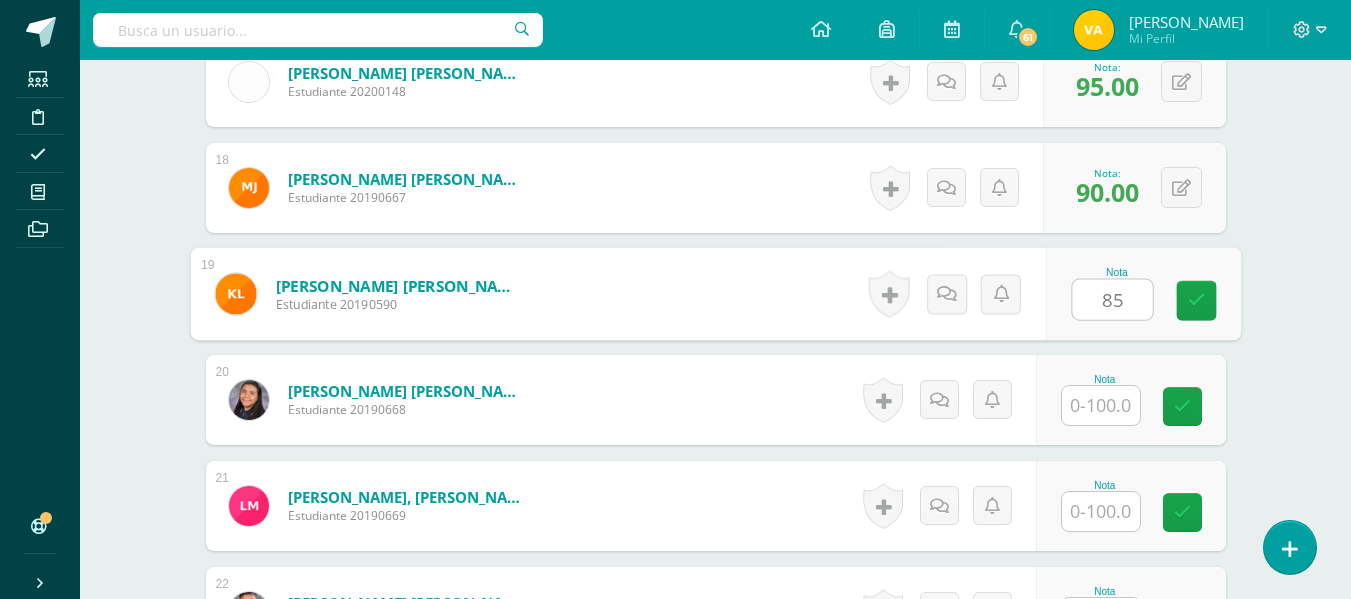 type on "85" 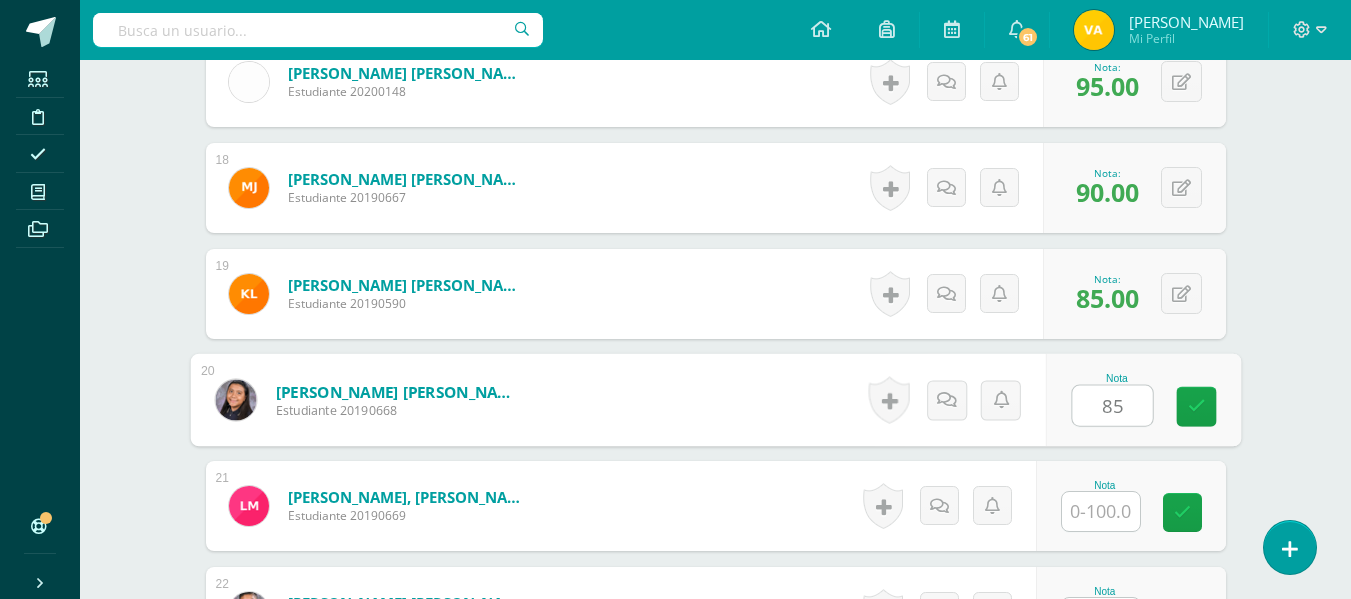 type on "85" 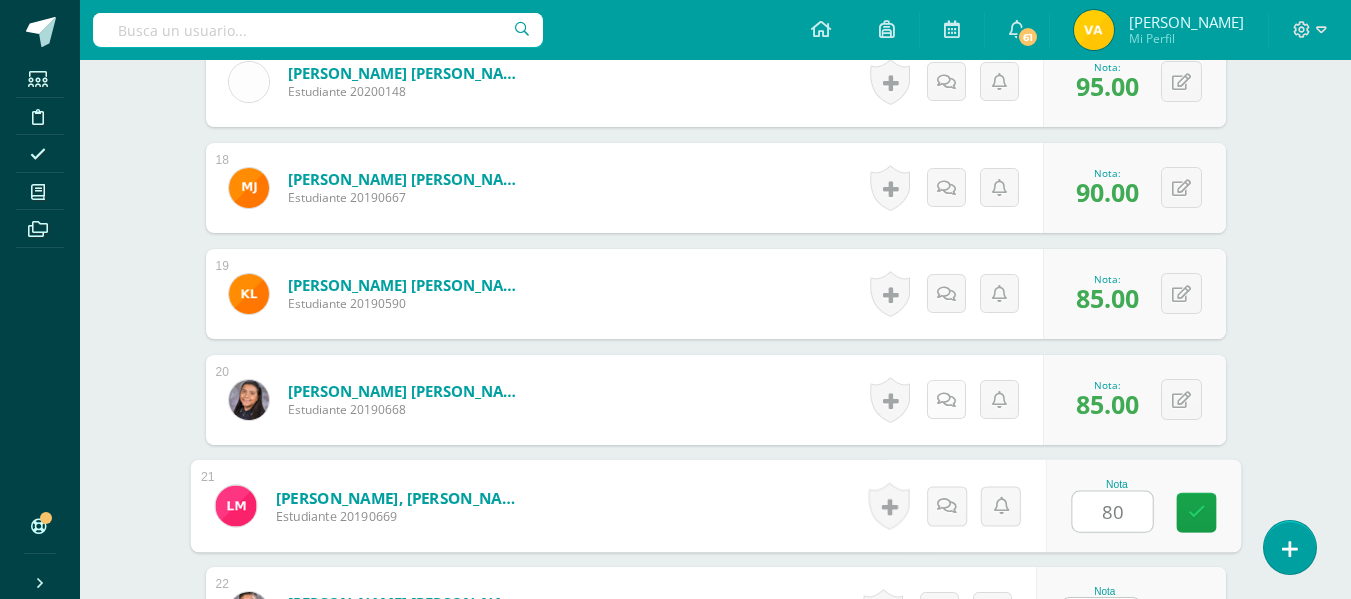 type on "80" 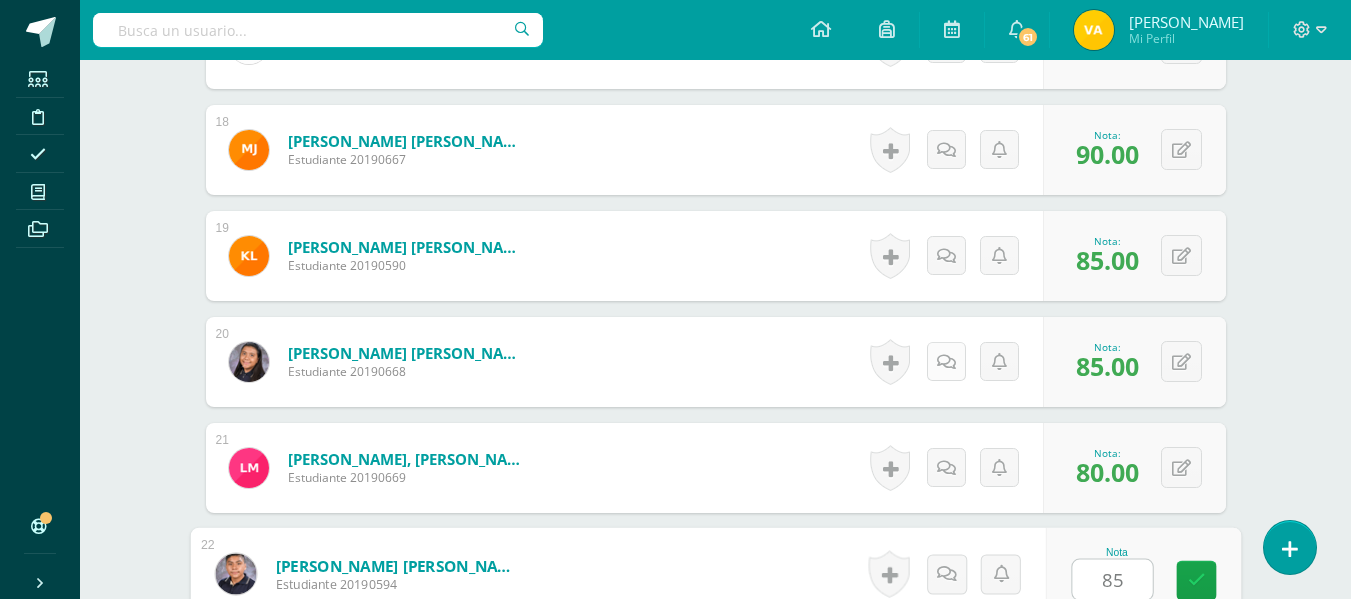 type on "85" 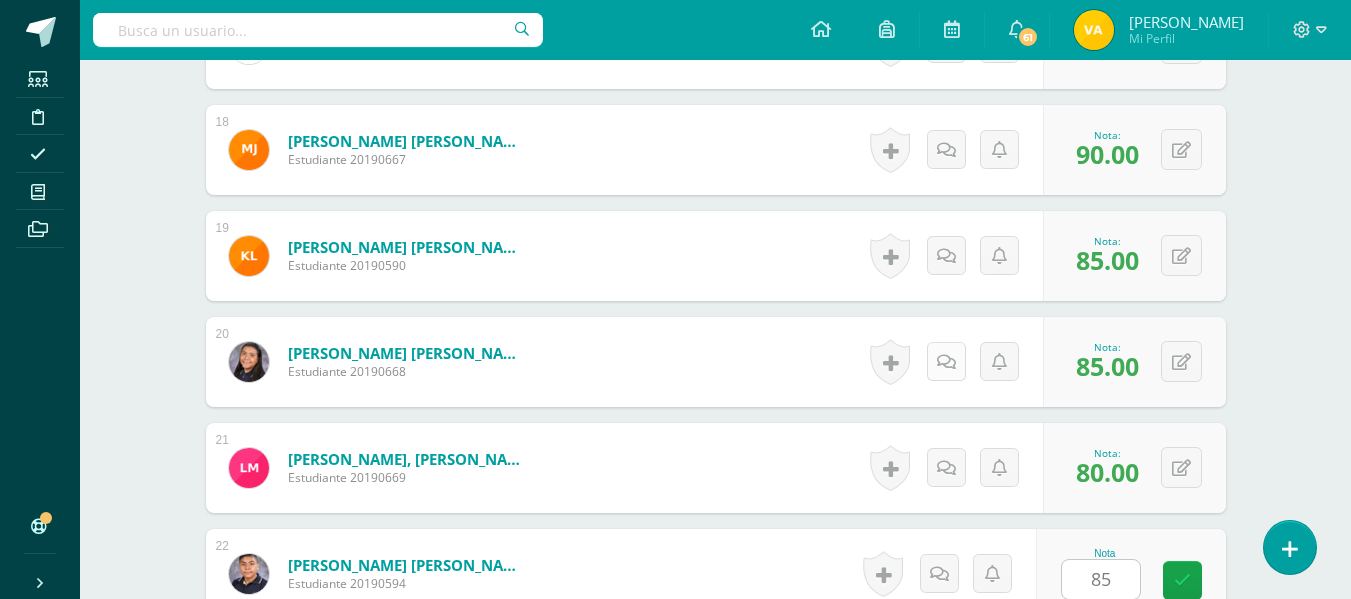 scroll, scrollTop: 2778, scrollLeft: 0, axis: vertical 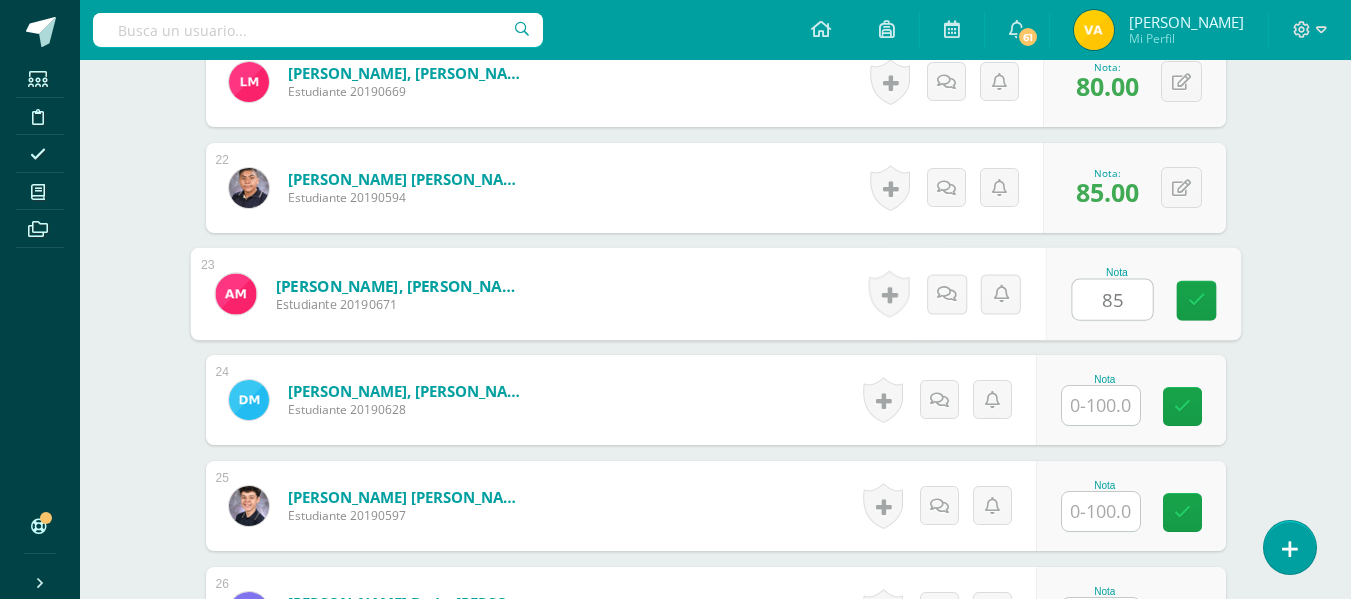 type on "85" 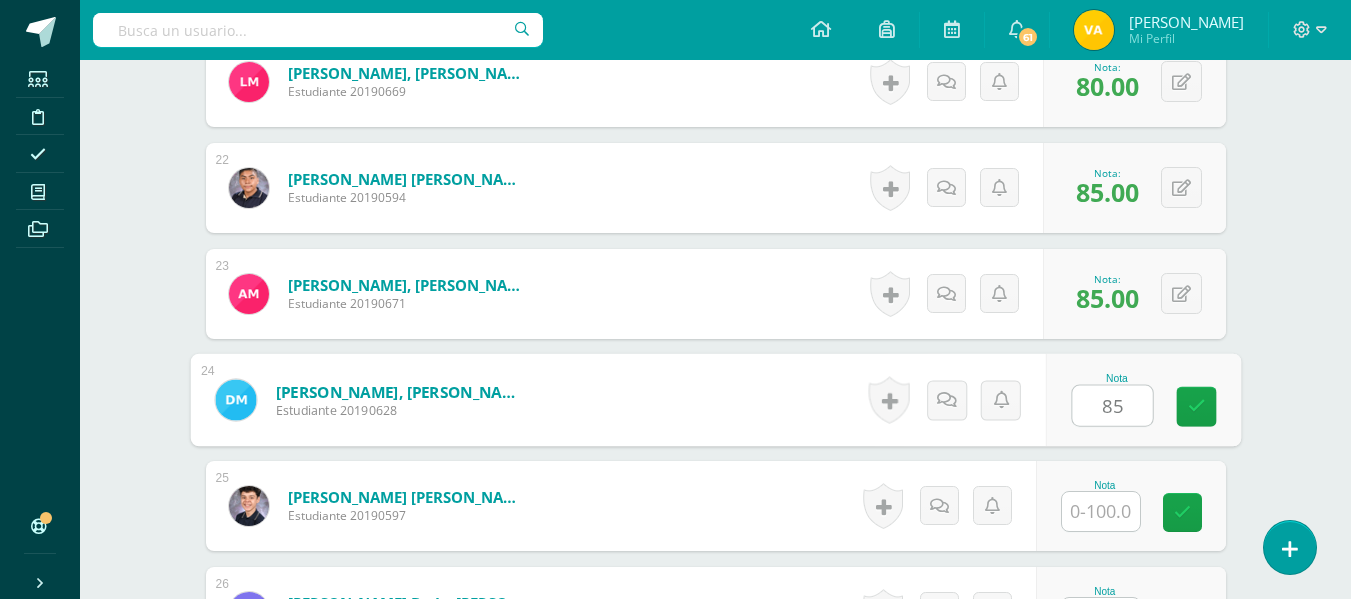 type on "85" 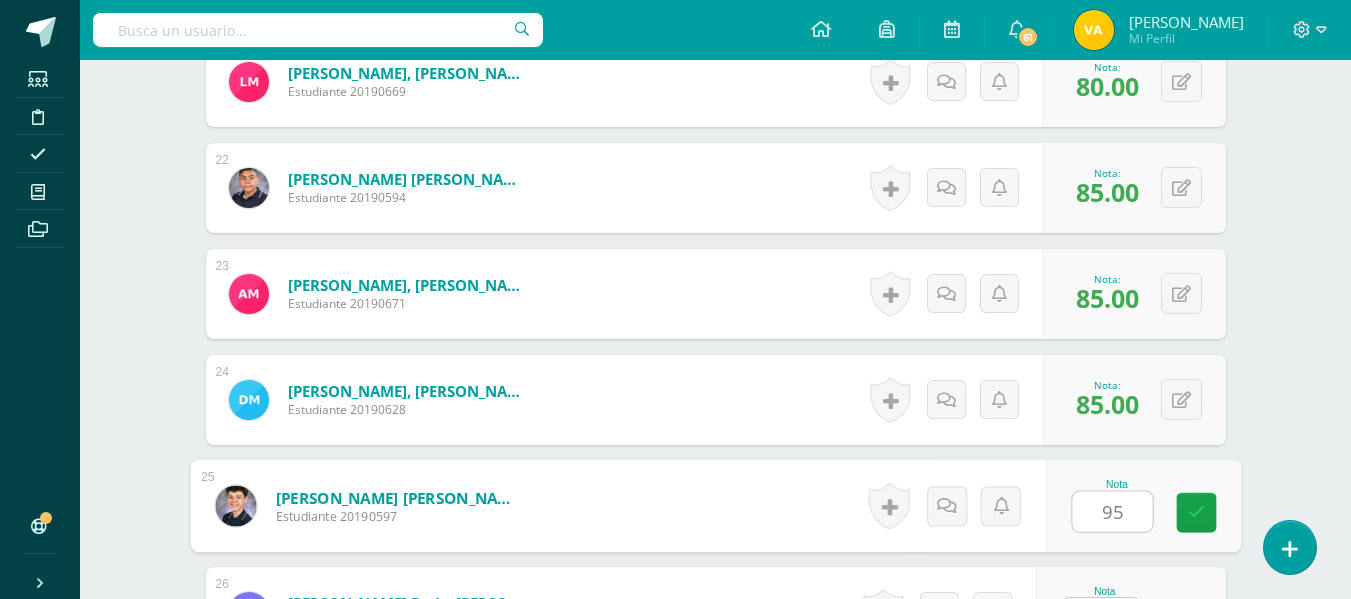 type on "95" 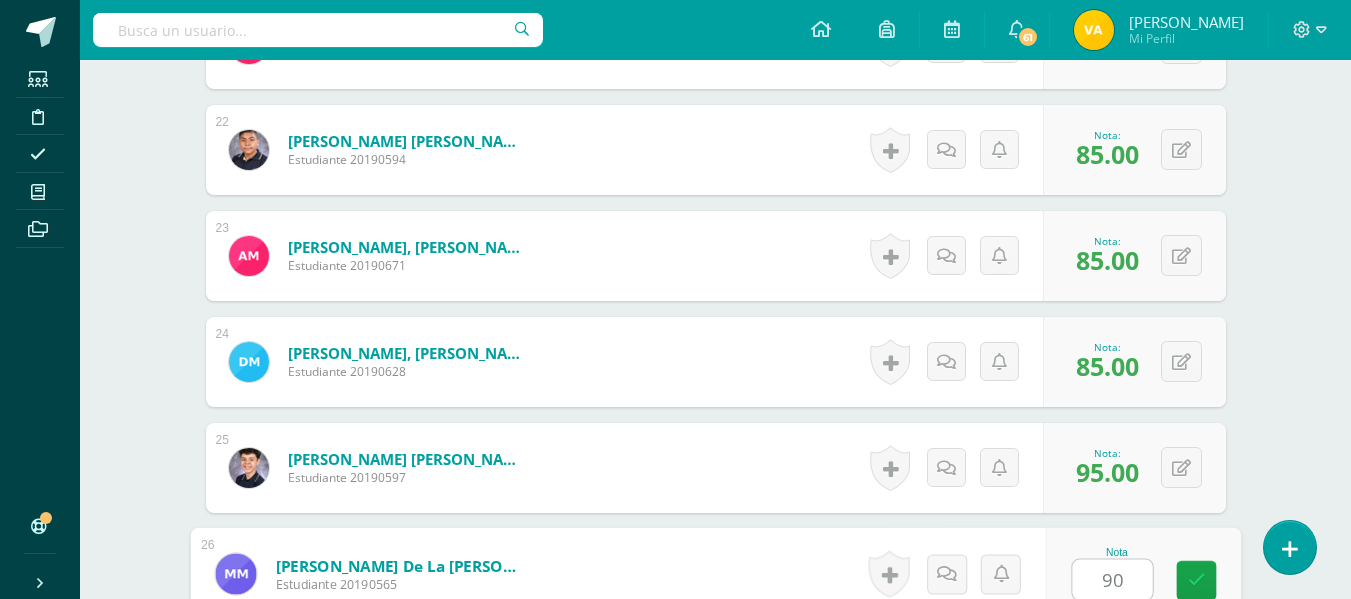 type on "90" 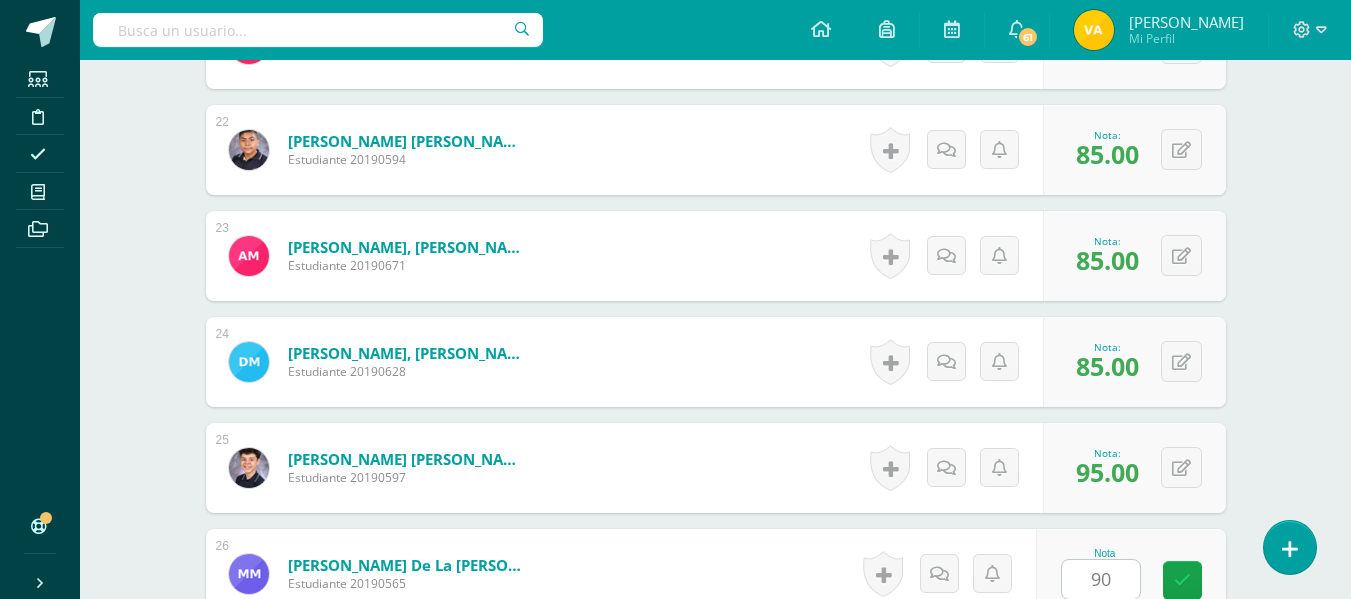 scroll, scrollTop: 3202, scrollLeft: 0, axis: vertical 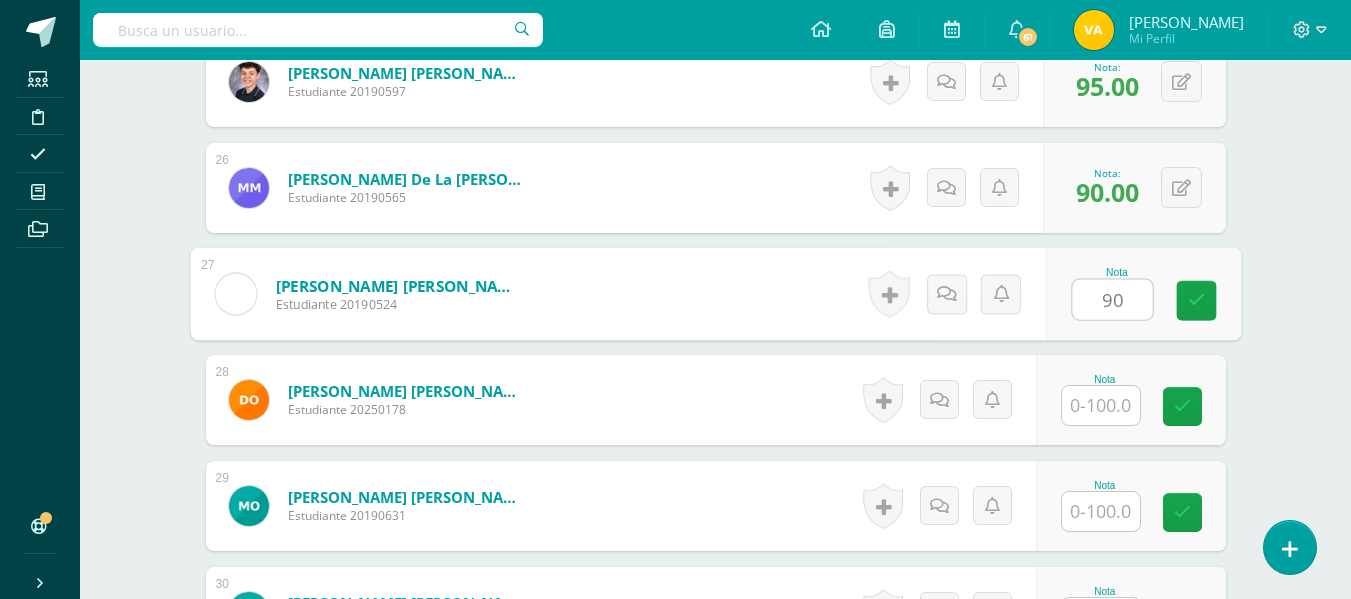 type on "90" 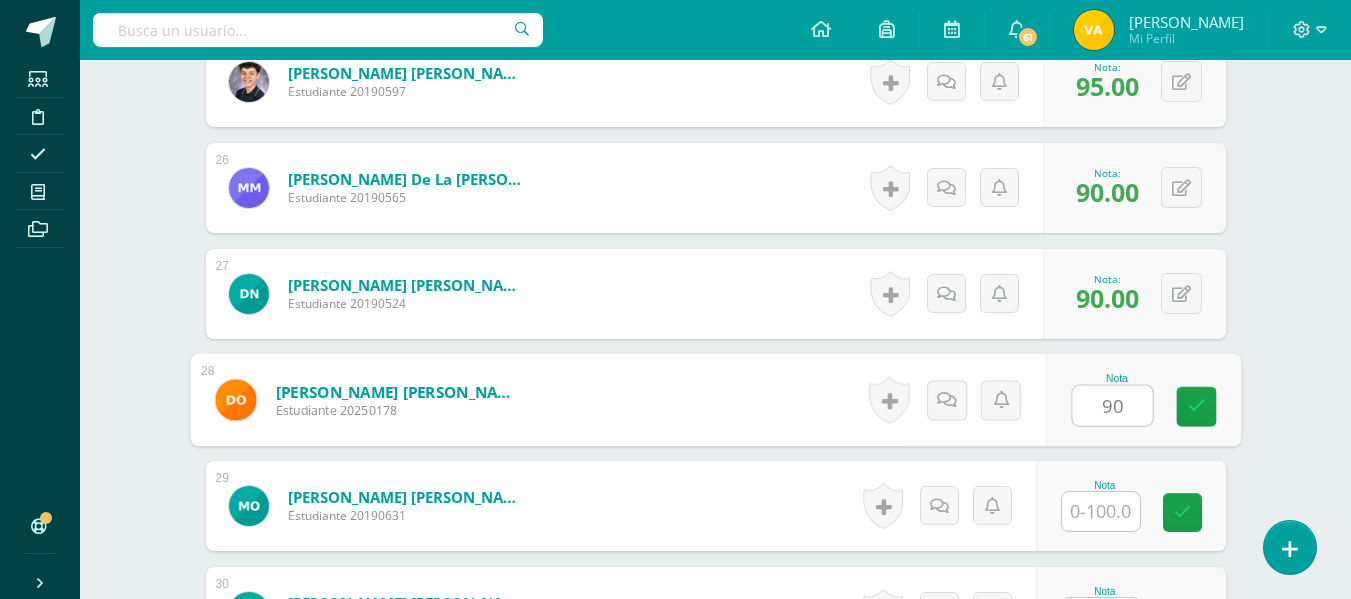 type on "90" 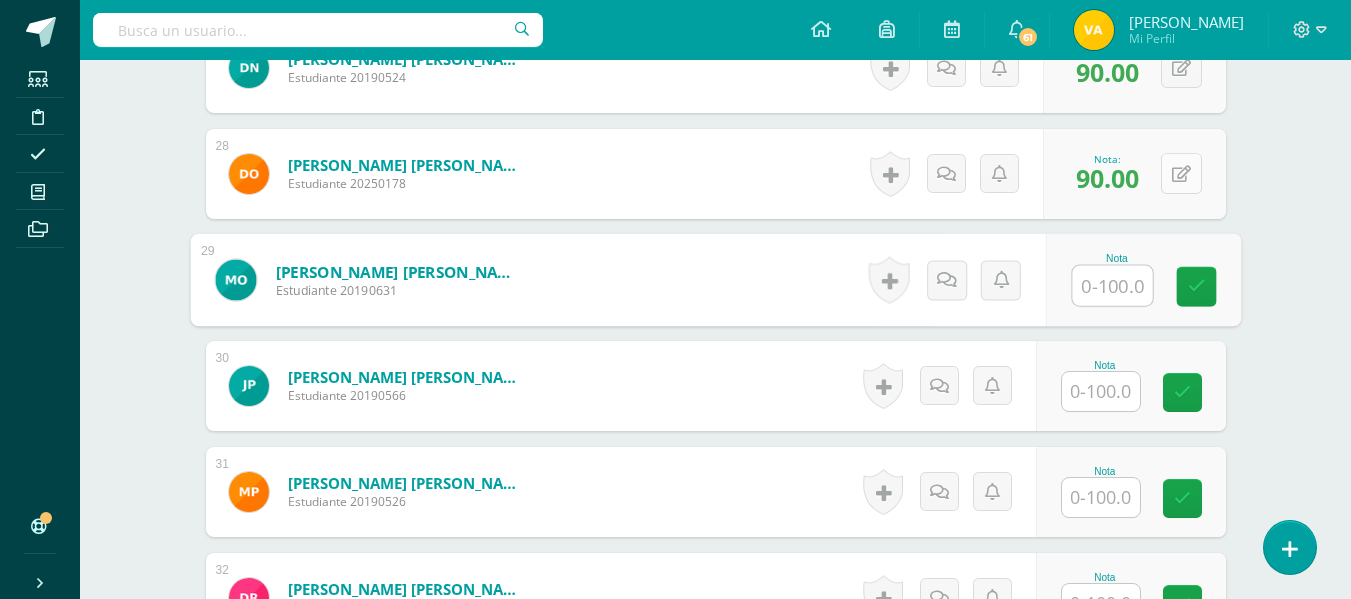 scroll, scrollTop: 3502, scrollLeft: 0, axis: vertical 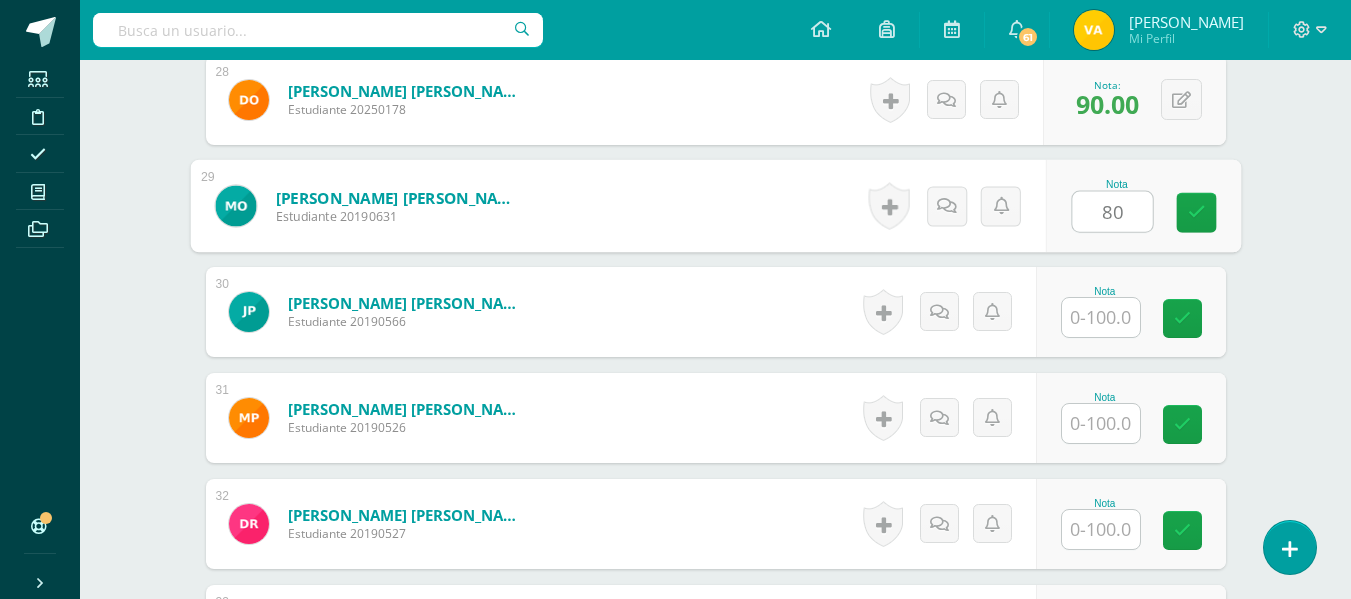 type on "80" 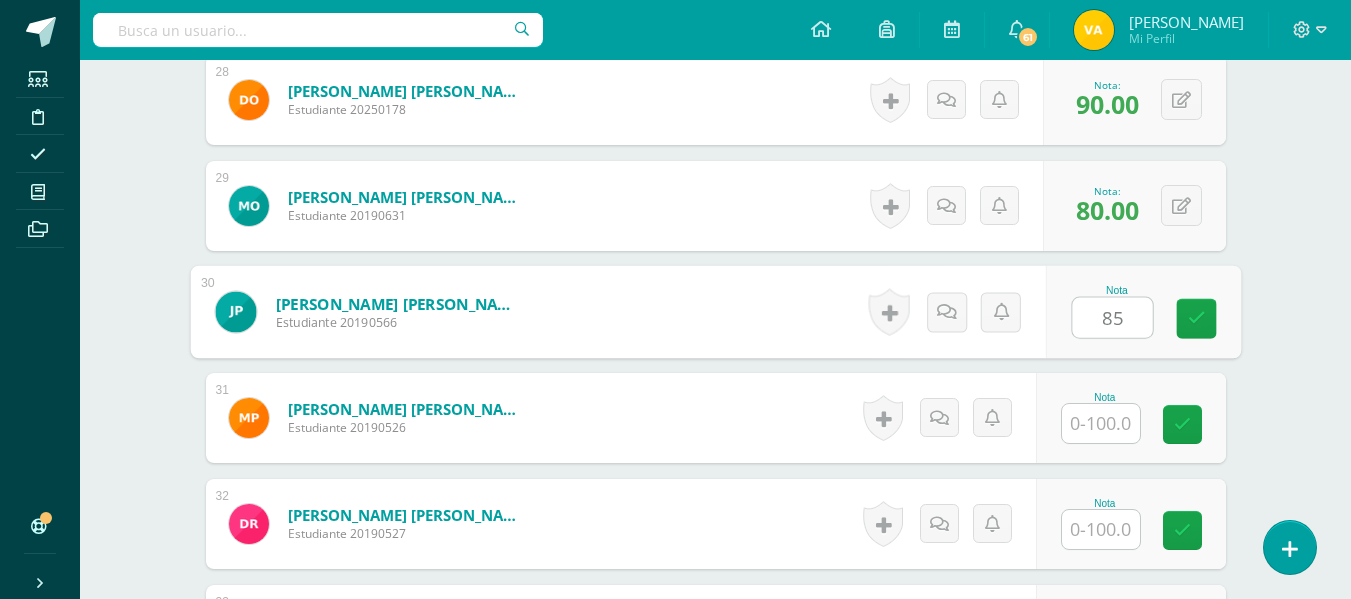 type on "85" 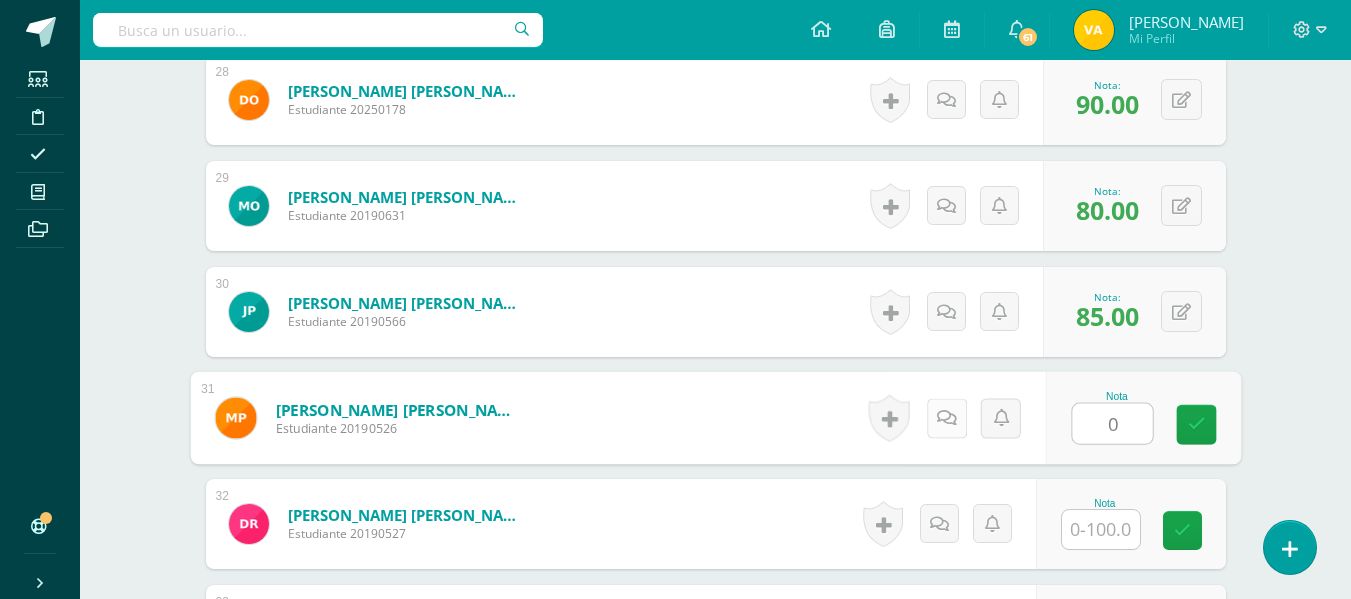 type on "0" 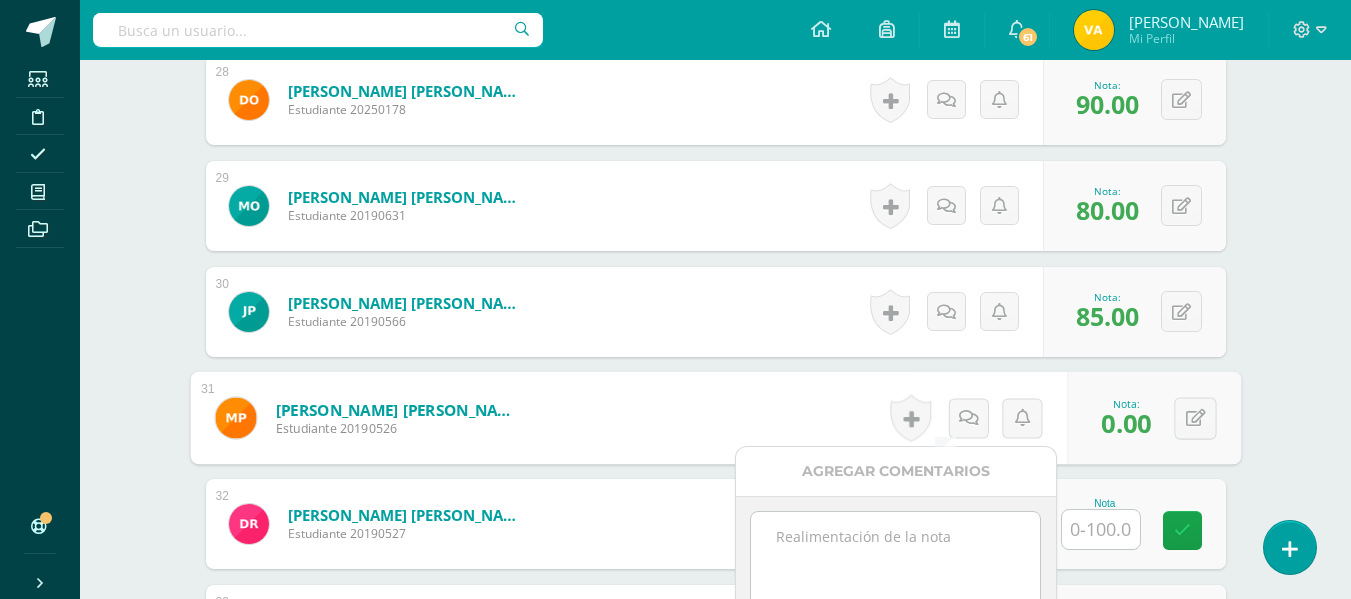 click at bounding box center [895, 562] 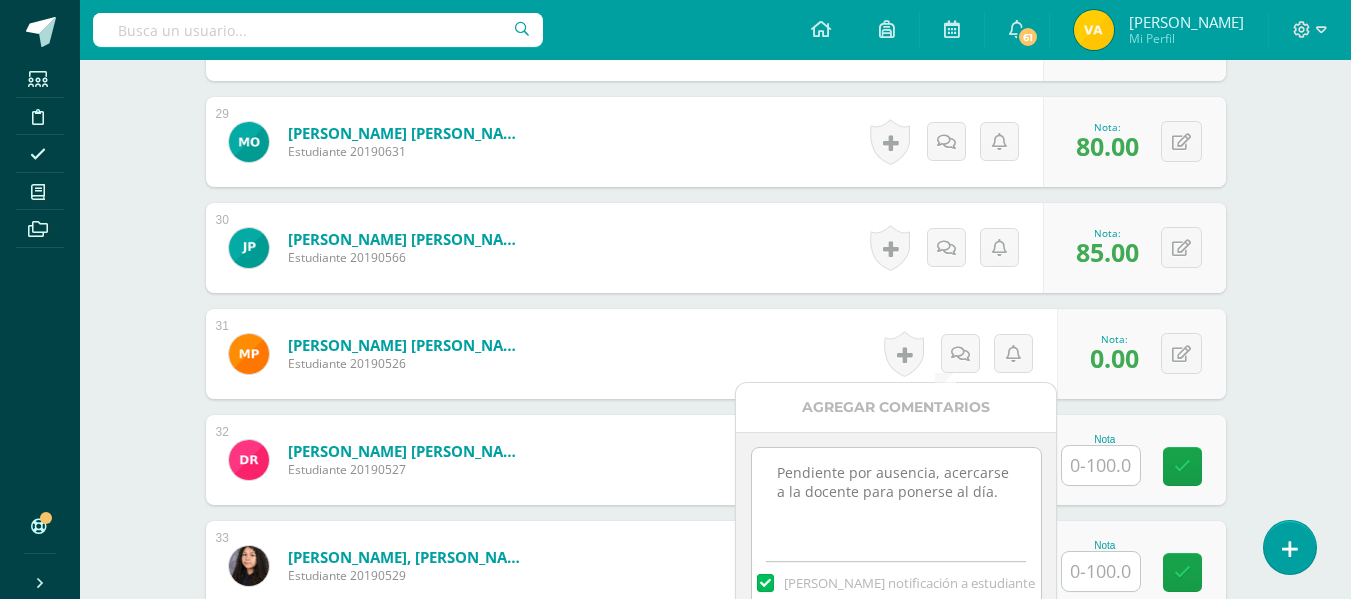 scroll, scrollTop: 3602, scrollLeft: 0, axis: vertical 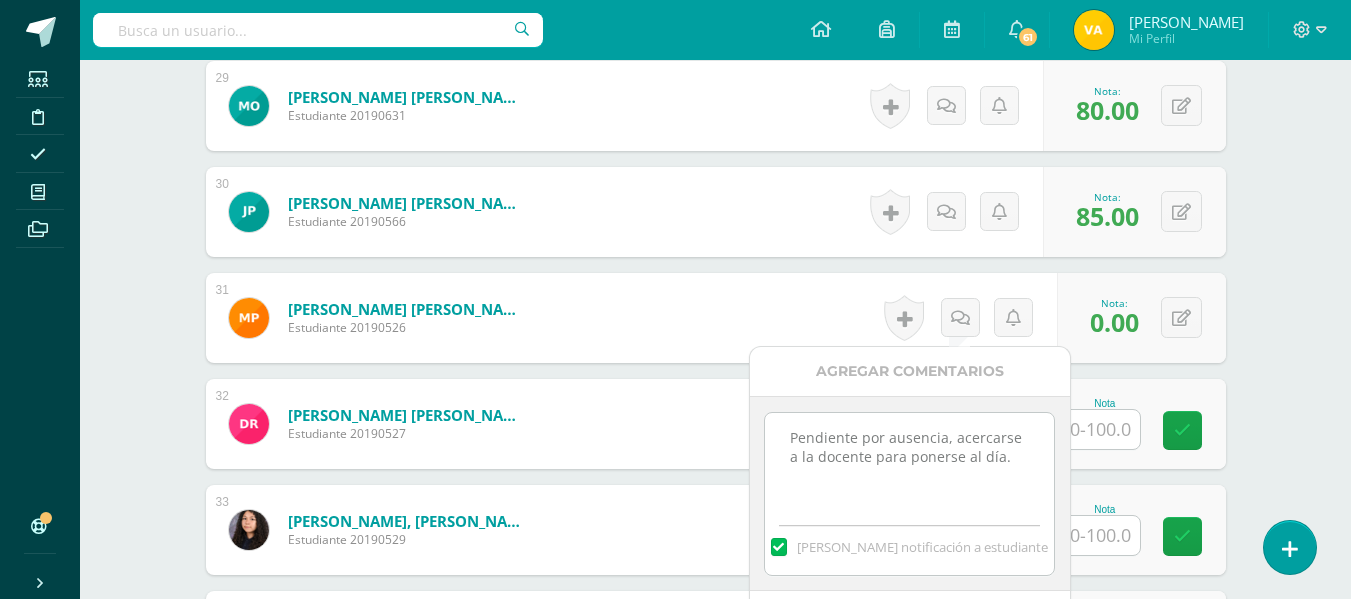 click on "Pendiente por ausencia, acercarse a la docente para ponerse al día." at bounding box center (909, 463) 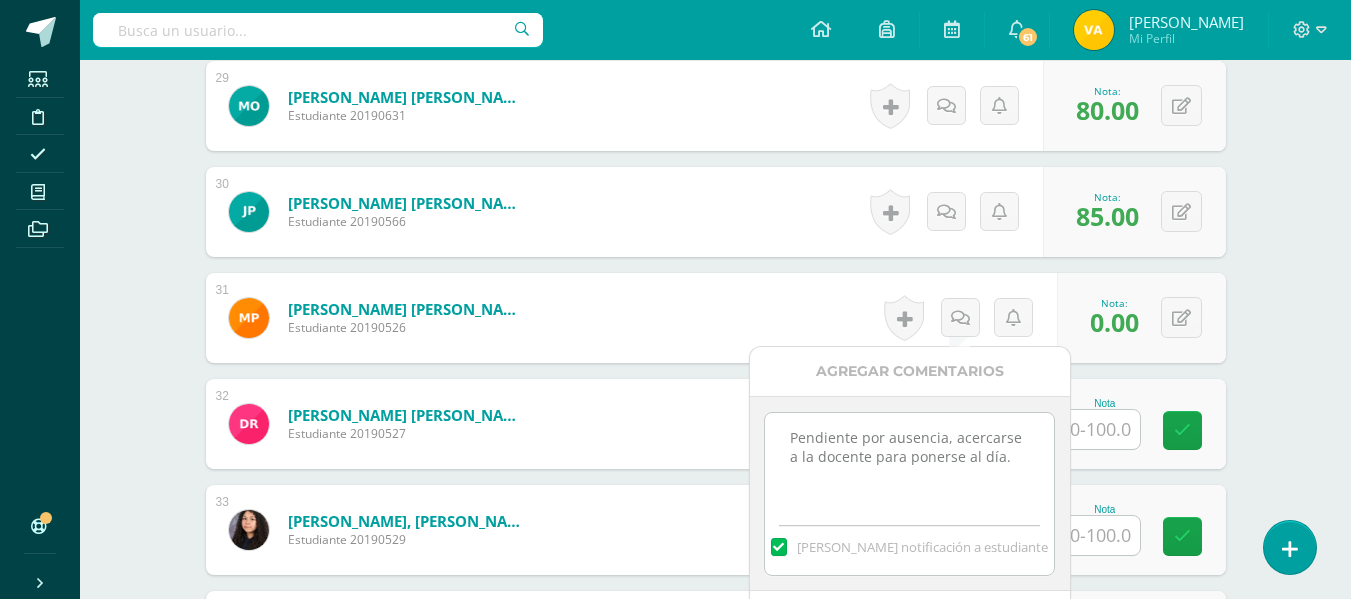 scroll, scrollTop: 3802, scrollLeft: 0, axis: vertical 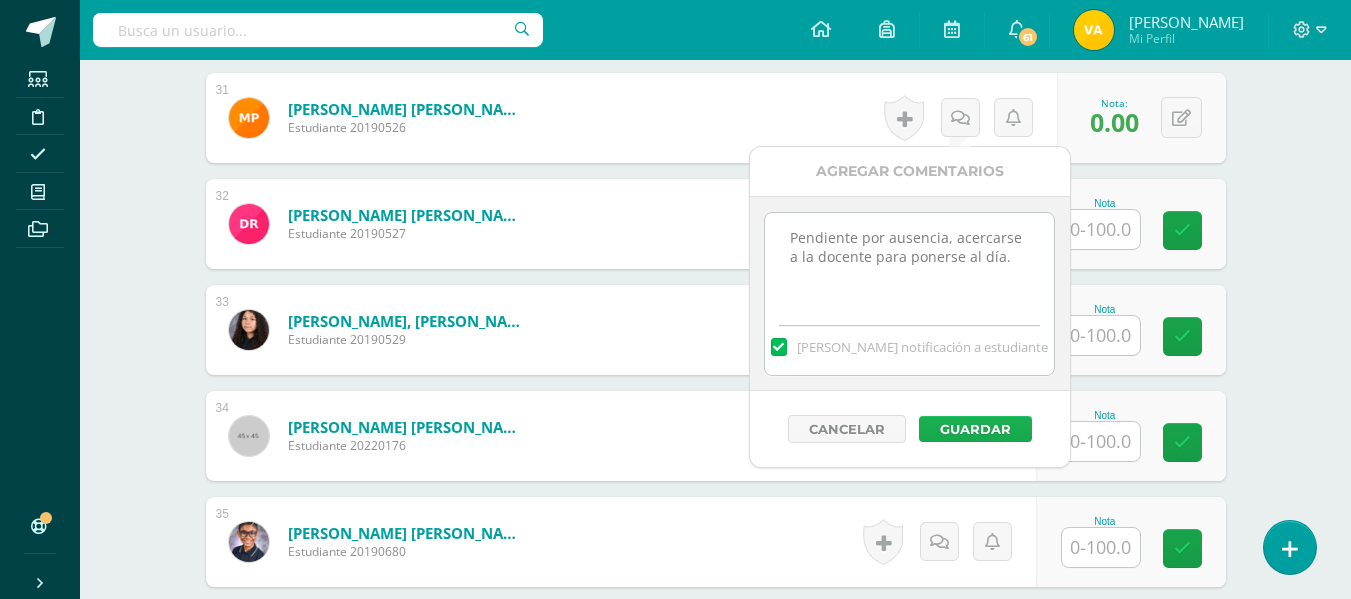 type on "Pendiente por ausencia, acercarse a la docente para ponerse al día." 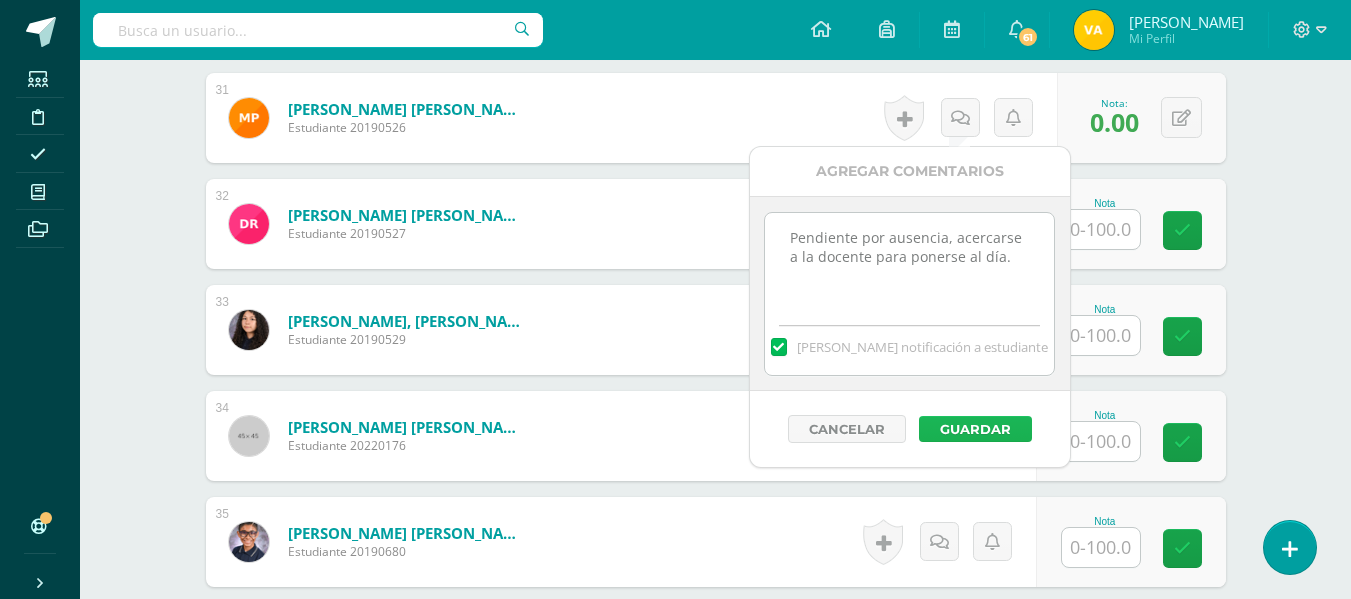 click on "Guardar" at bounding box center [975, 429] 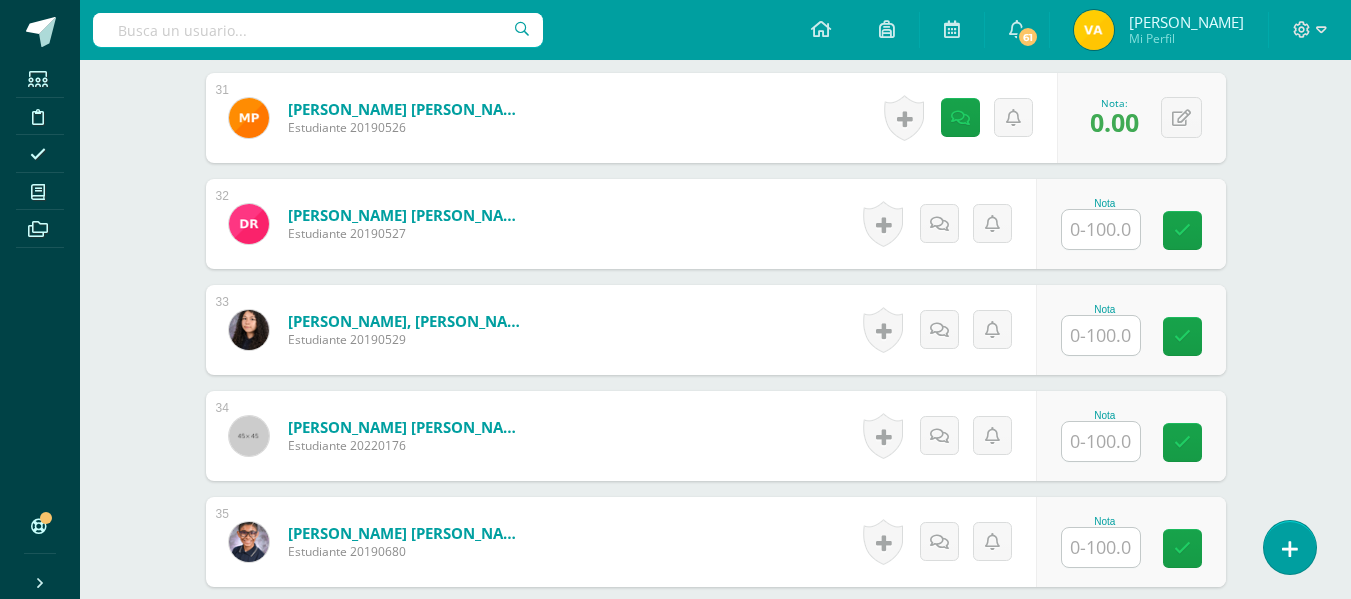 click at bounding box center (1101, 229) 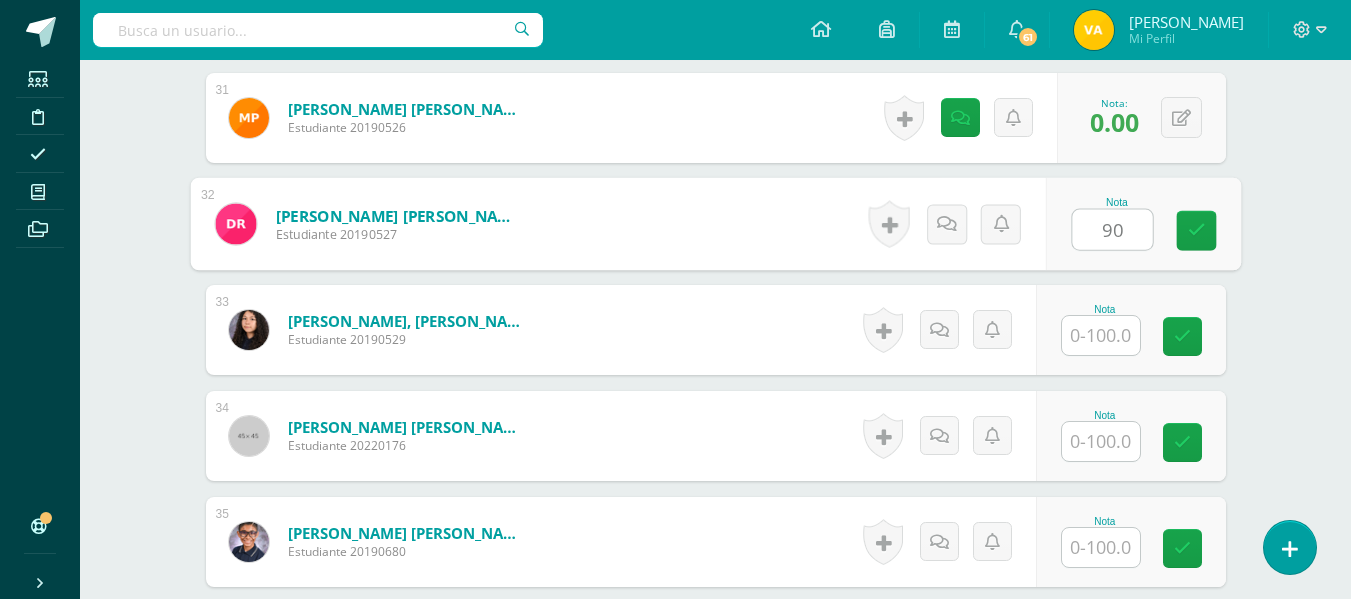 type on "90" 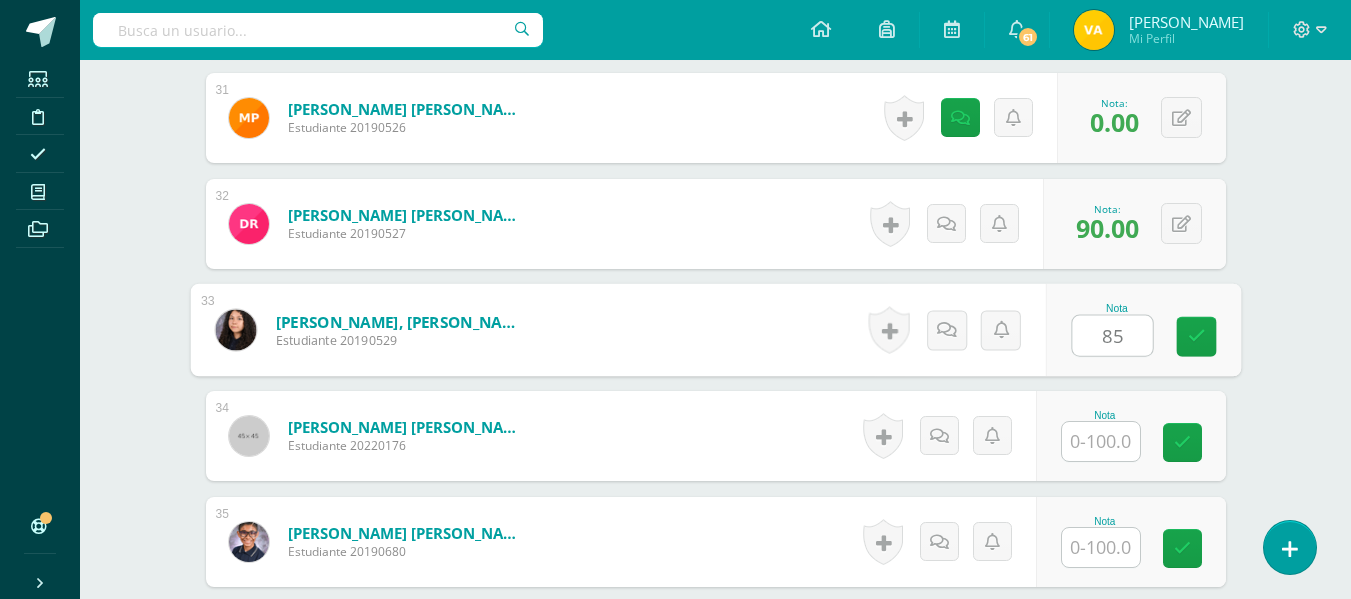 type on "85" 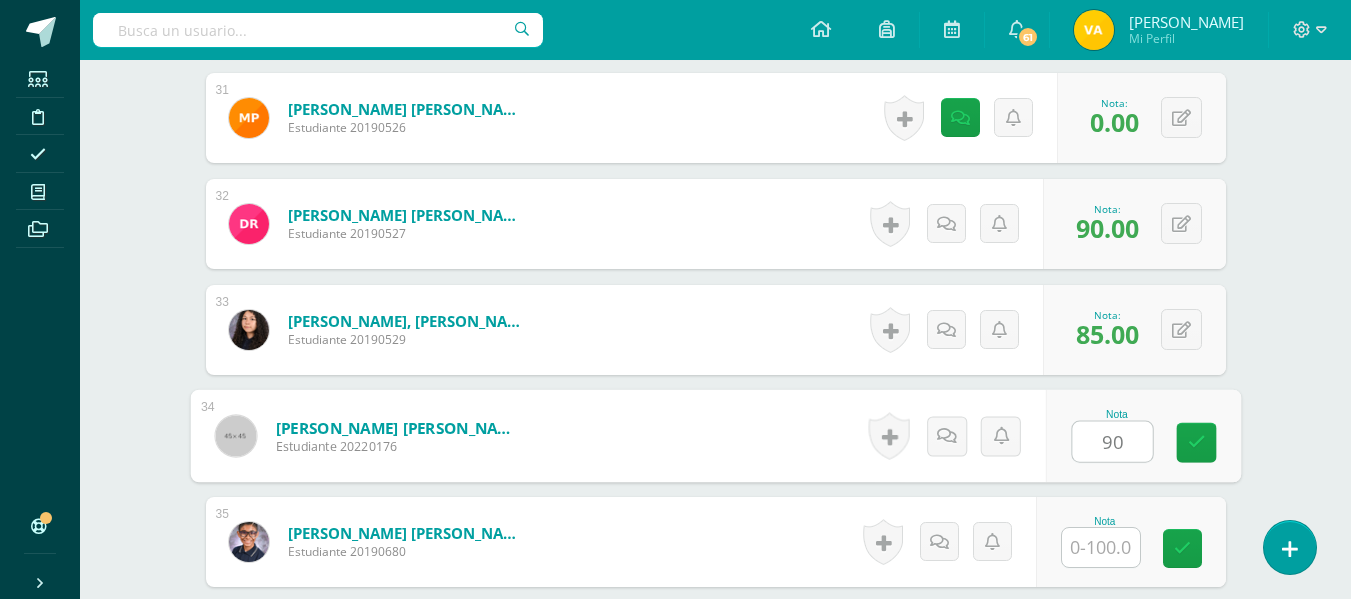 type on "90" 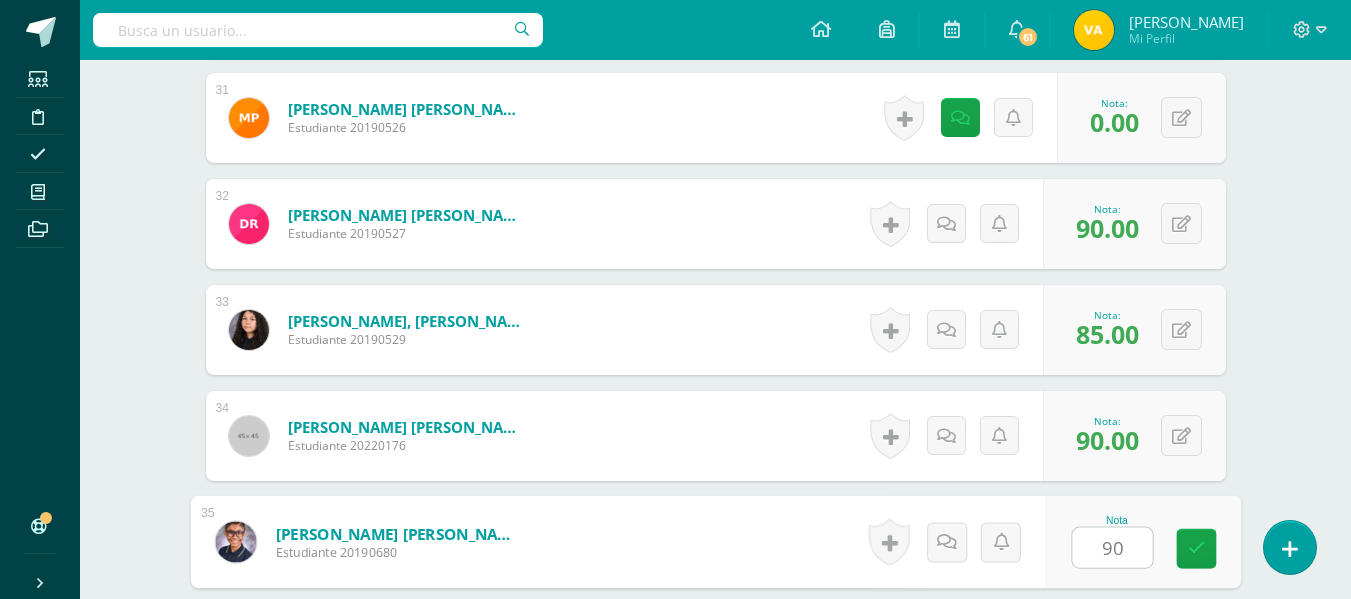 type on "90" 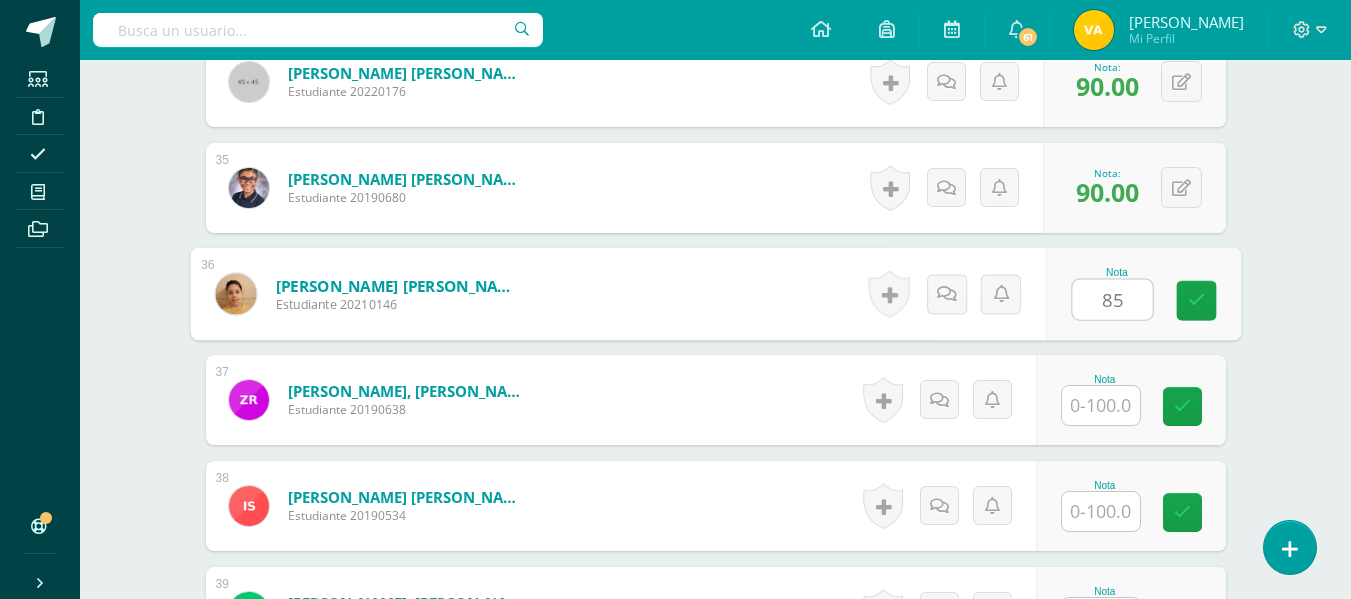 type on "85" 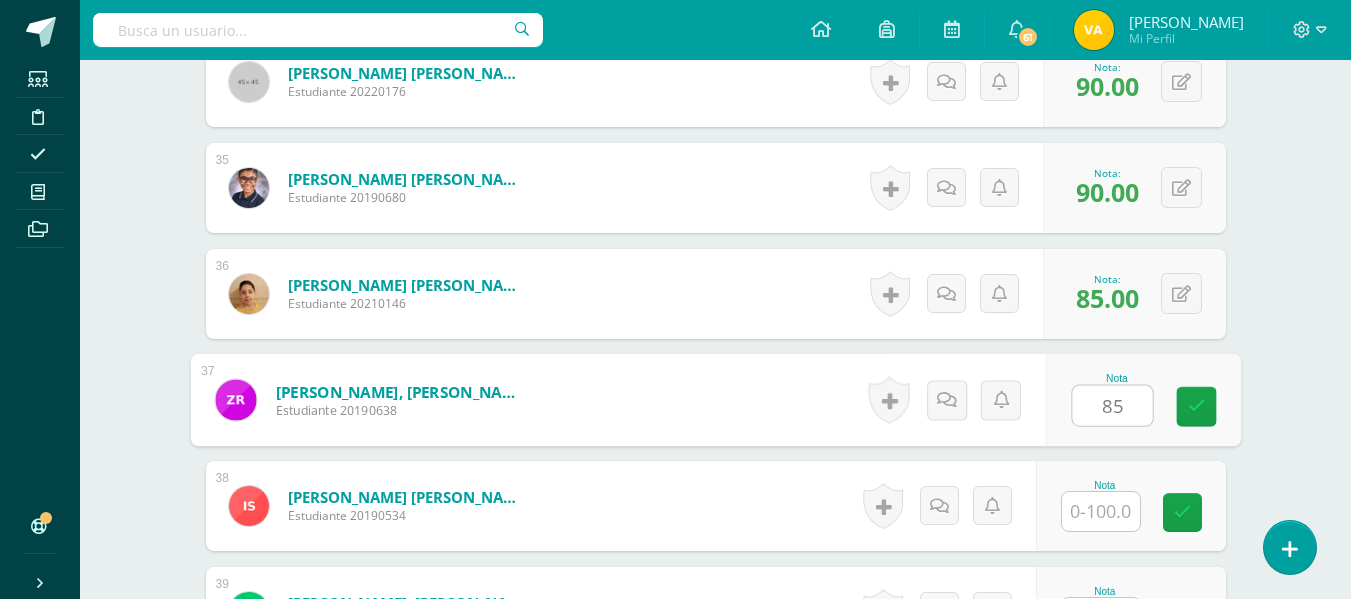 type on "85" 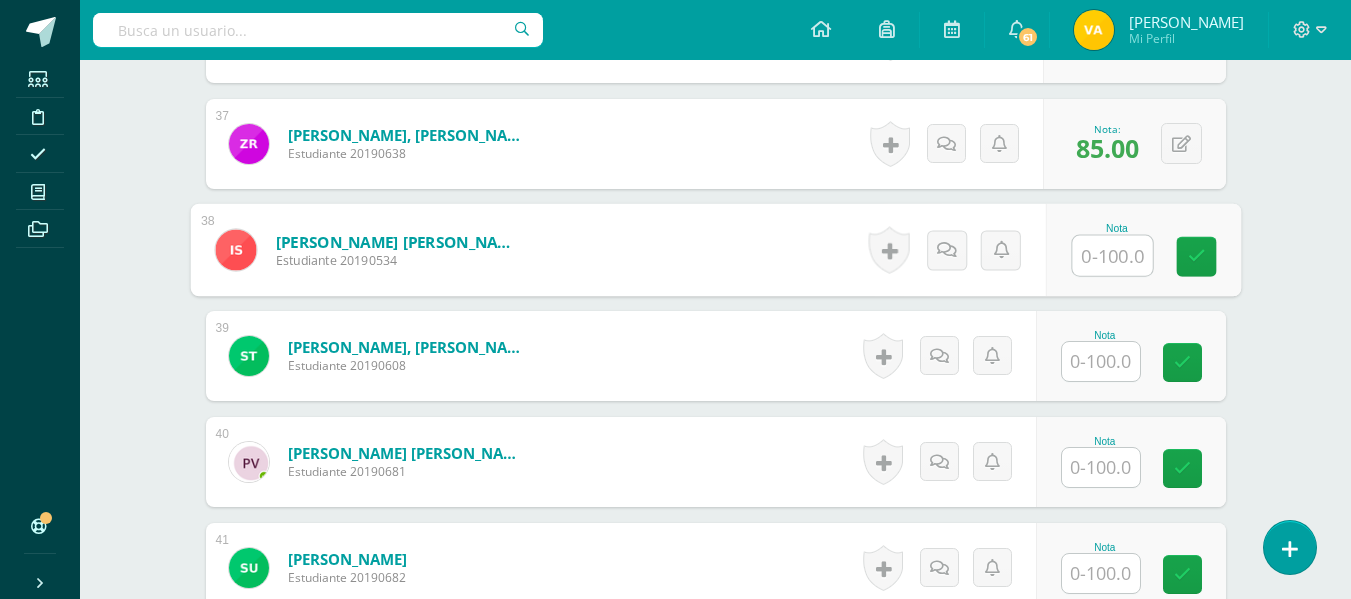 scroll, scrollTop: 4456, scrollLeft: 0, axis: vertical 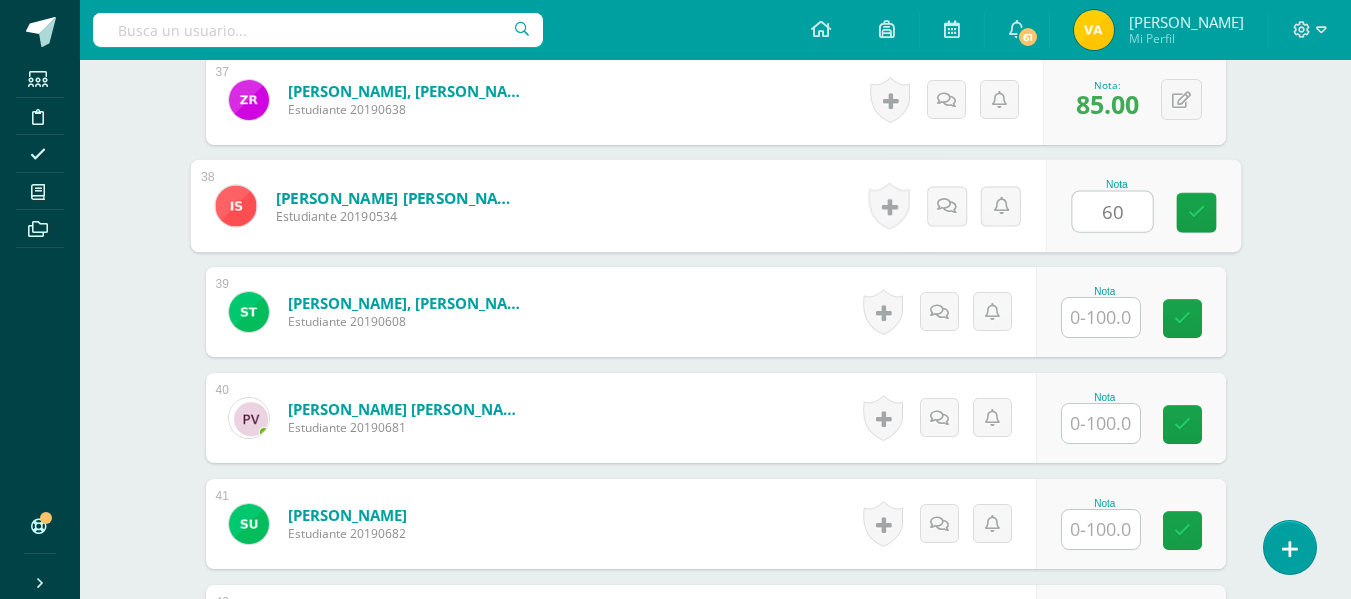 type on "60" 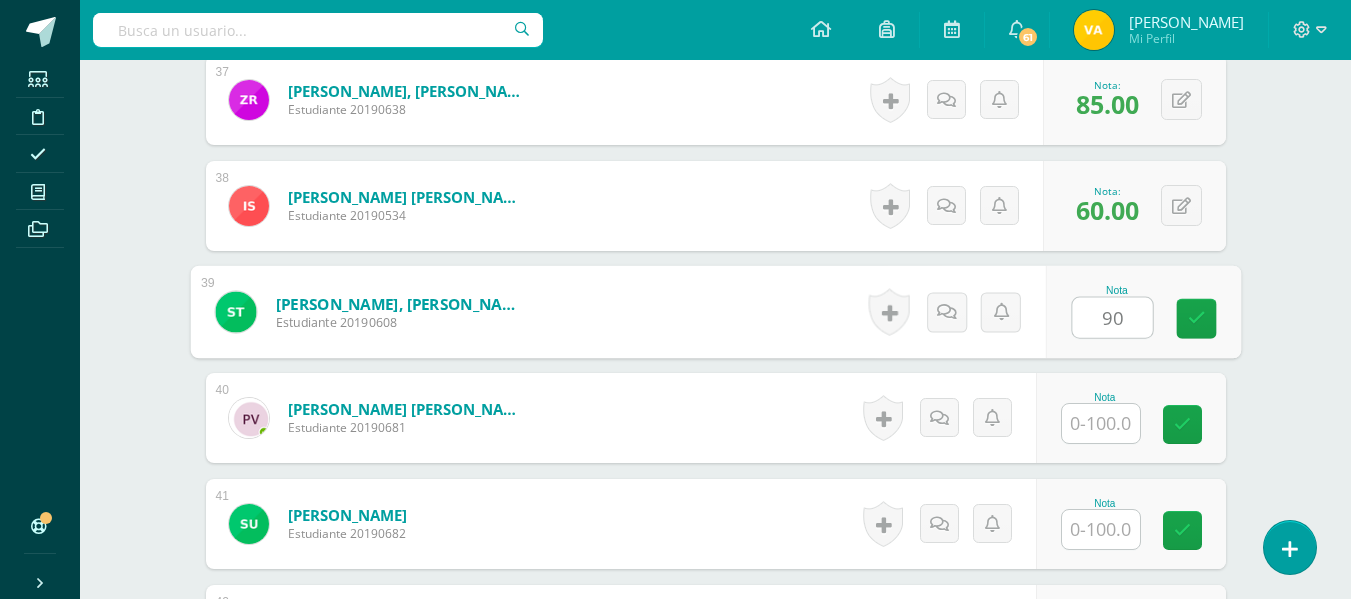 type on "90" 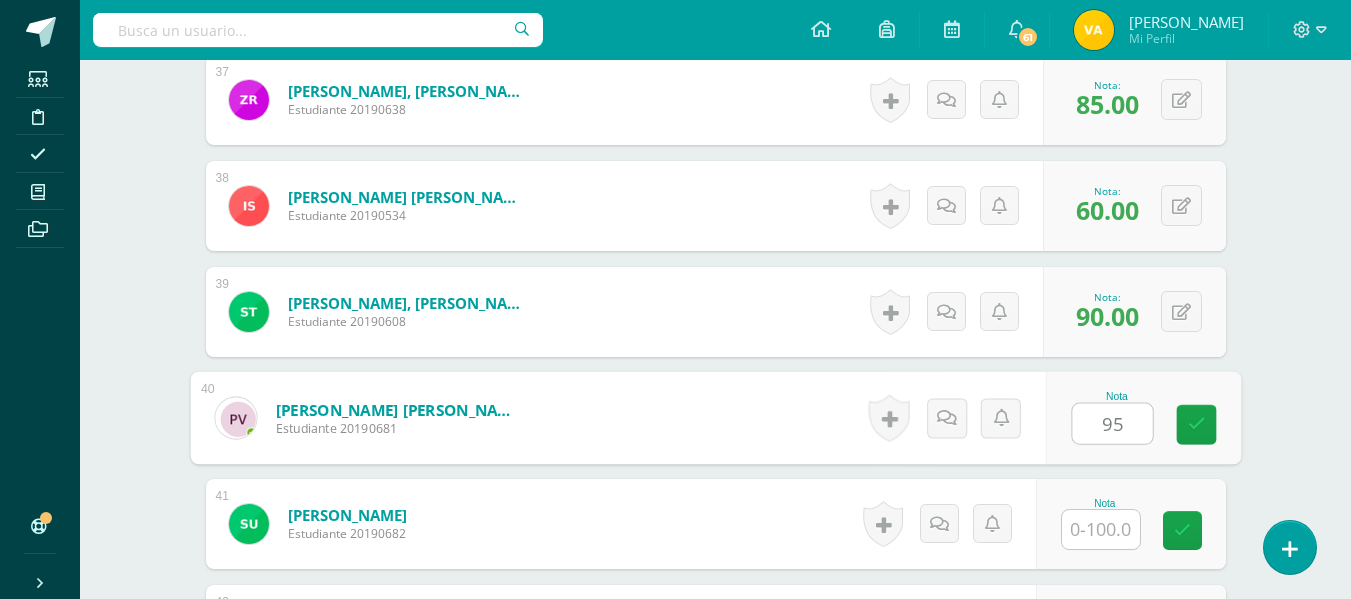 type on "95" 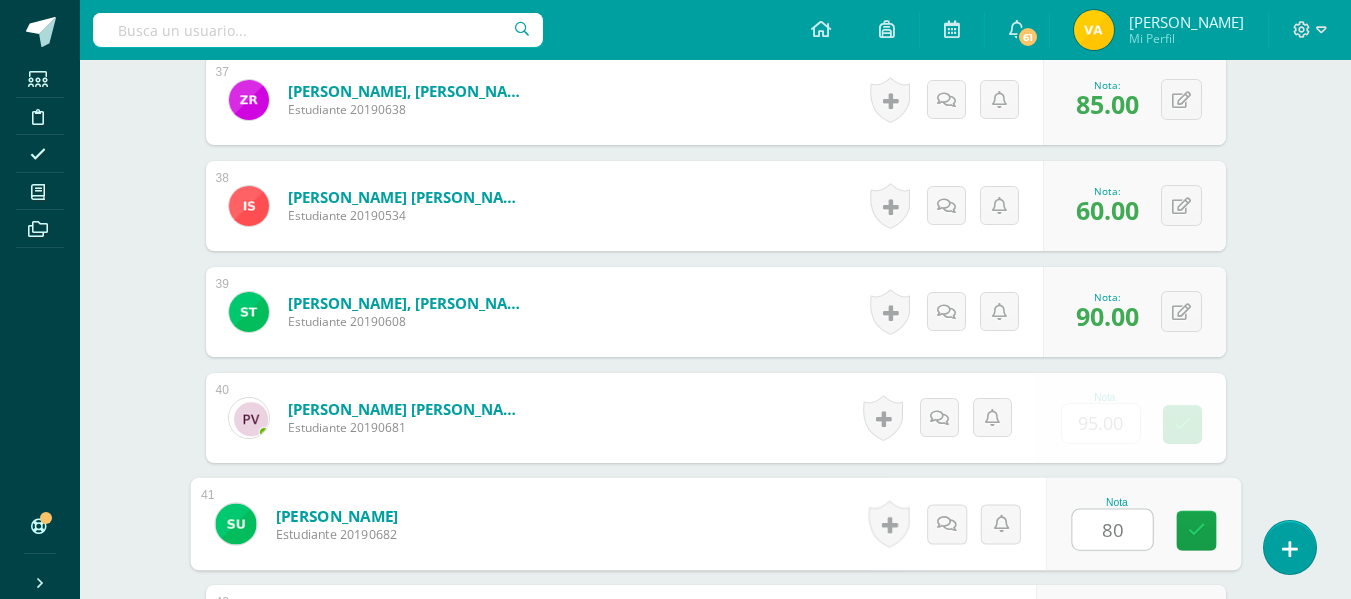 type on "80" 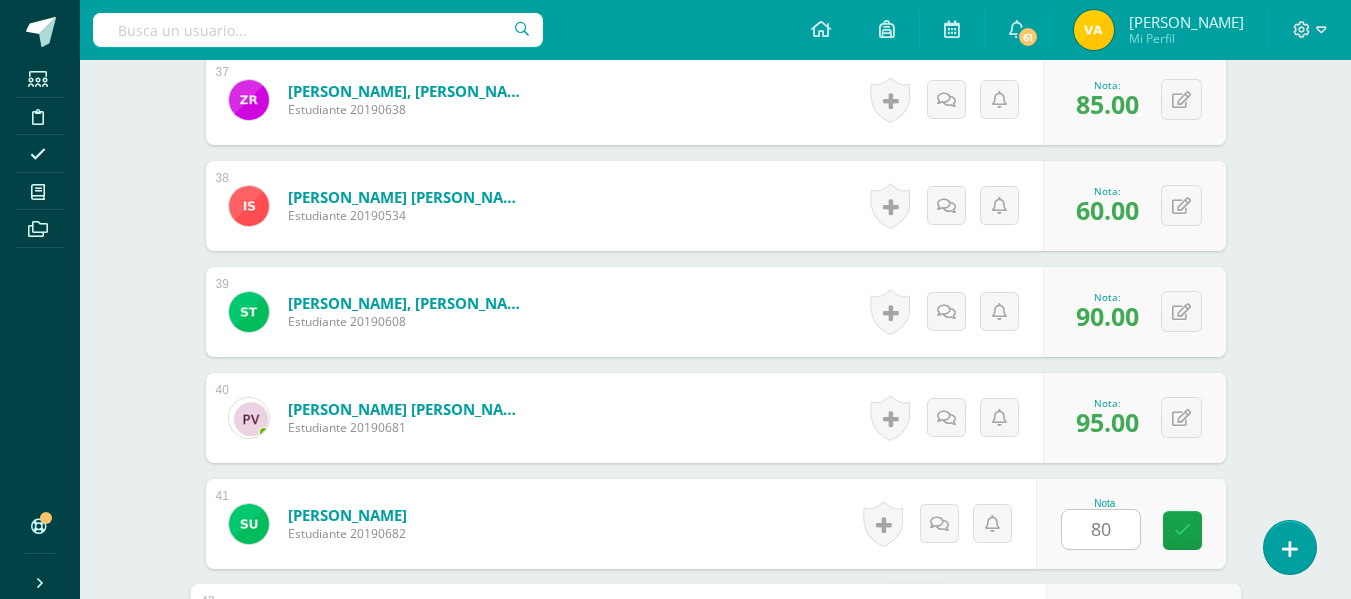 scroll, scrollTop: 4792, scrollLeft: 0, axis: vertical 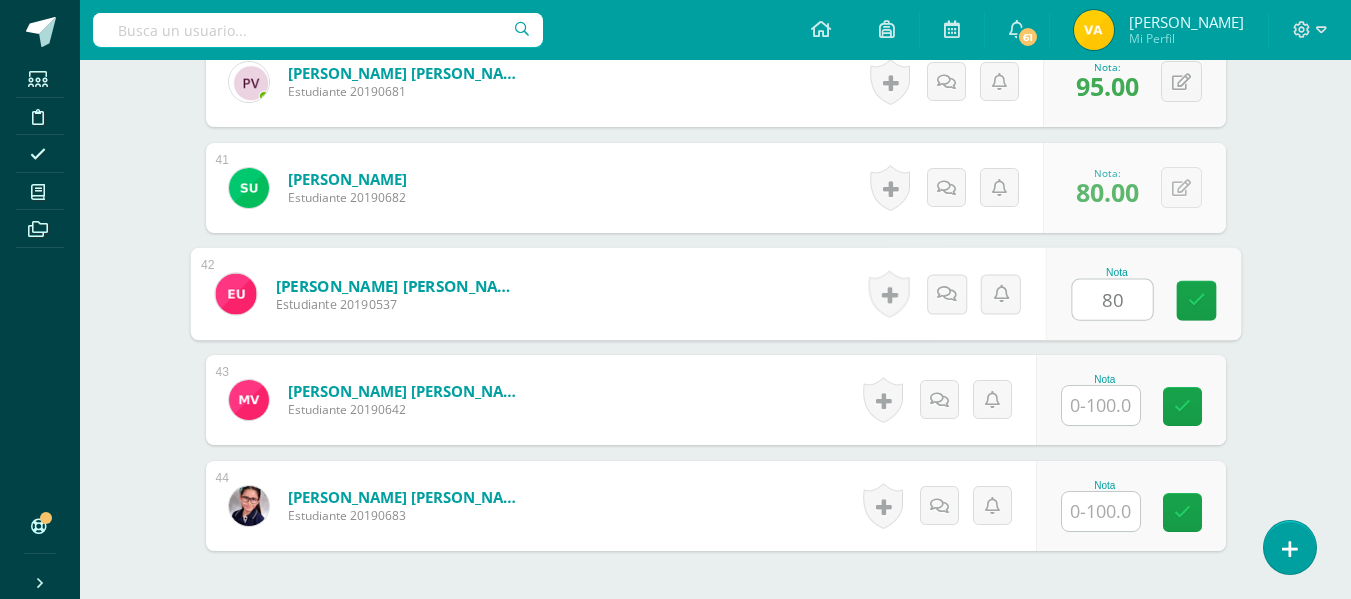 type on "80" 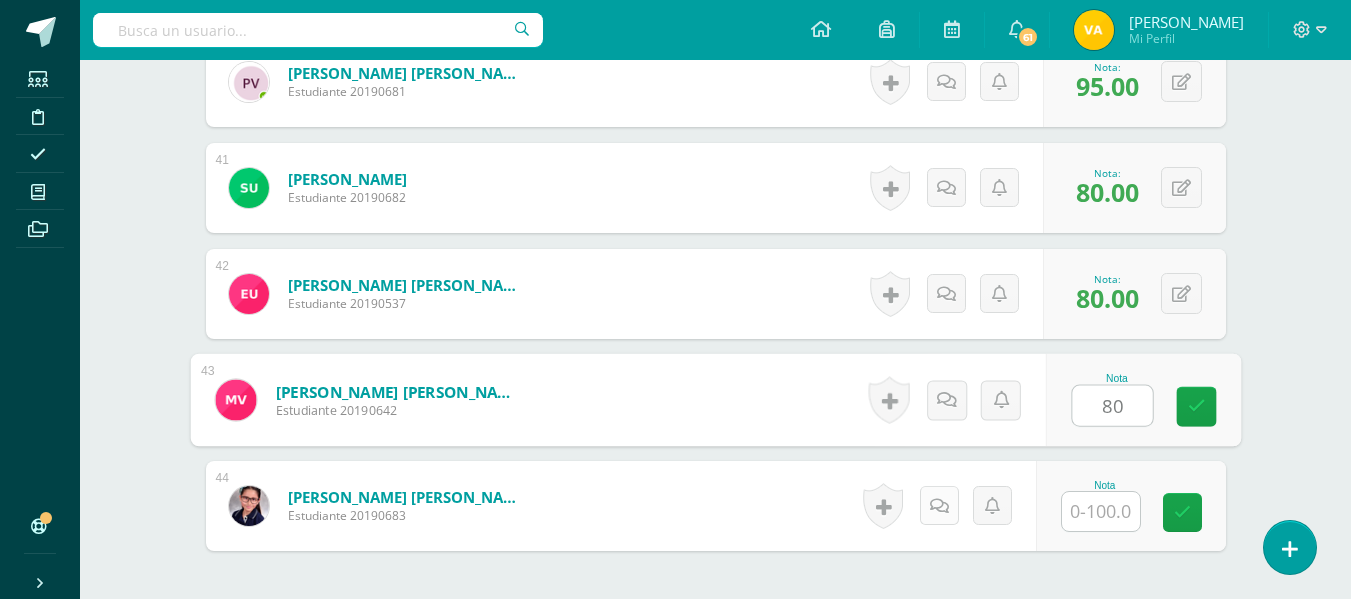 type on "80" 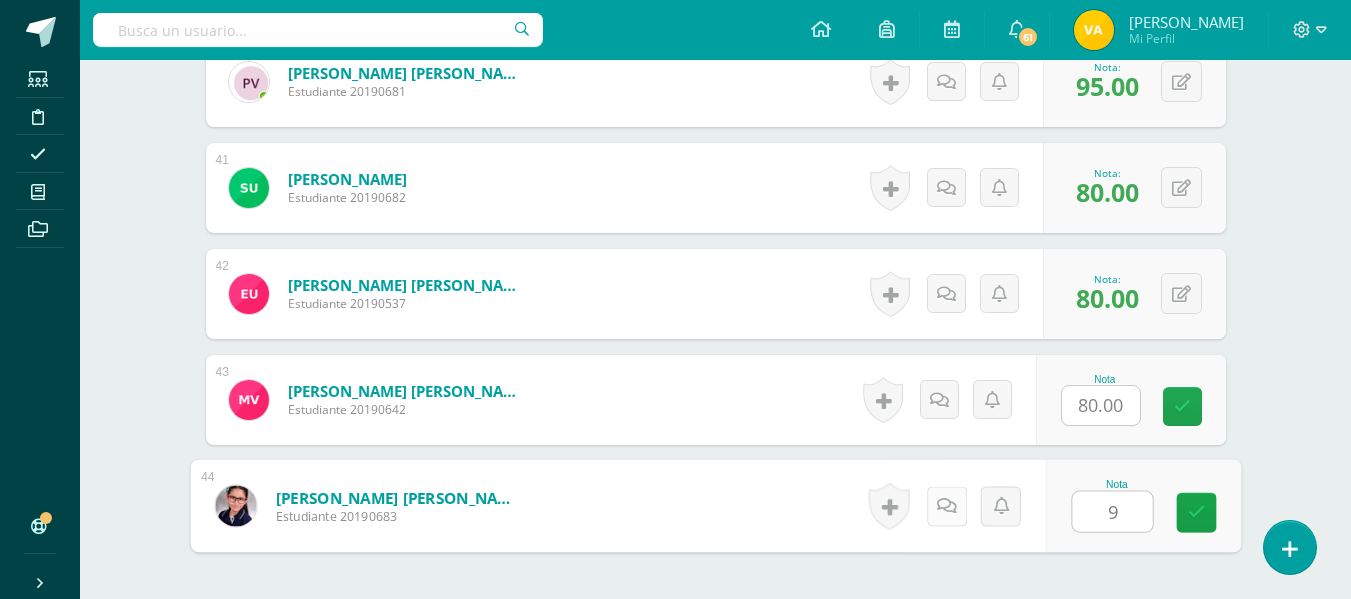 type on "90" 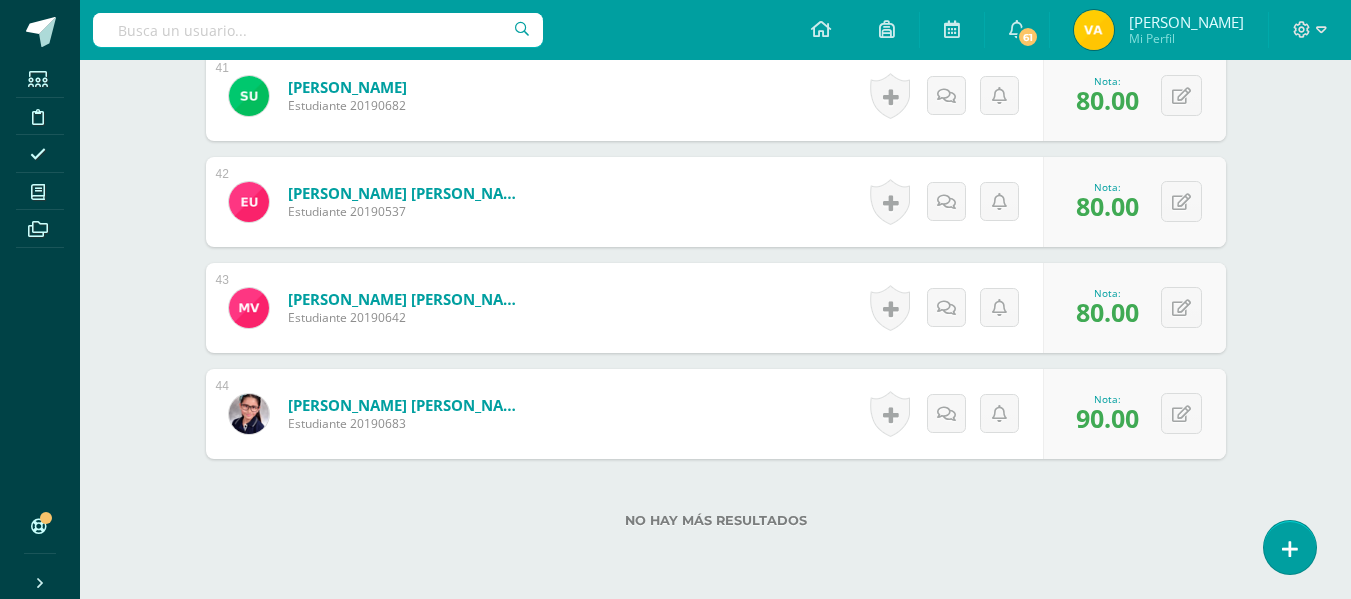 scroll, scrollTop: 4973, scrollLeft: 0, axis: vertical 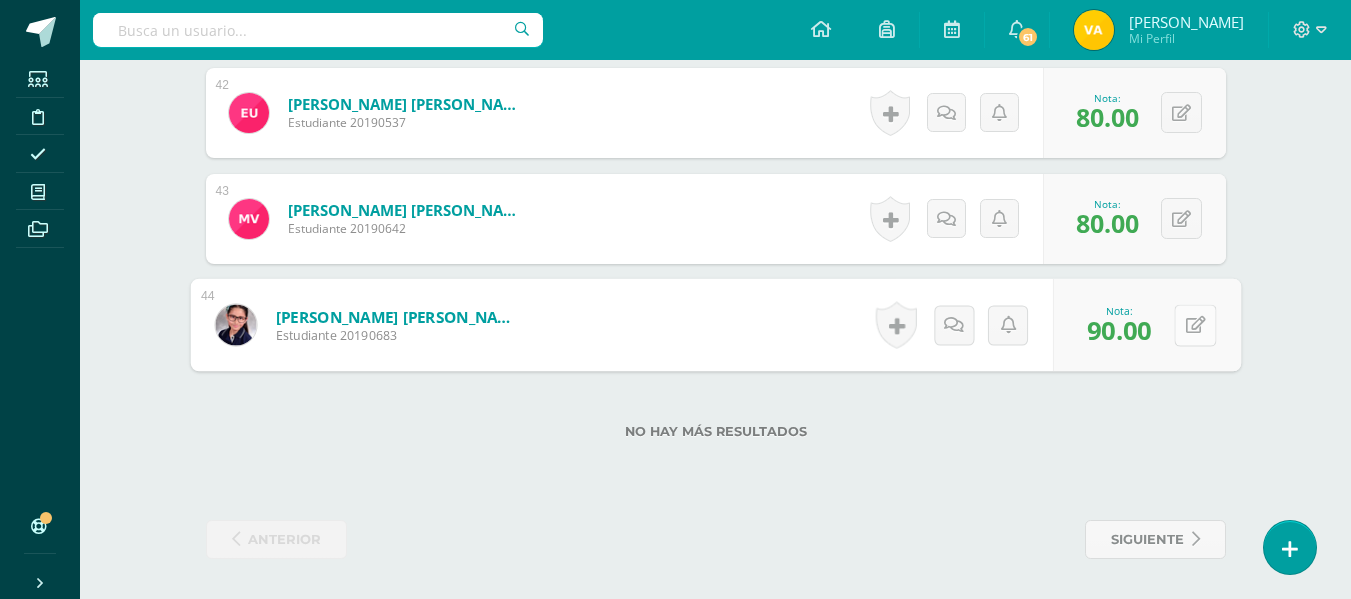 click at bounding box center (1195, 324) 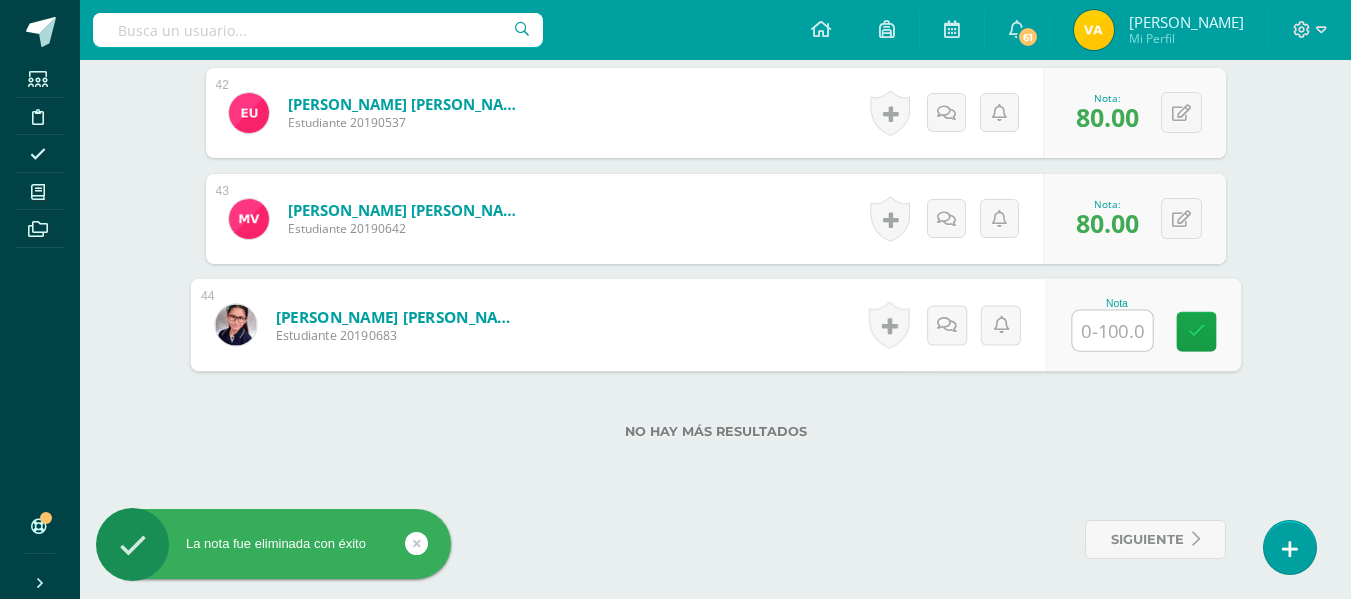 click at bounding box center (1112, 331) 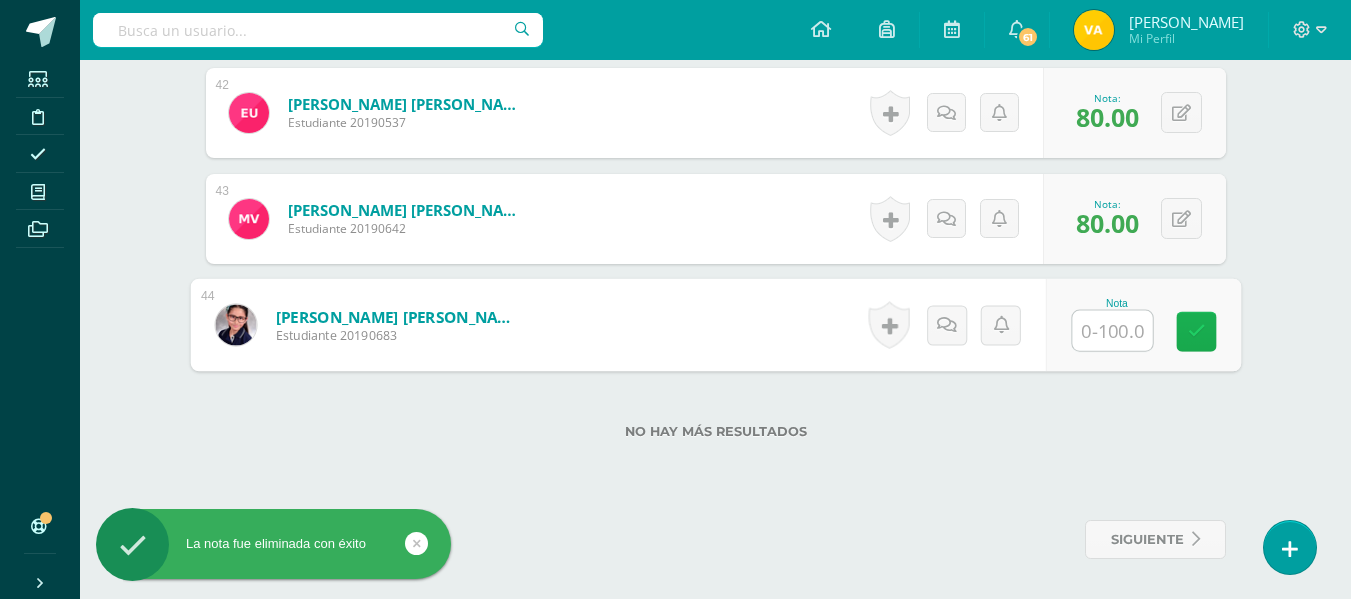 click at bounding box center [1196, 331] 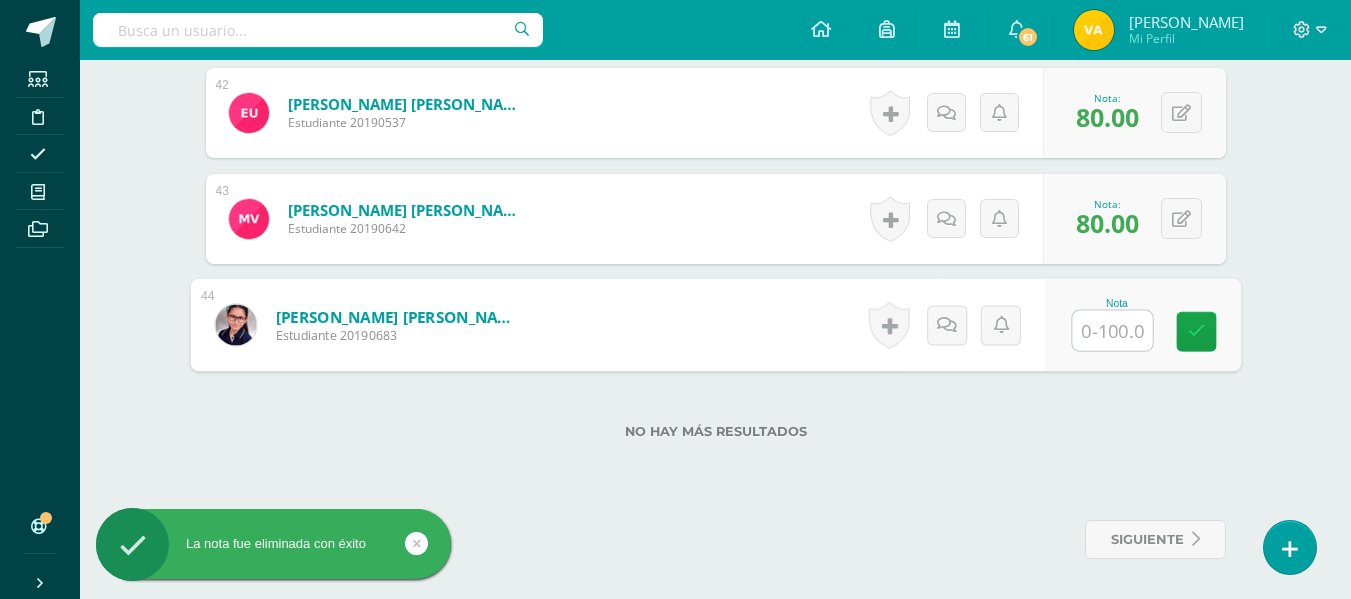 type on "0" 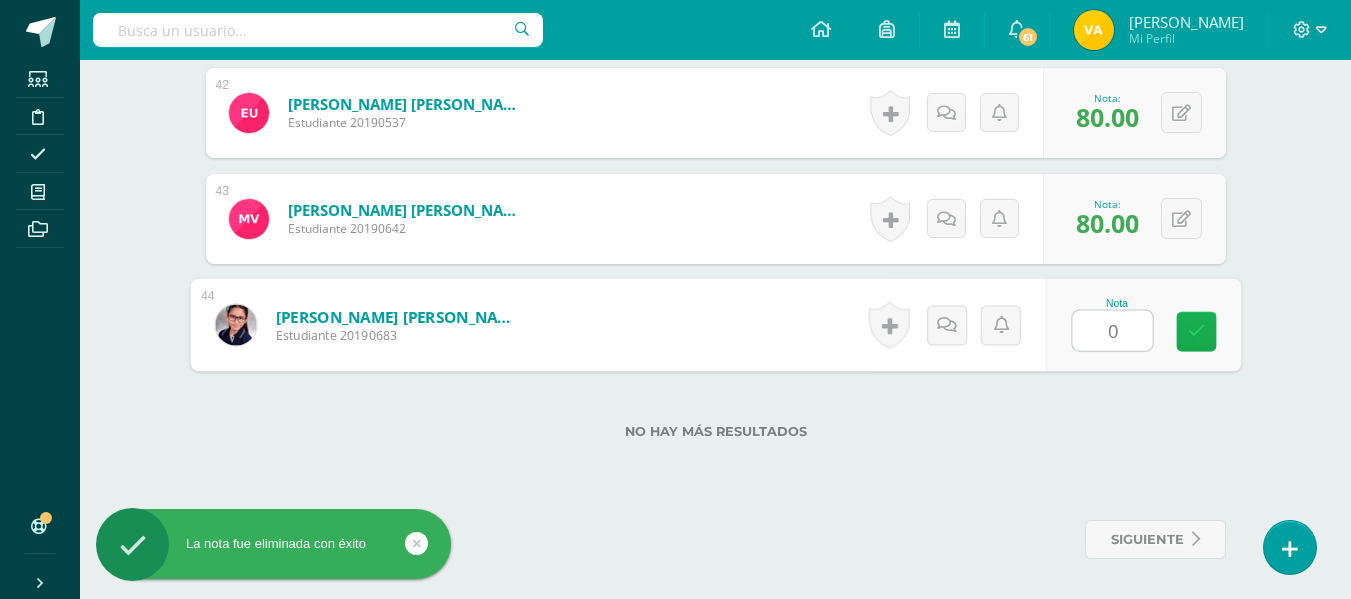 click at bounding box center [1196, 332] 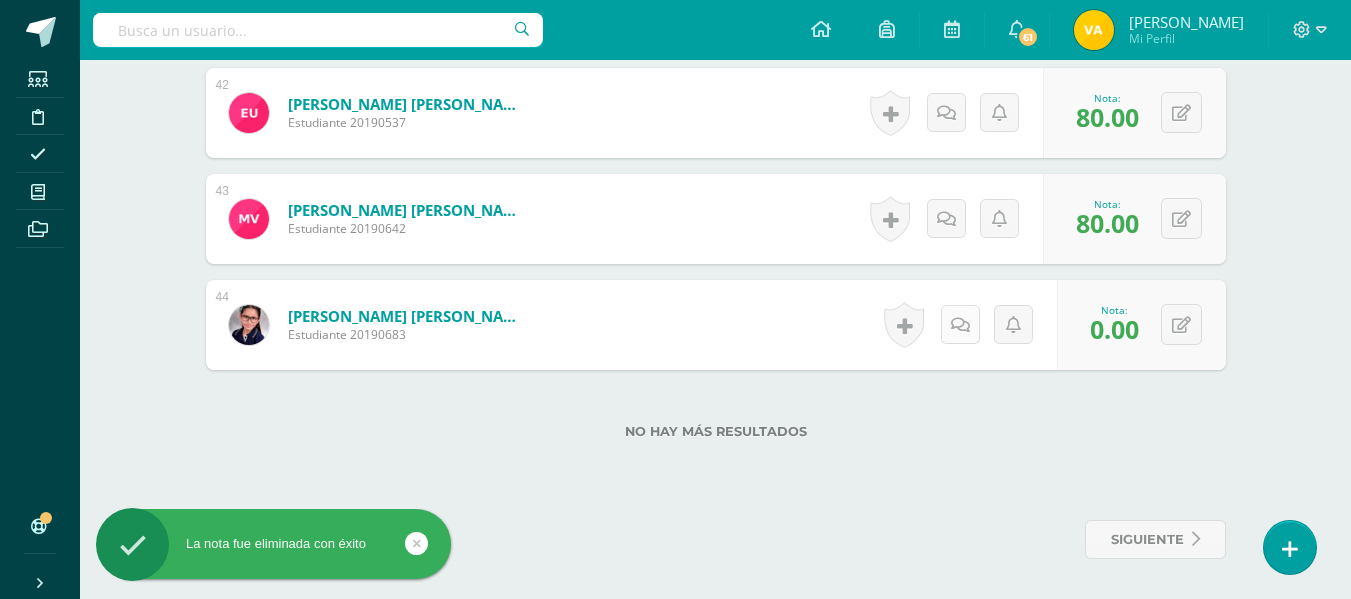 click at bounding box center (960, 325) 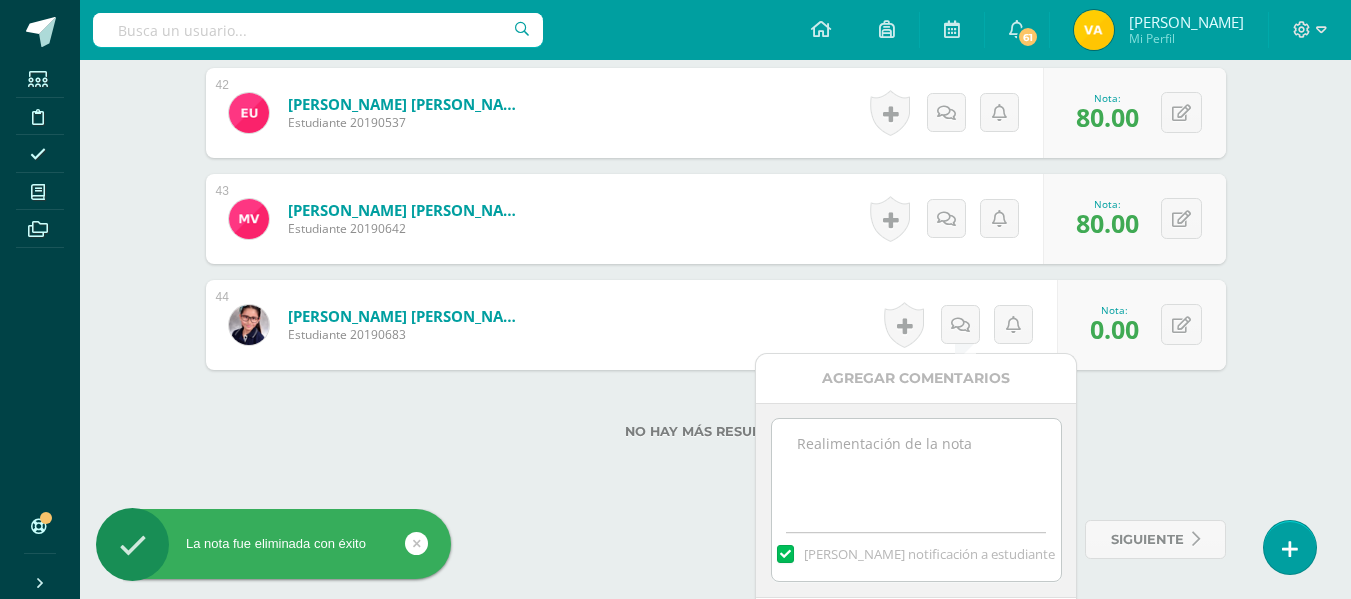 click at bounding box center [916, 469] 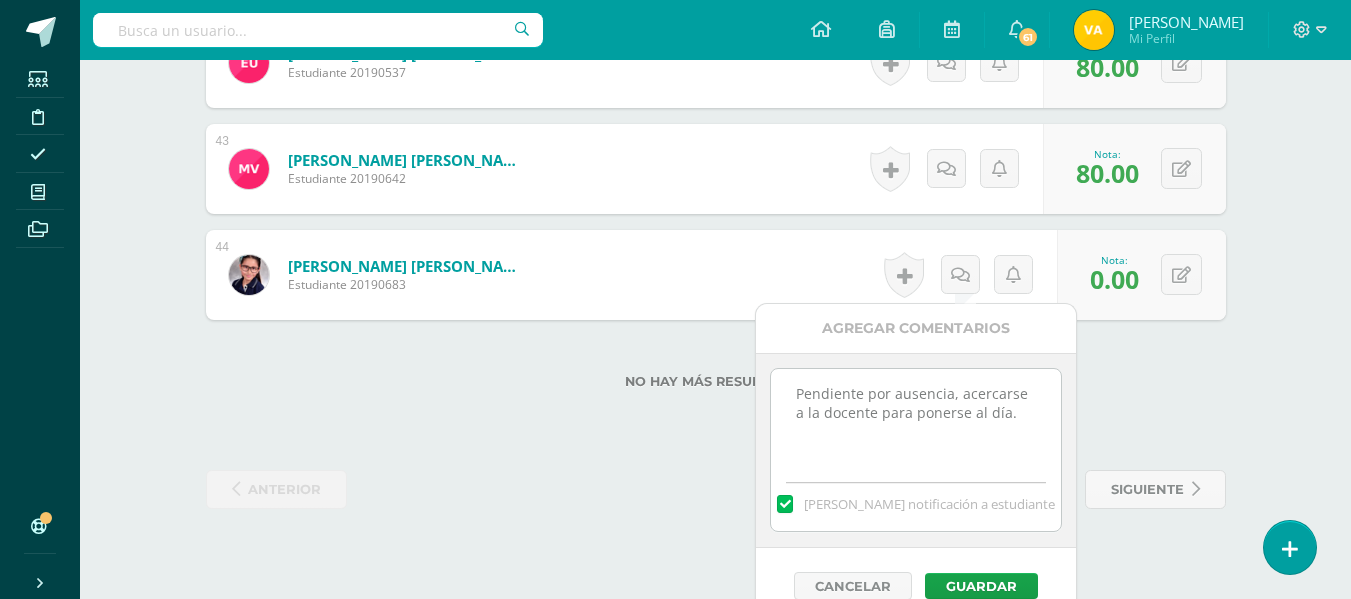 scroll, scrollTop: 5049, scrollLeft: 0, axis: vertical 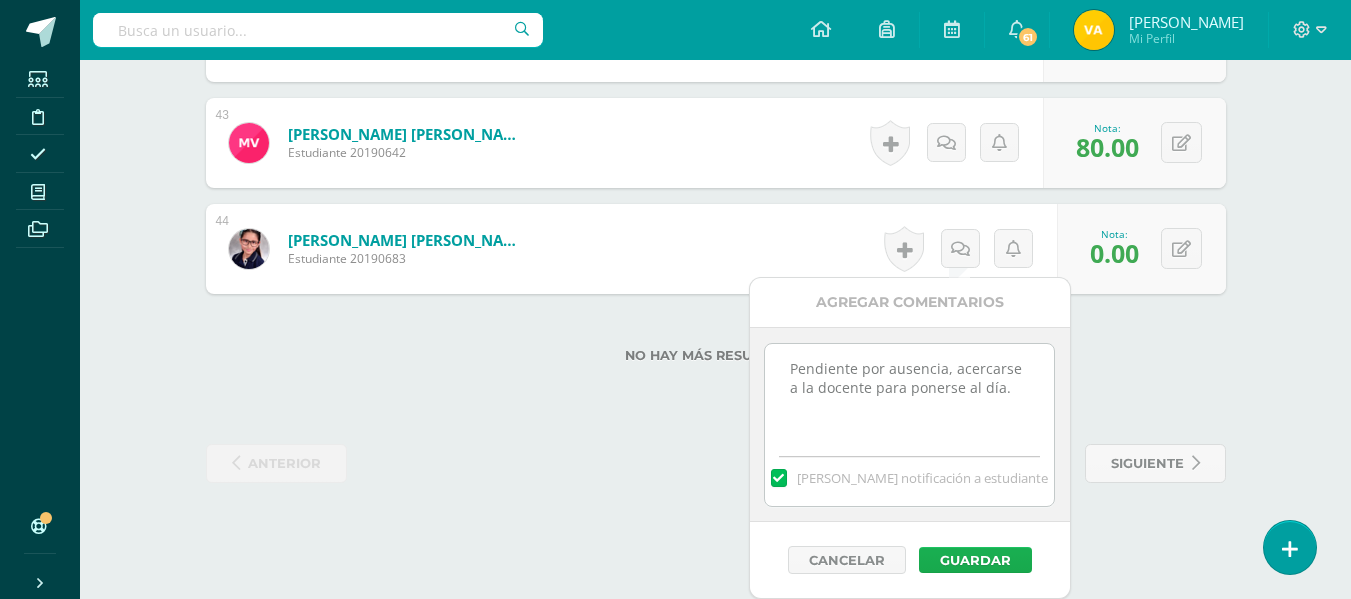 type on "Pendiente por ausencia, acercarse a la docente para ponerse al día." 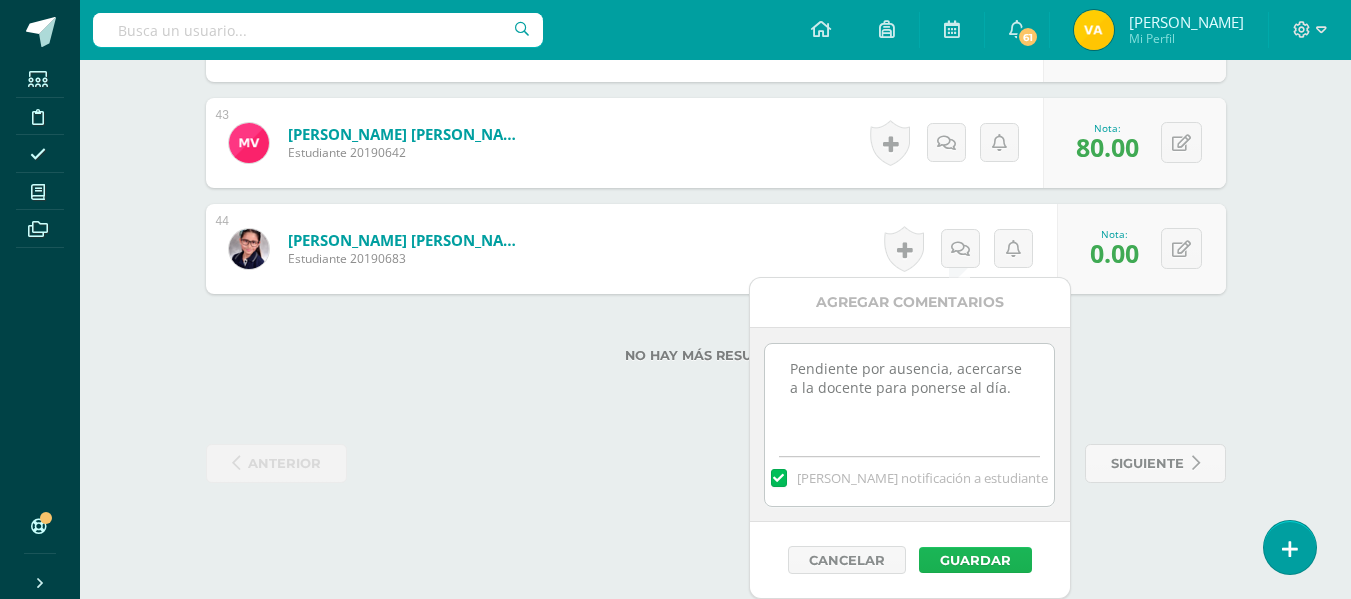 click on "Guardar" at bounding box center (975, 560) 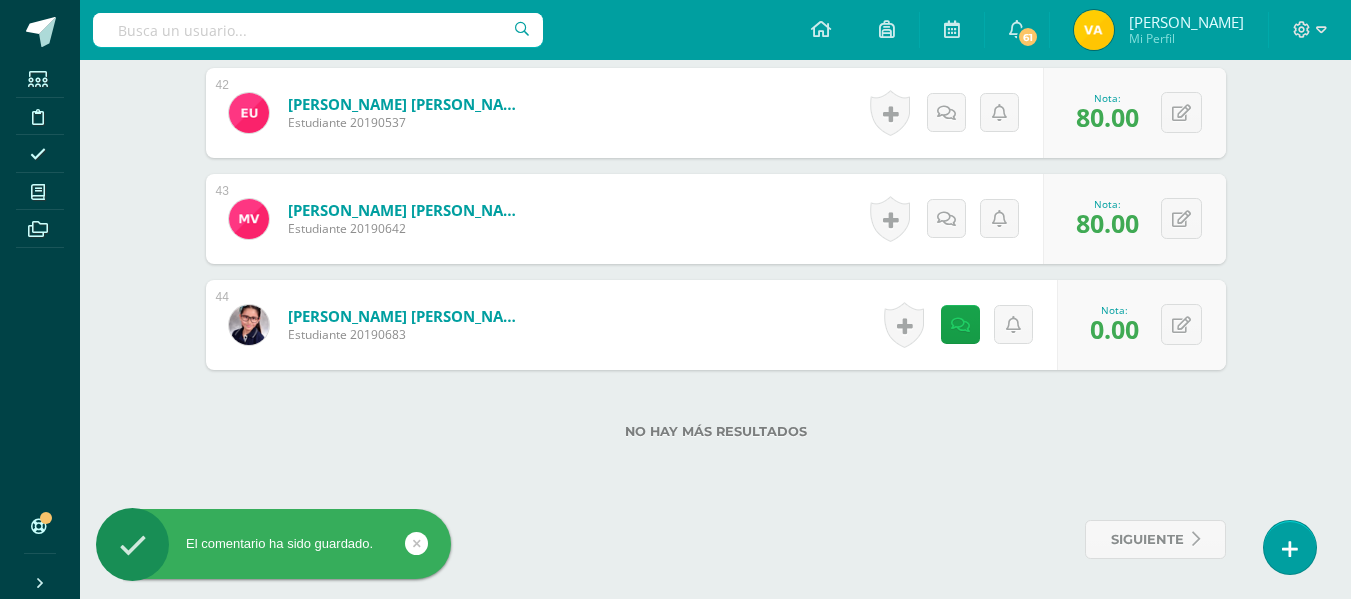 scroll, scrollTop: 4973, scrollLeft: 0, axis: vertical 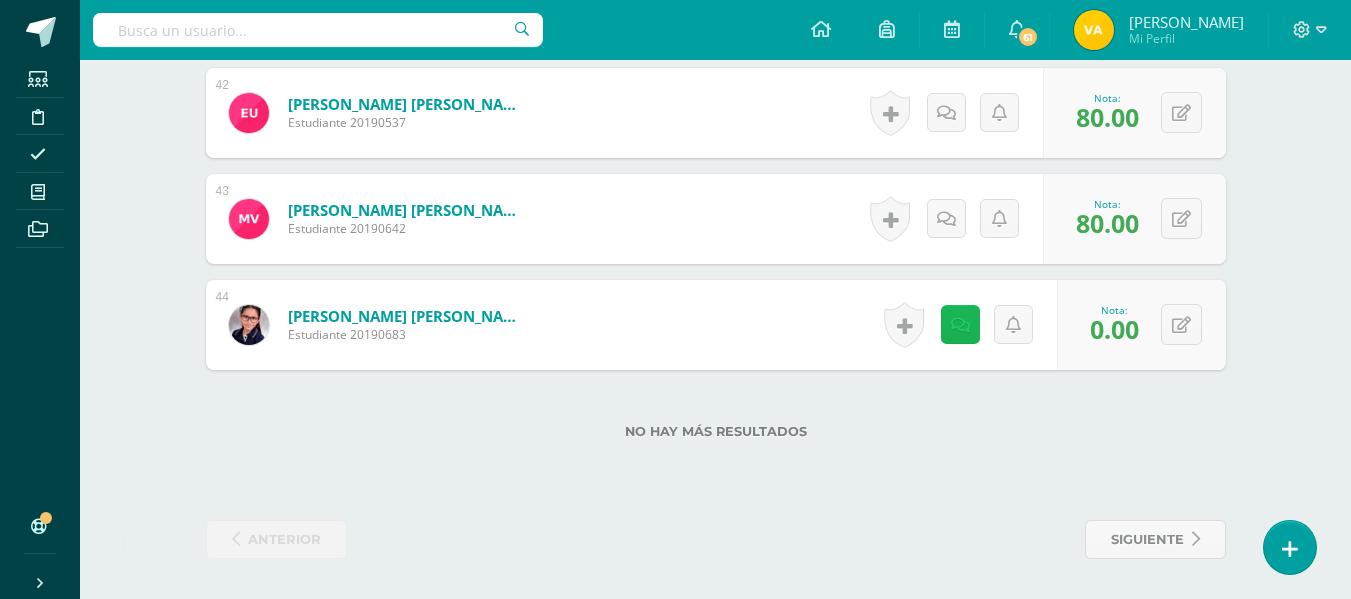 click at bounding box center (960, 325) 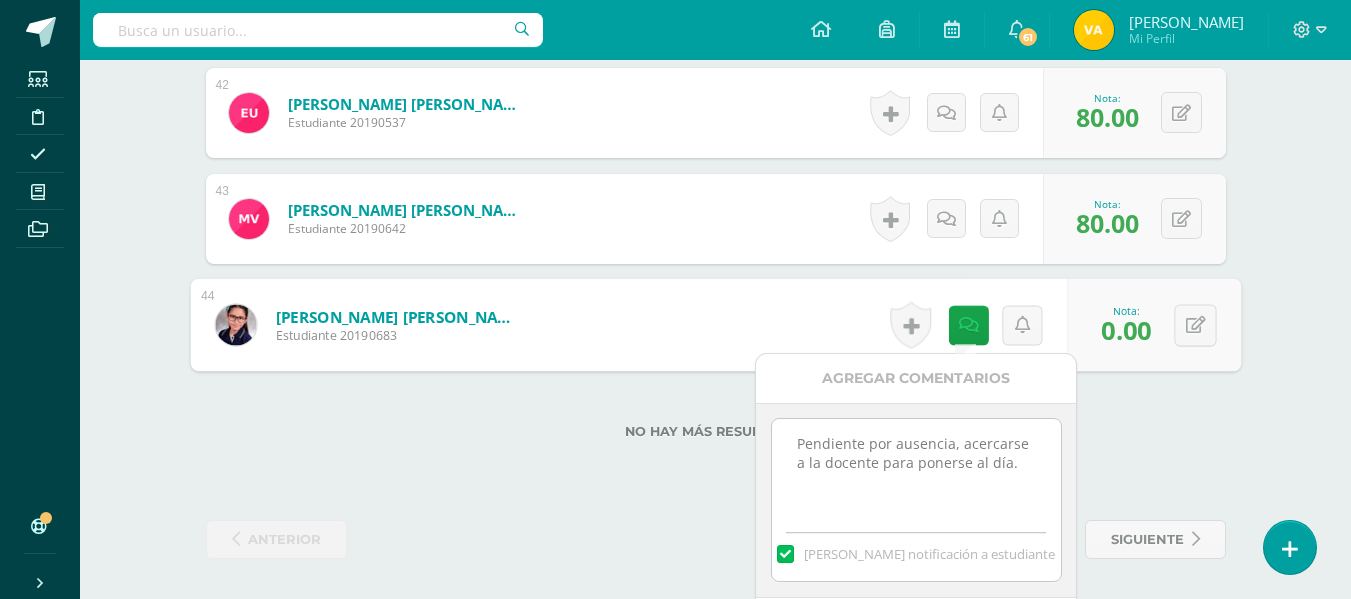 click on "No hay más resultados" at bounding box center (716, 416) 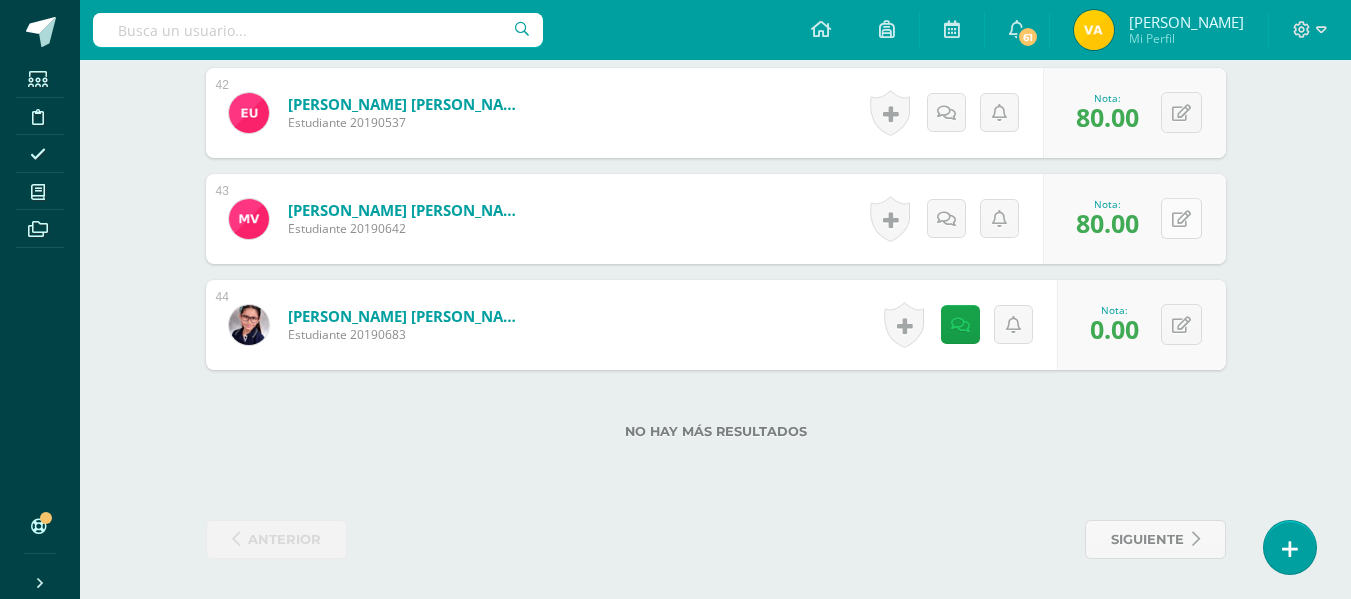 click at bounding box center [1181, 218] 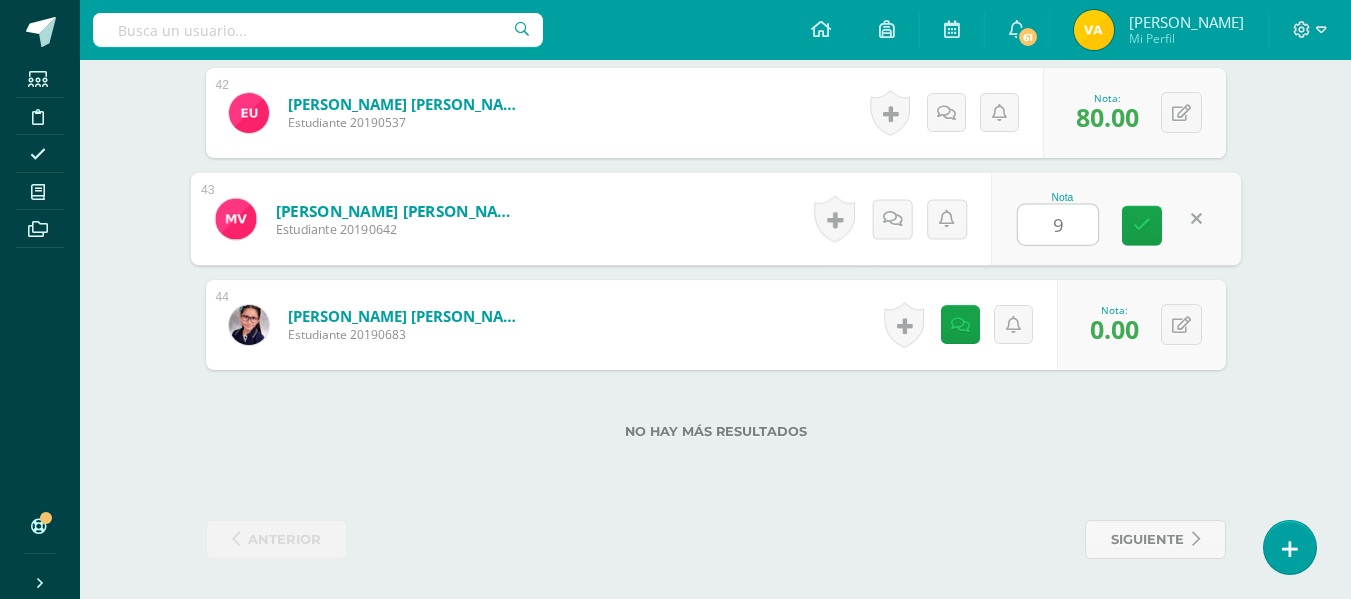 type on "90" 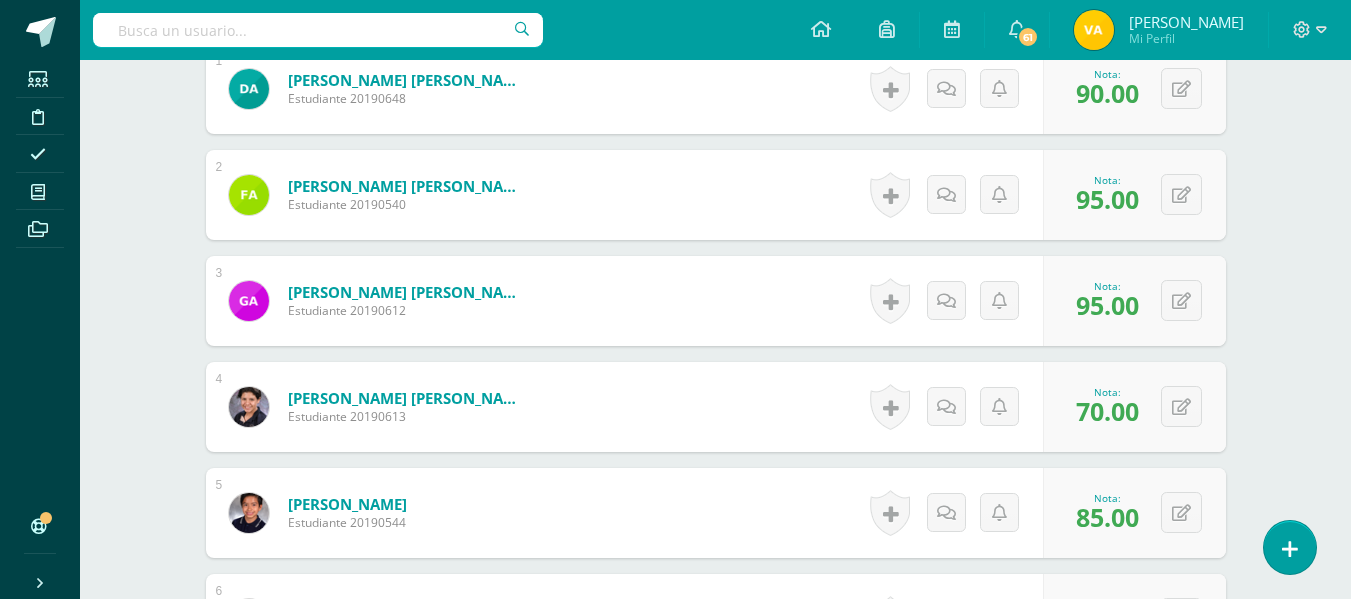 scroll, scrollTop: 0, scrollLeft: 0, axis: both 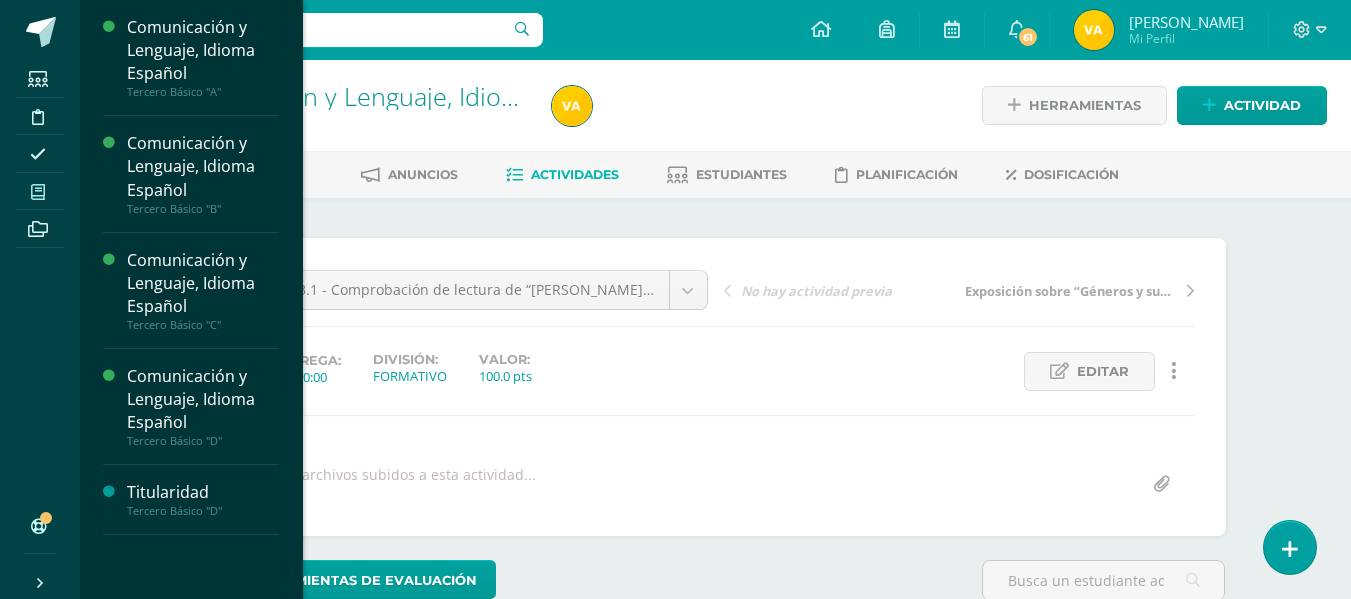 click on "Mis cursos" at bounding box center (40, 192) 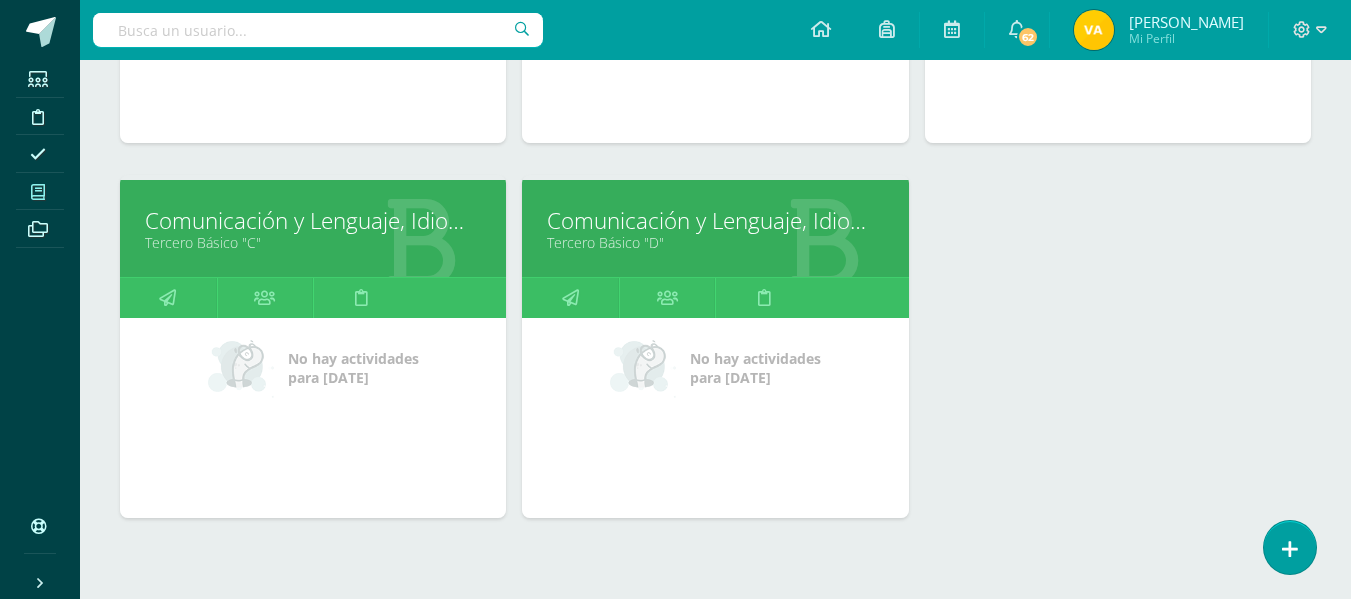 scroll, scrollTop: 600, scrollLeft: 0, axis: vertical 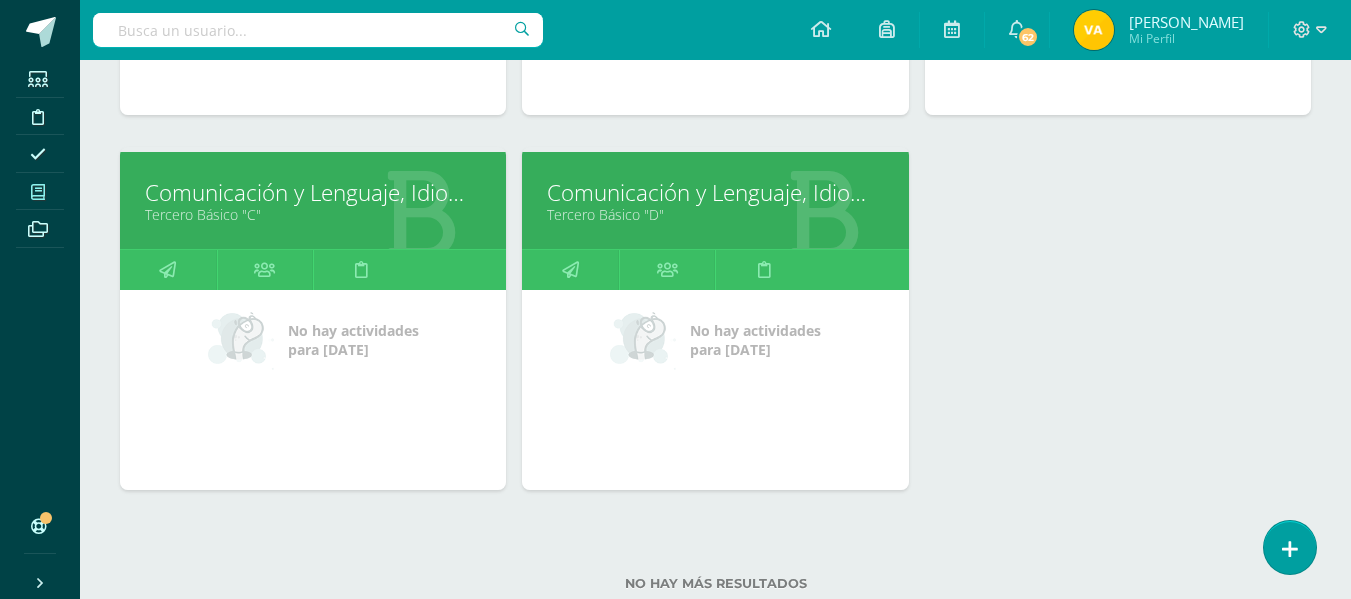 click on "Tercero Básico "C"" at bounding box center (313, 214) 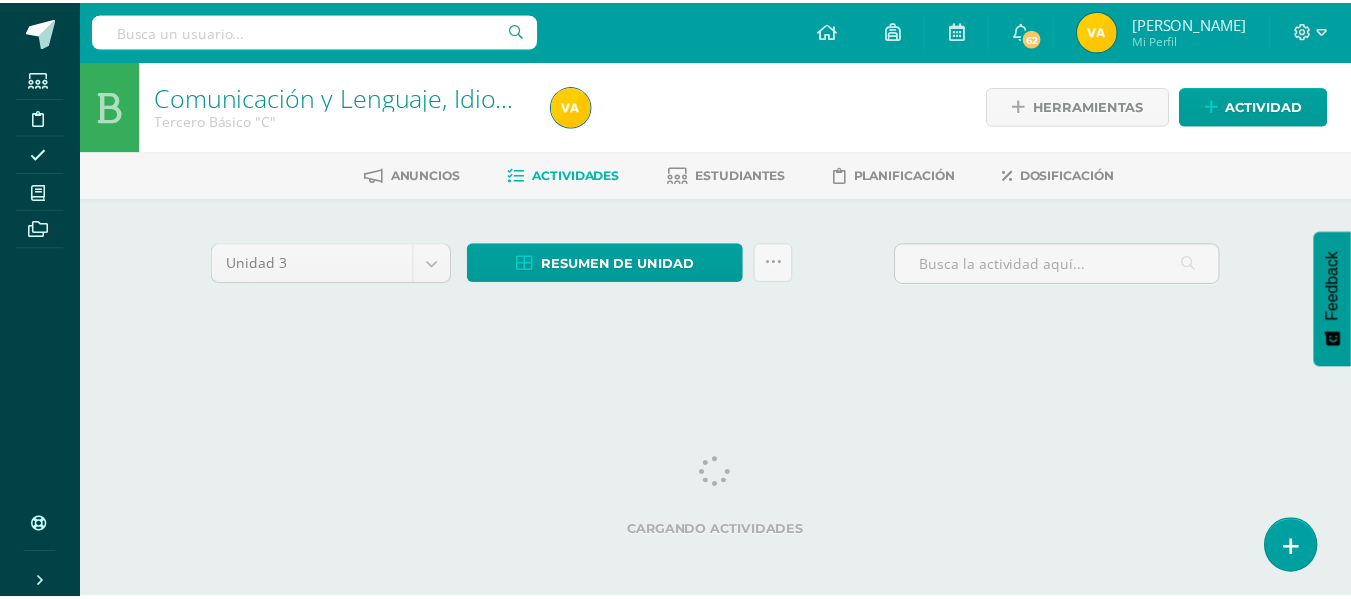 scroll, scrollTop: 0, scrollLeft: 0, axis: both 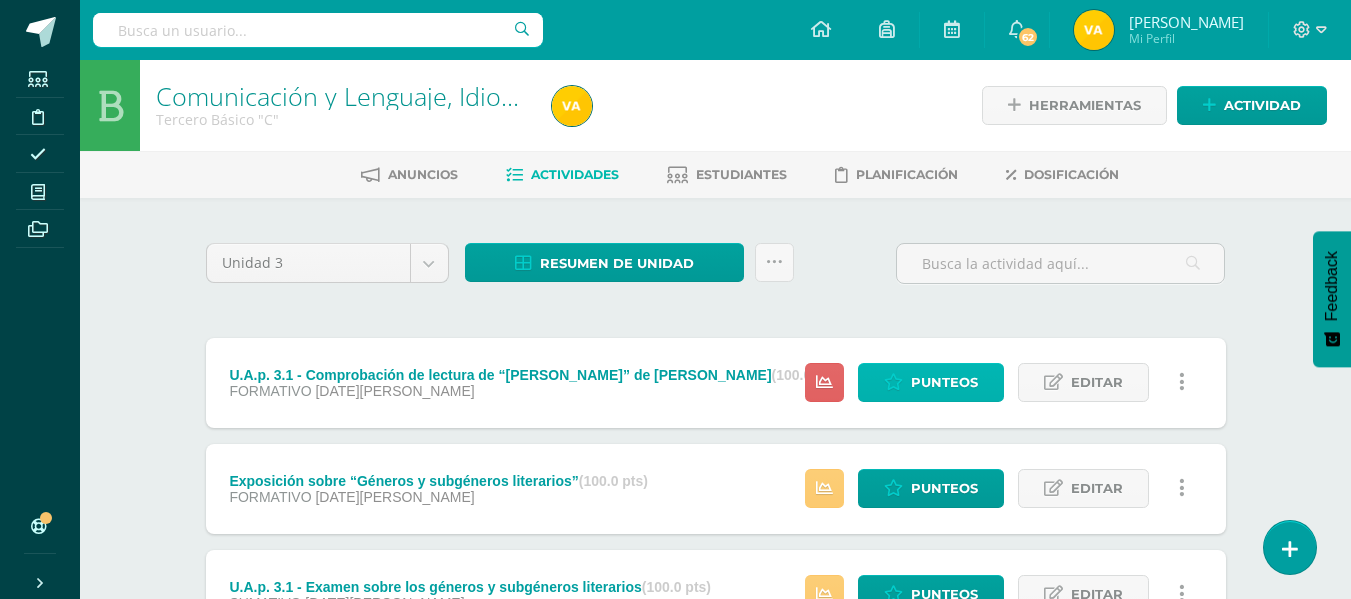 click at bounding box center (893, 382) 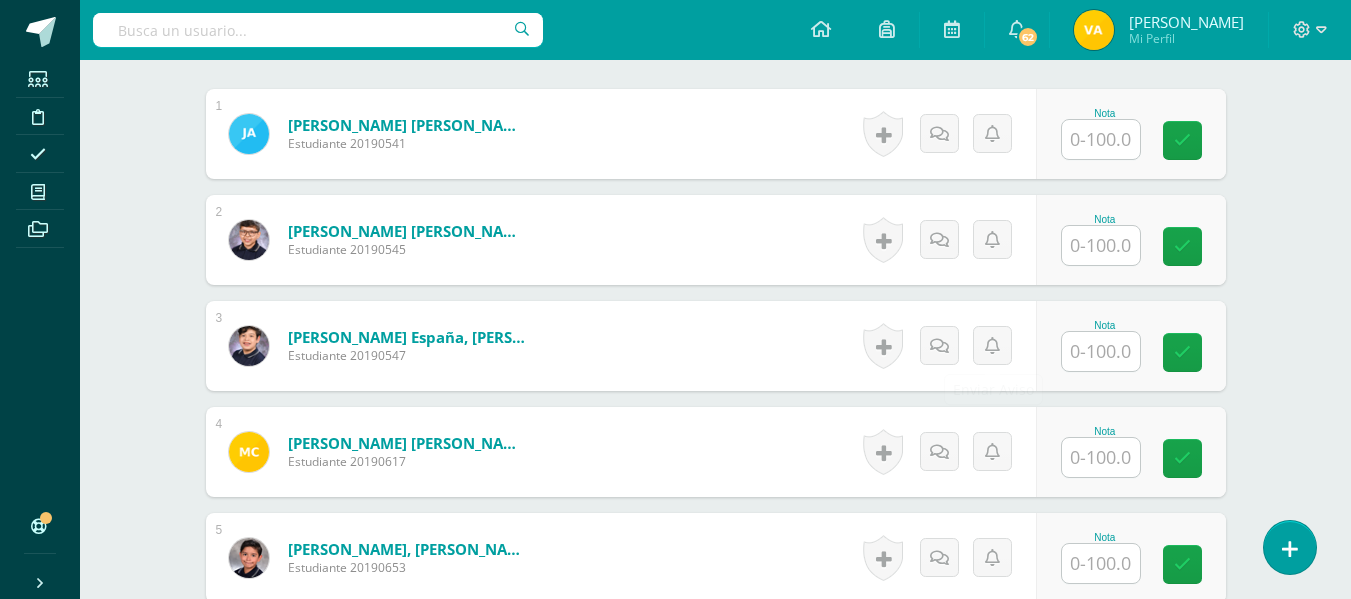 click on "Nota" at bounding box center (1131, 134) 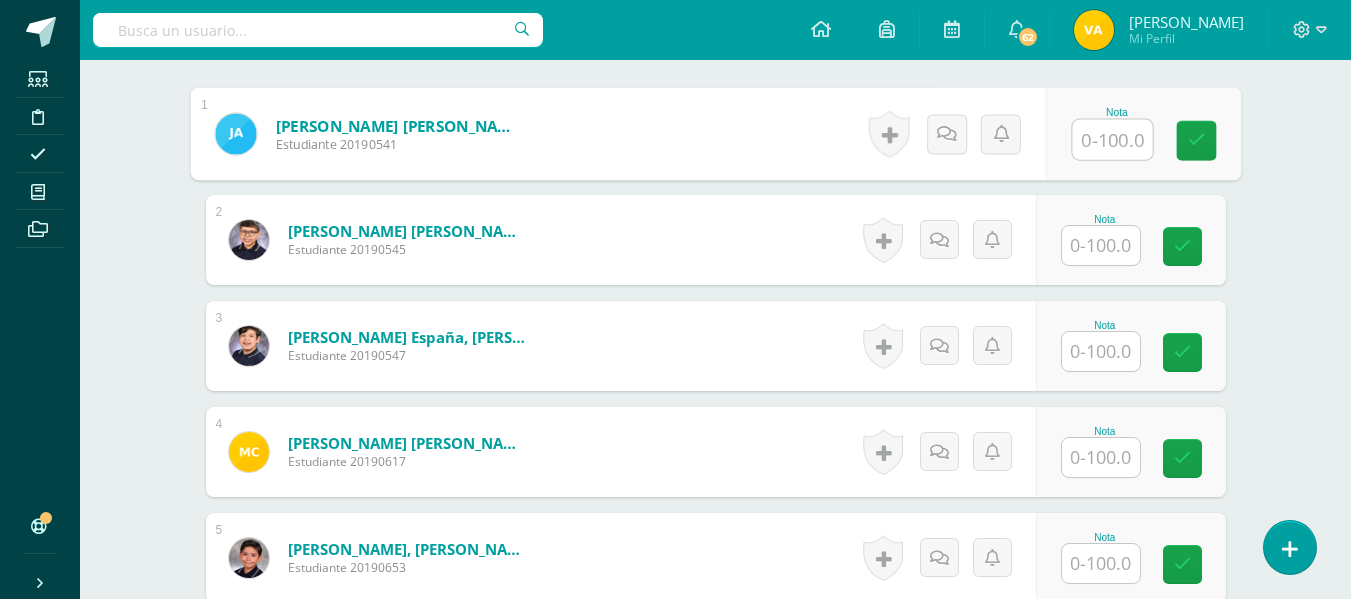 click at bounding box center [1112, 140] 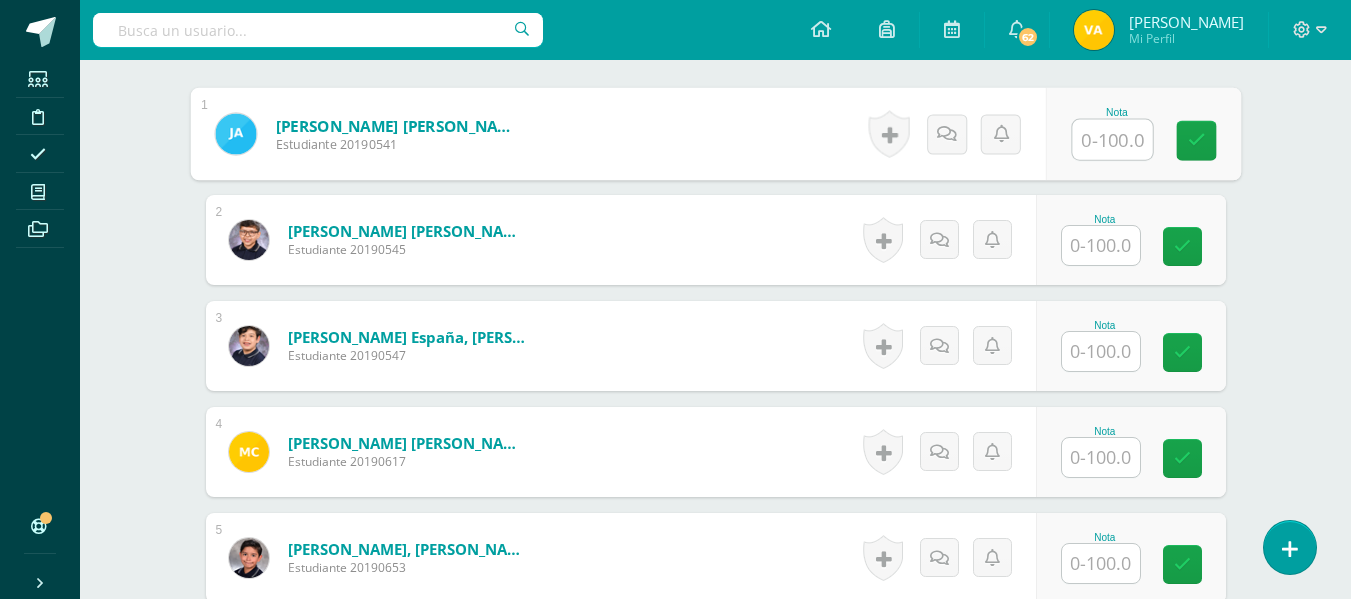 scroll, scrollTop: 607, scrollLeft: 0, axis: vertical 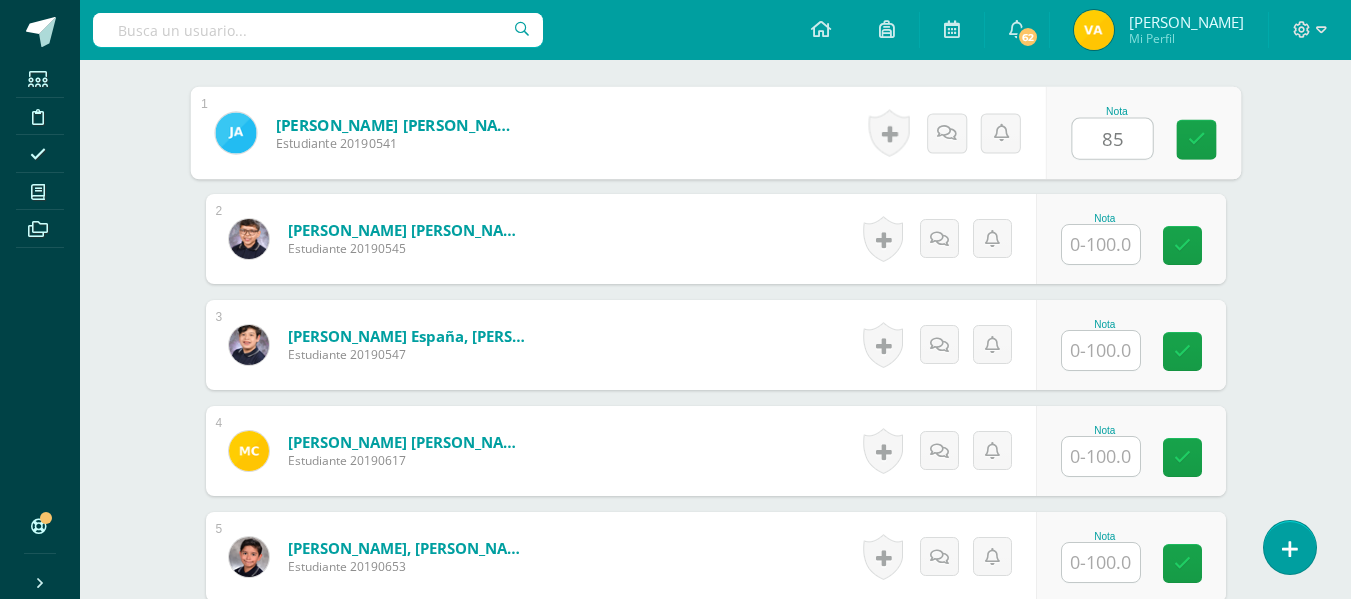 click on "85" at bounding box center (1112, 139) 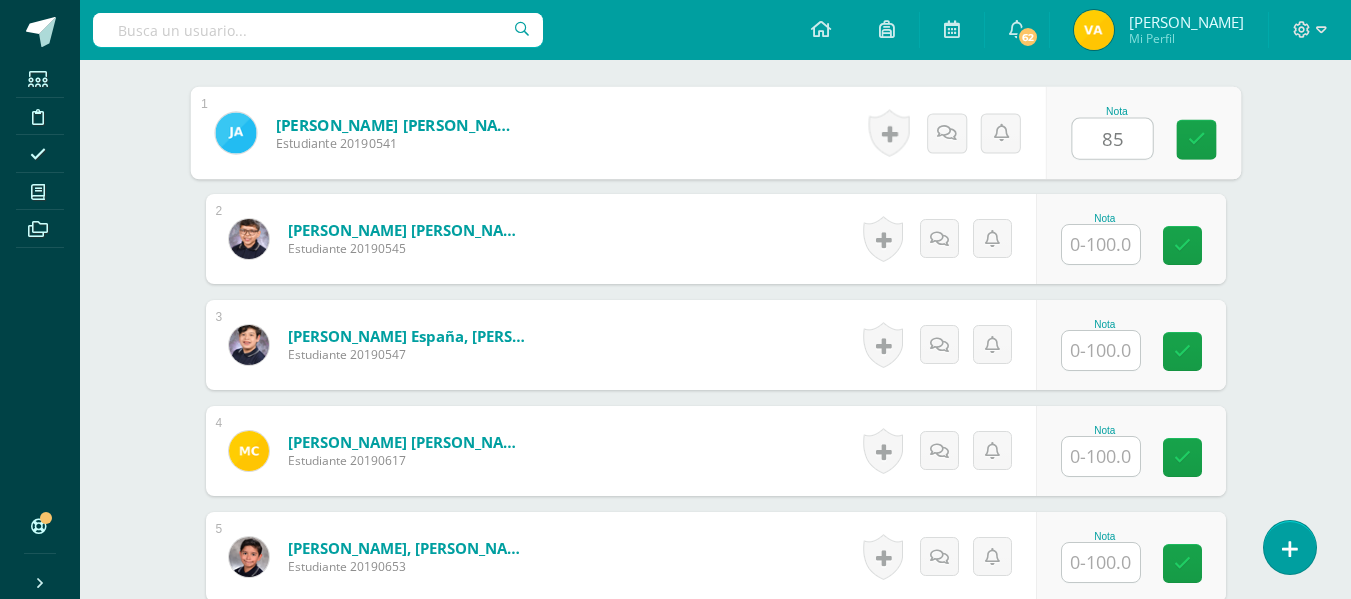 click on "85" at bounding box center (1112, 139) 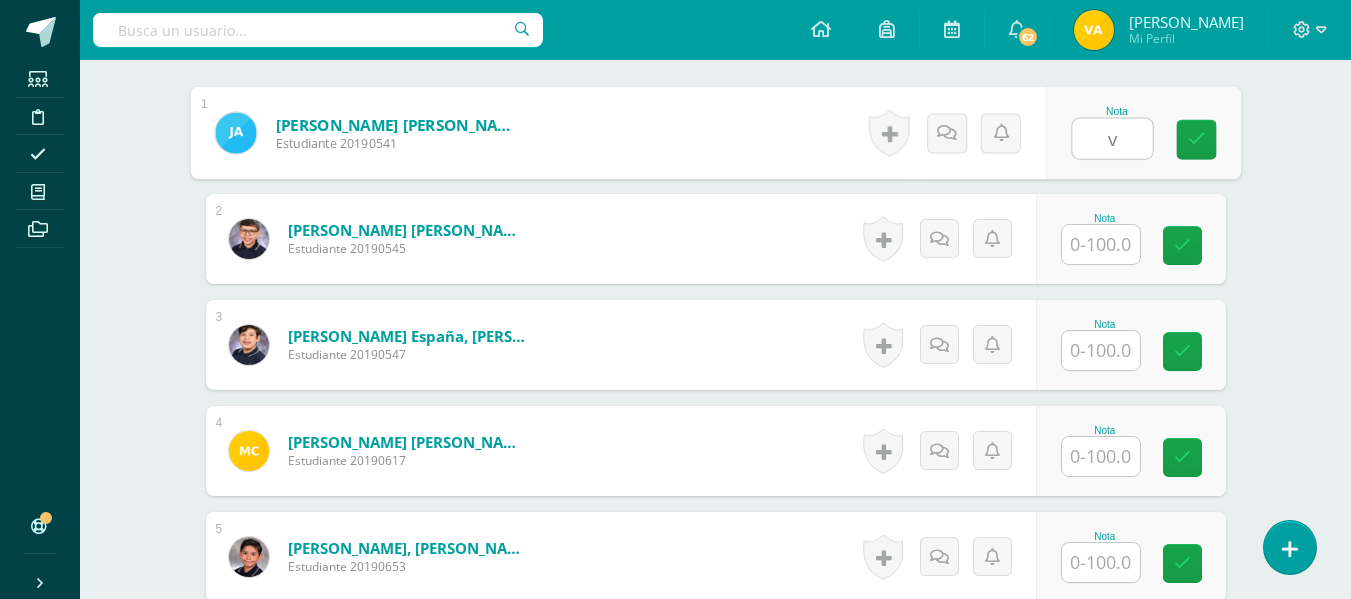 scroll, scrollTop: 608, scrollLeft: 0, axis: vertical 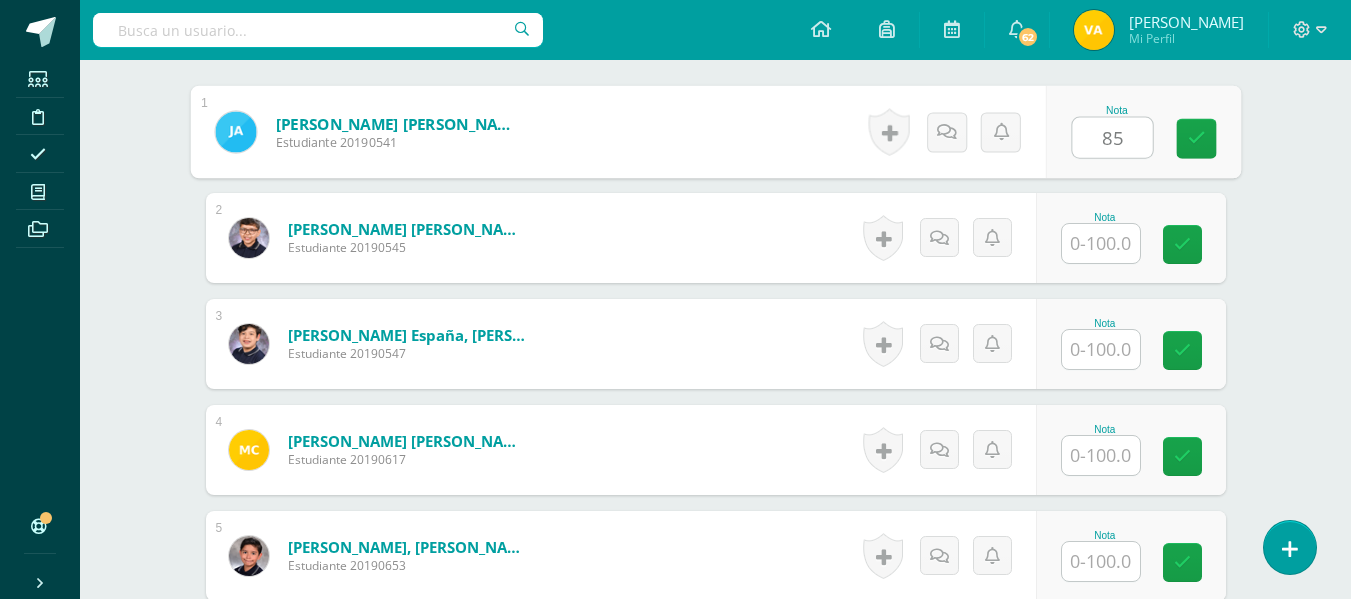type on "85" 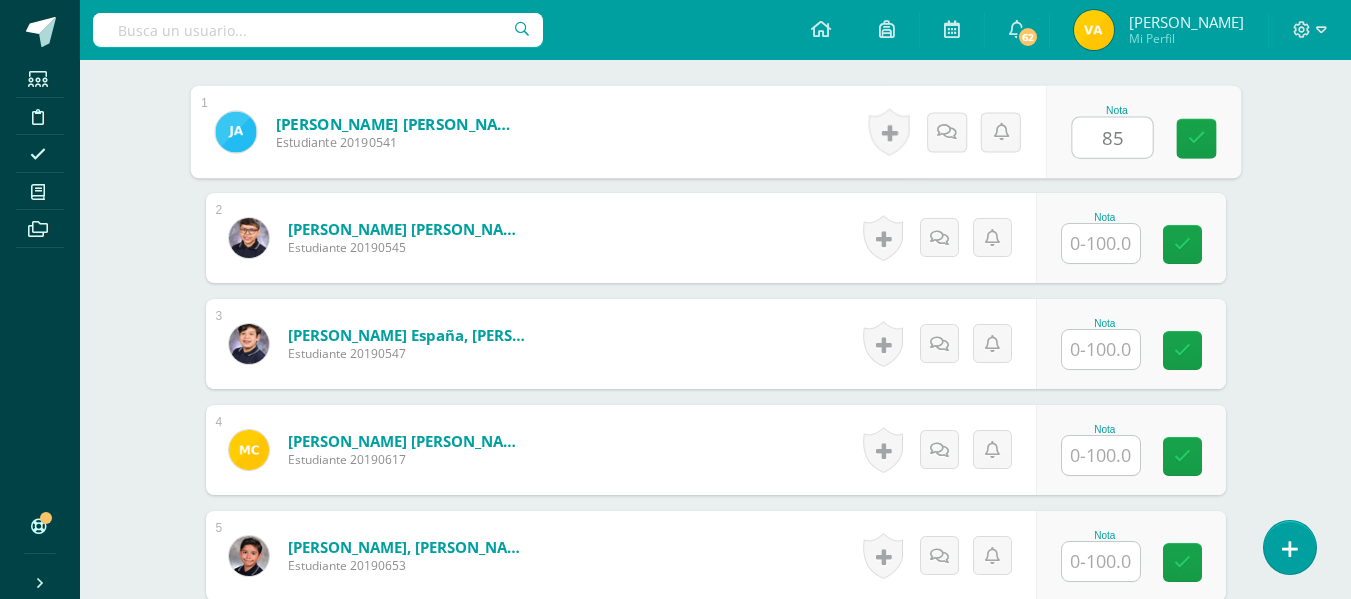 click at bounding box center [1101, 243] 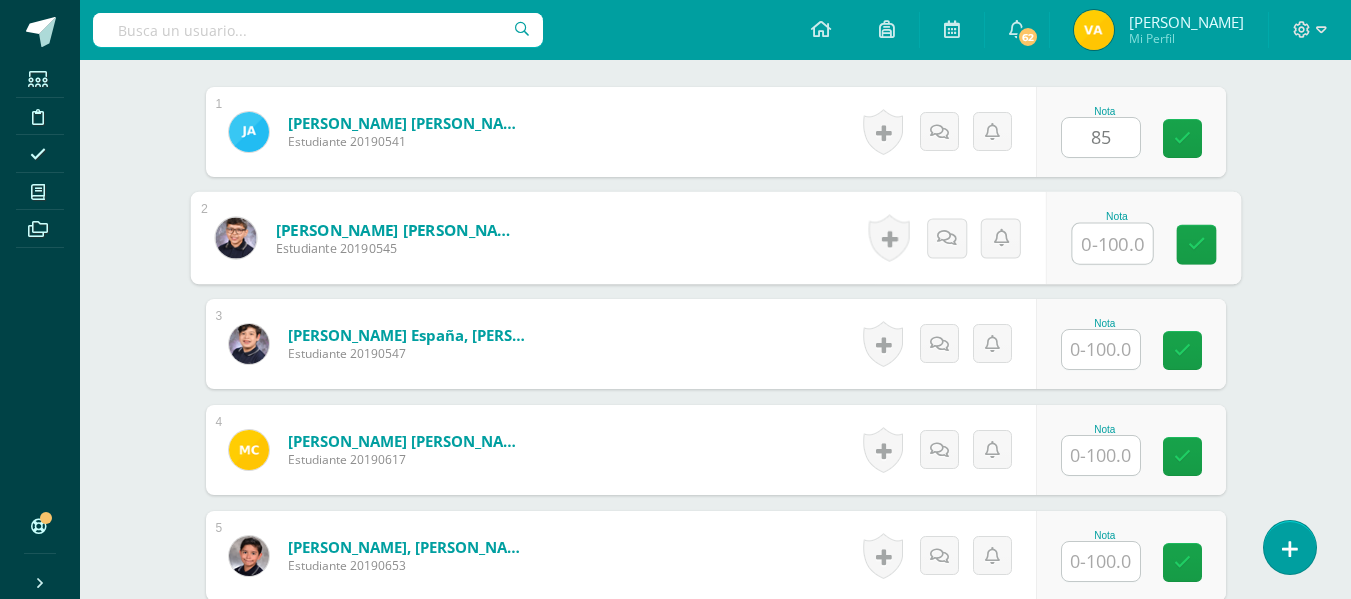 paste on "85" 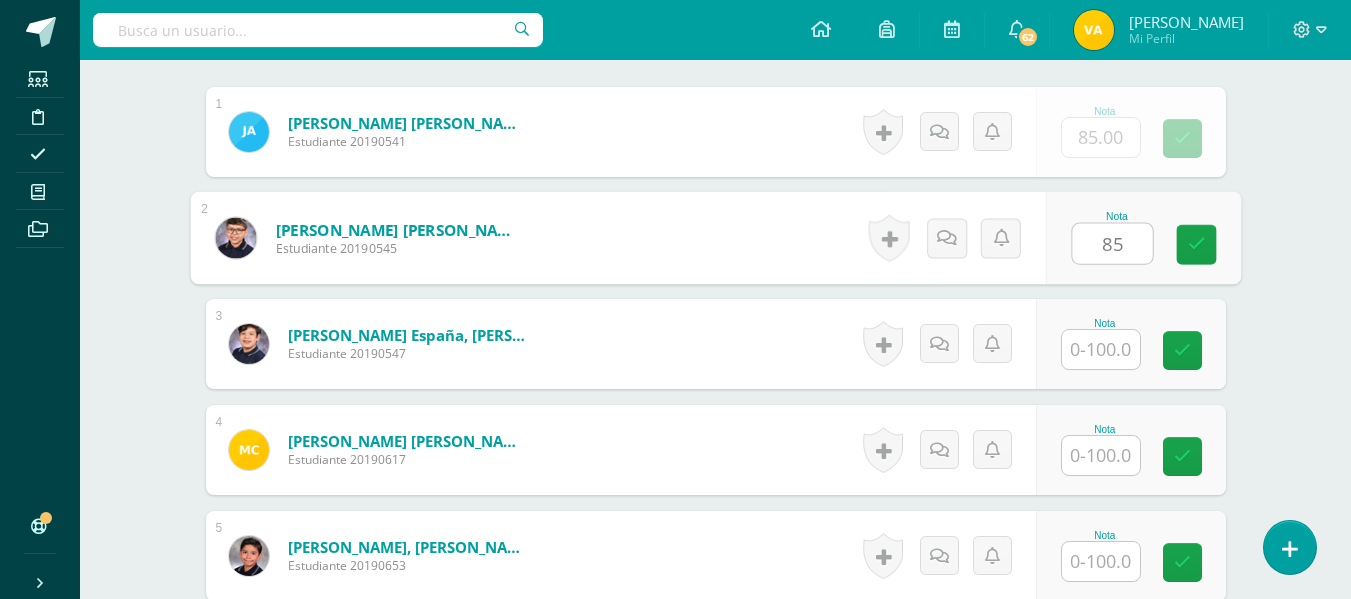 type on "85" 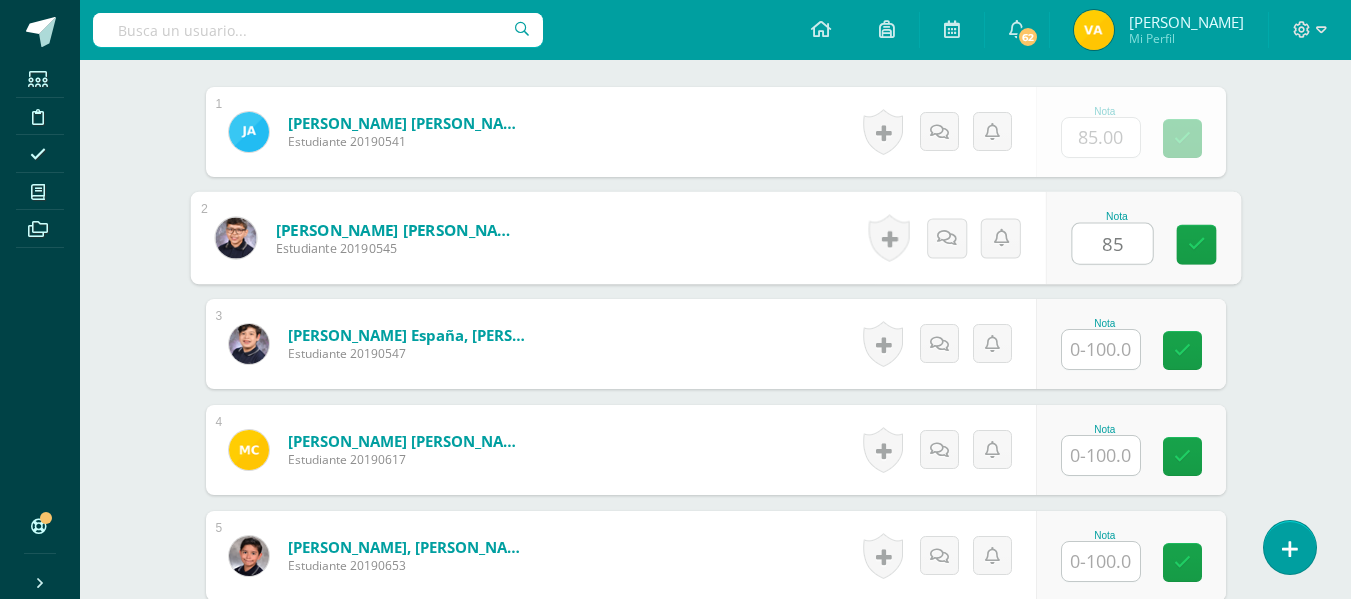 click at bounding box center (1101, 349) 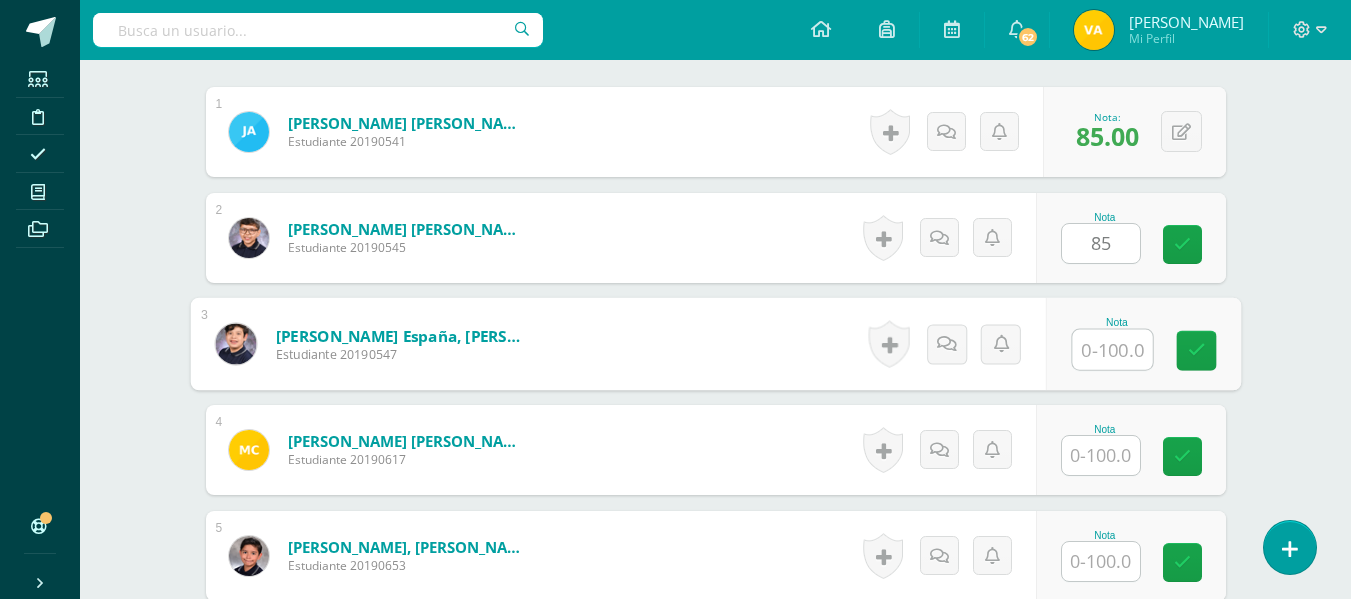 paste on "85" 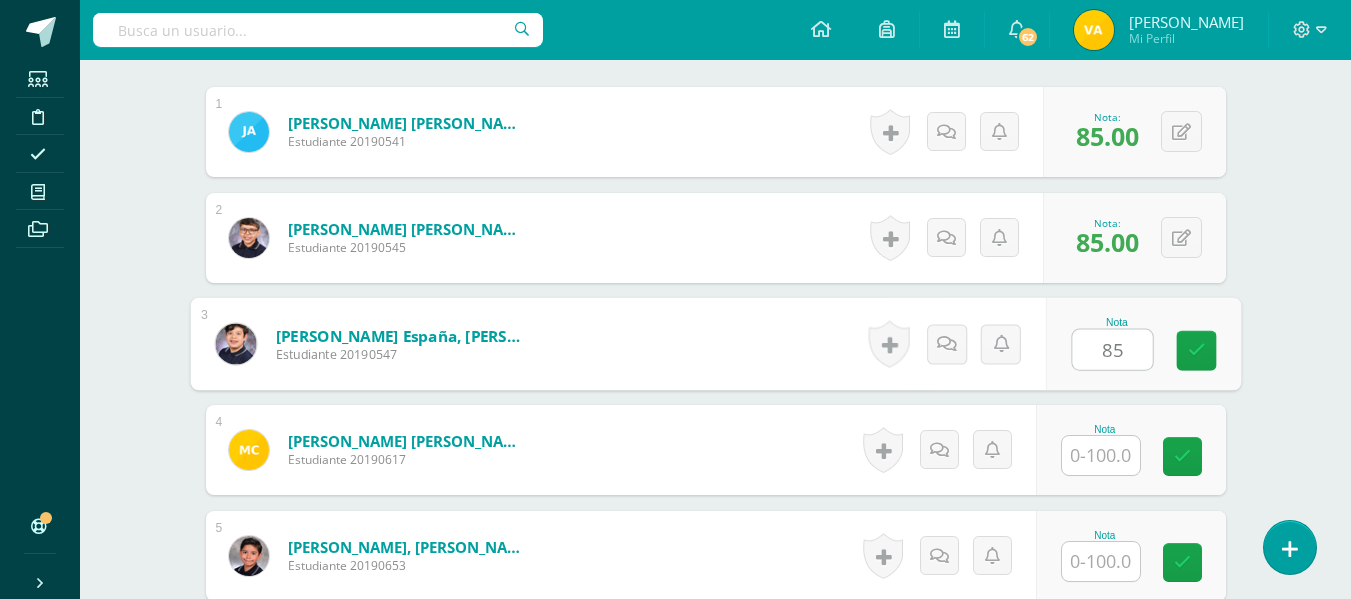 scroll, scrollTop: 609, scrollLeft: 0, axis: vertical 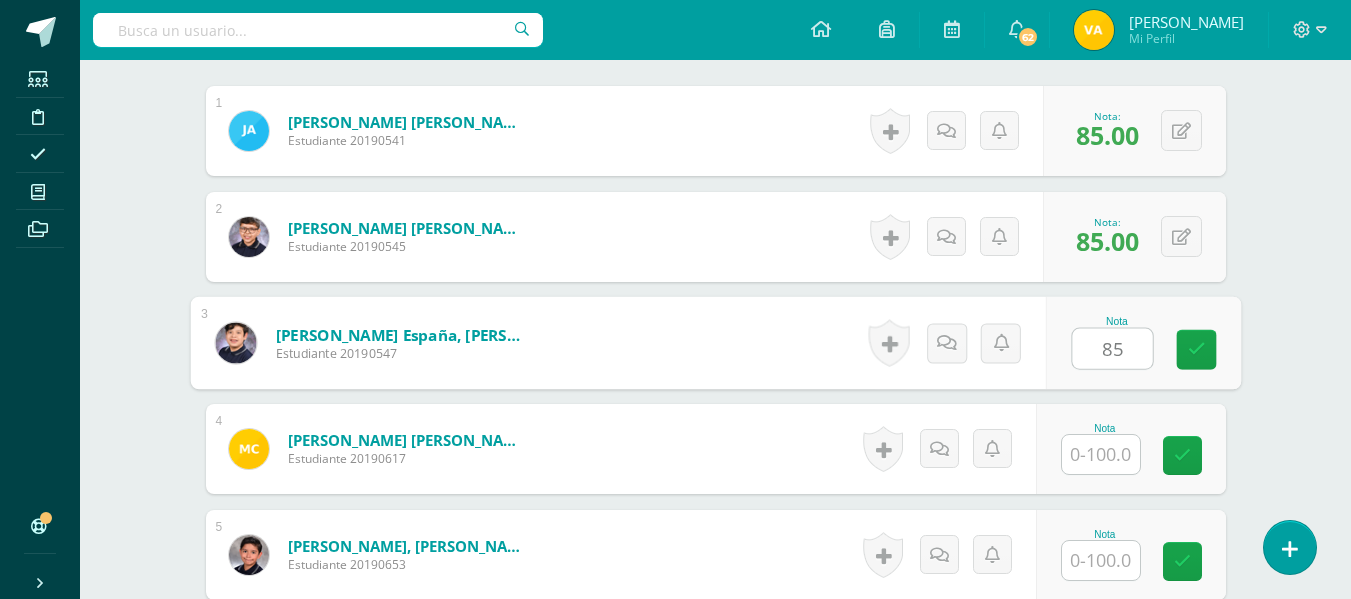 type on "85" 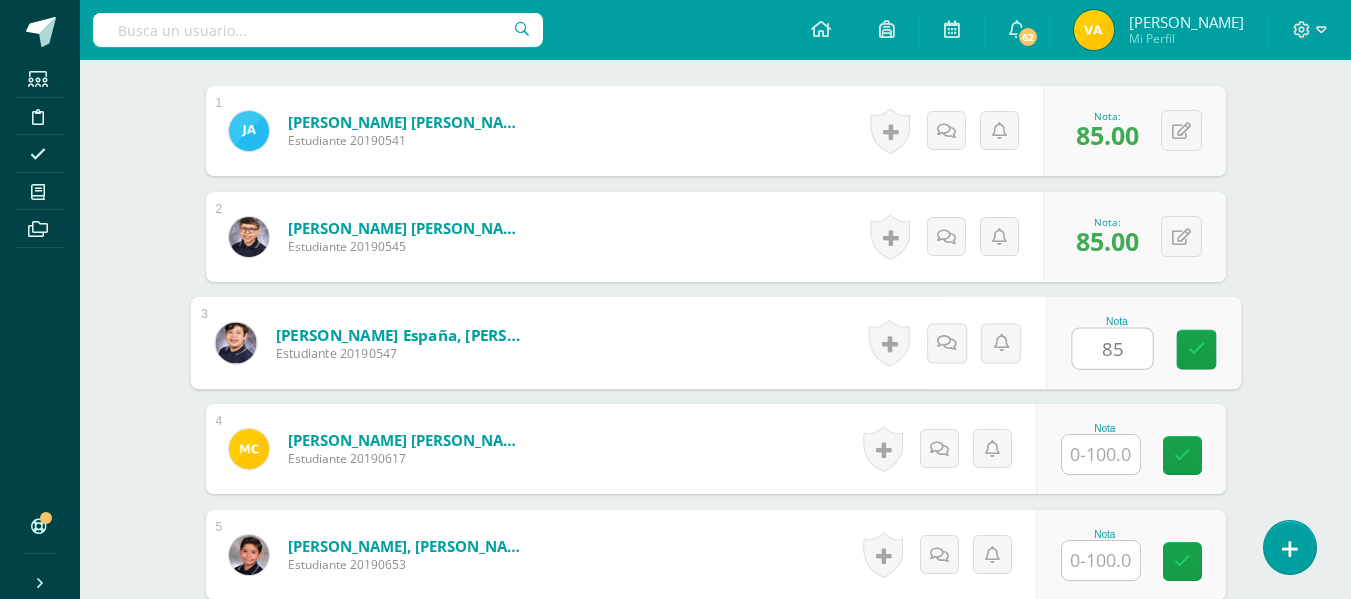scroll, scrollTop: 610, scrollLeft: 0, axis: vertical 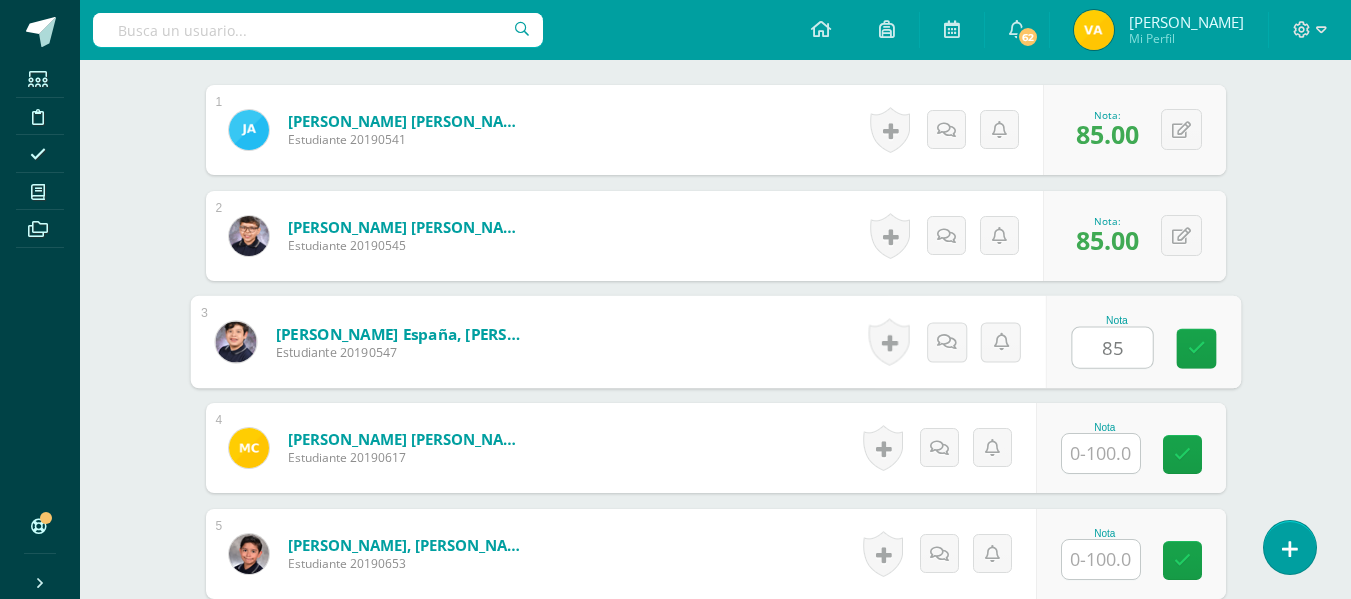 click at bounding box center (1101, 453) 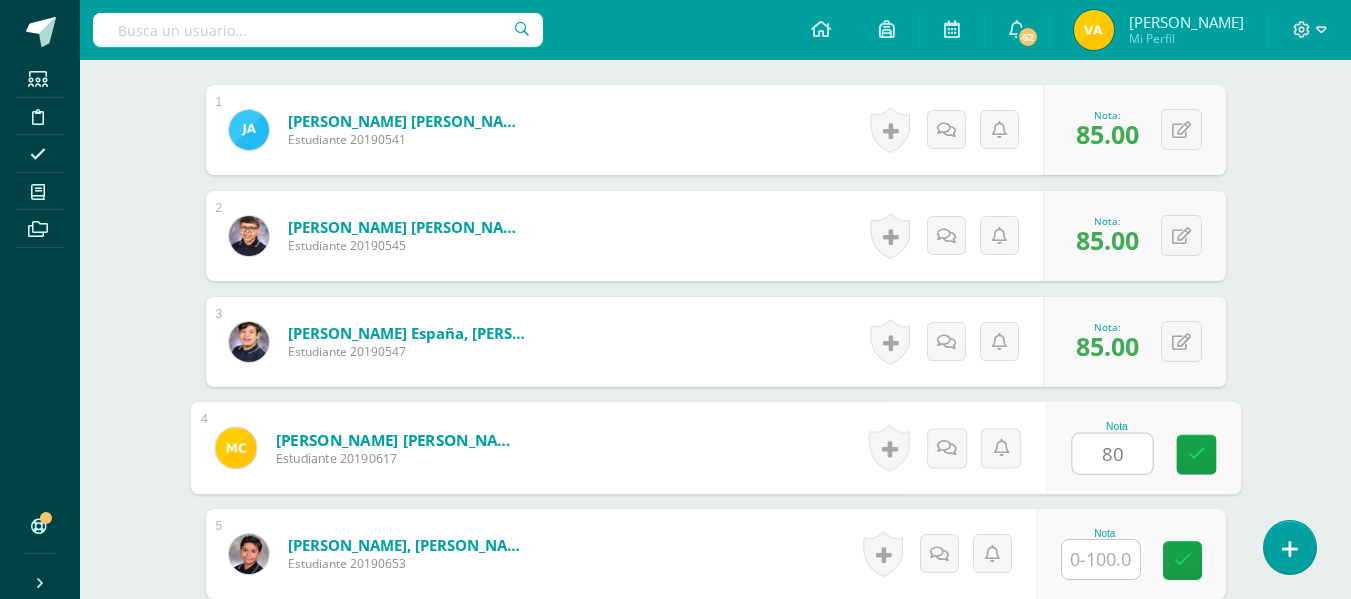 type on "80" 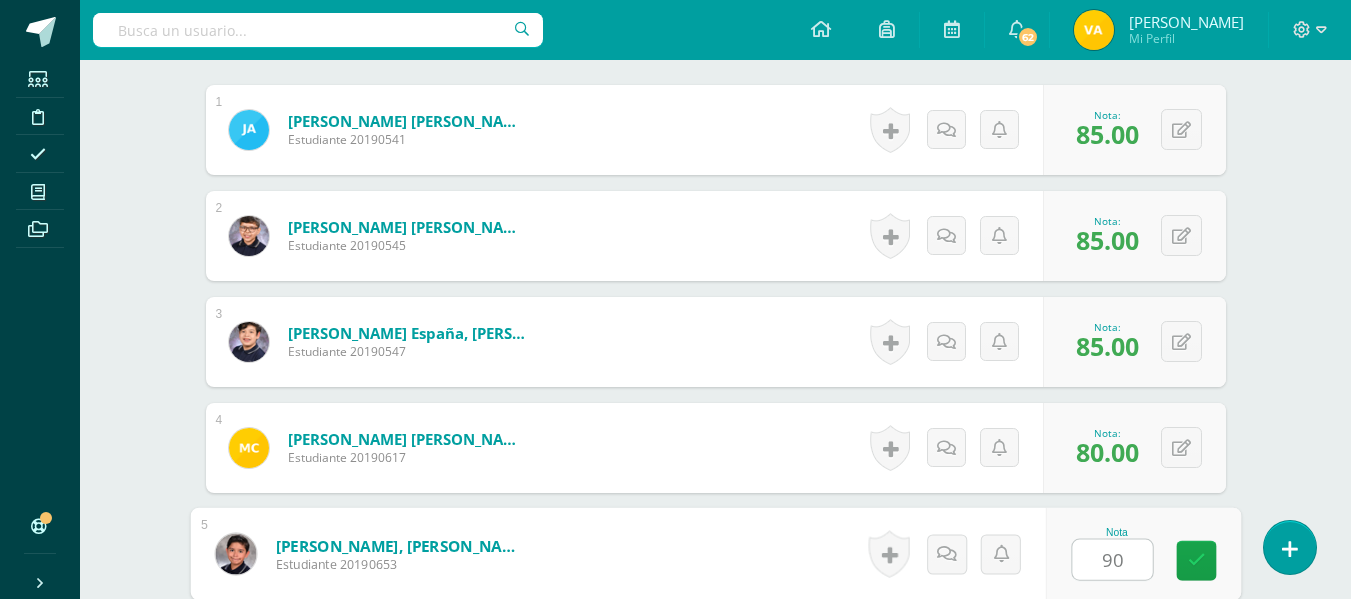 type on "90" 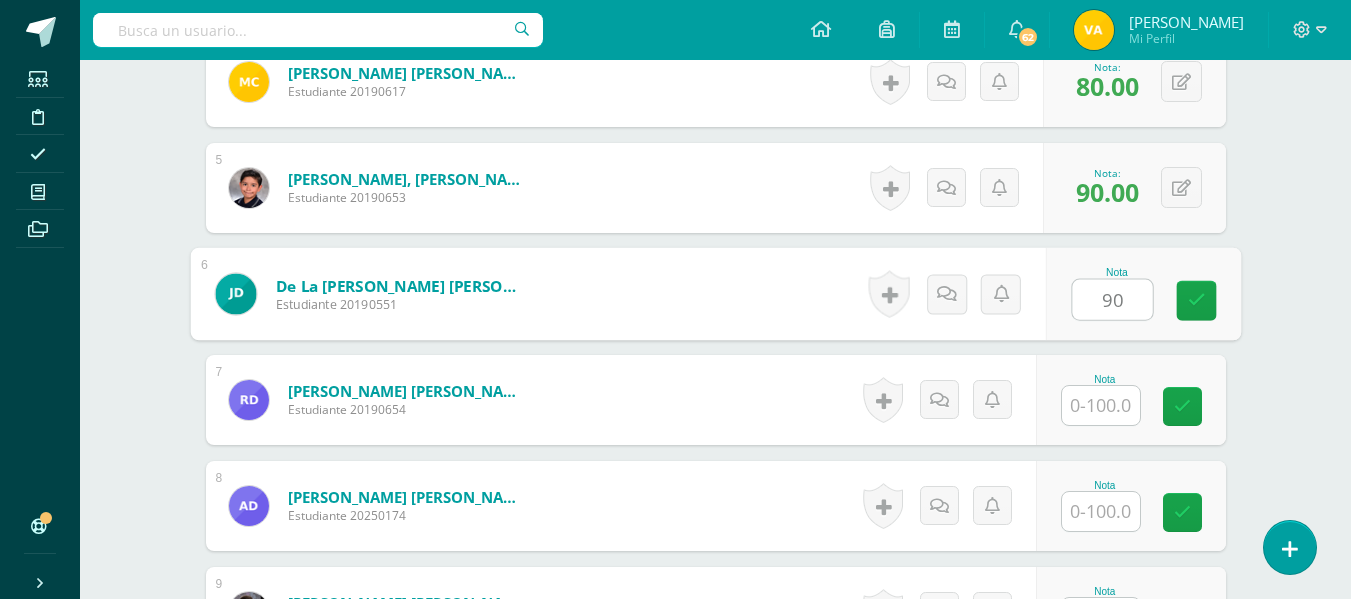 type on "90" 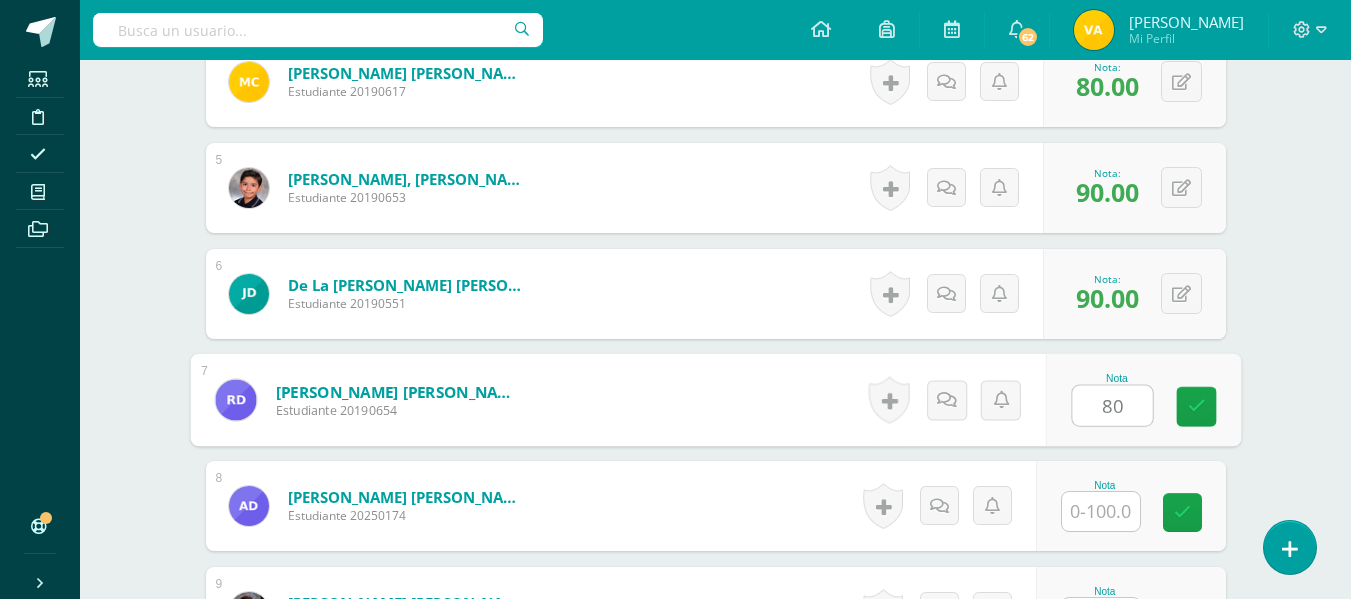 type on "80" 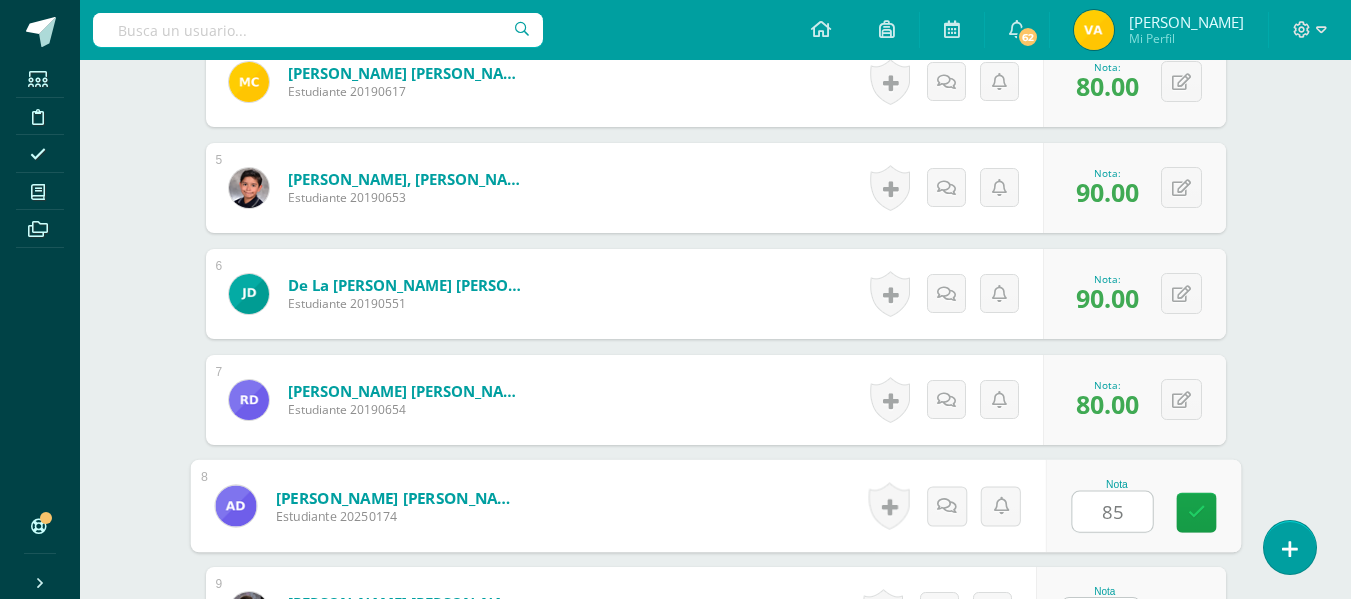 type on "85" 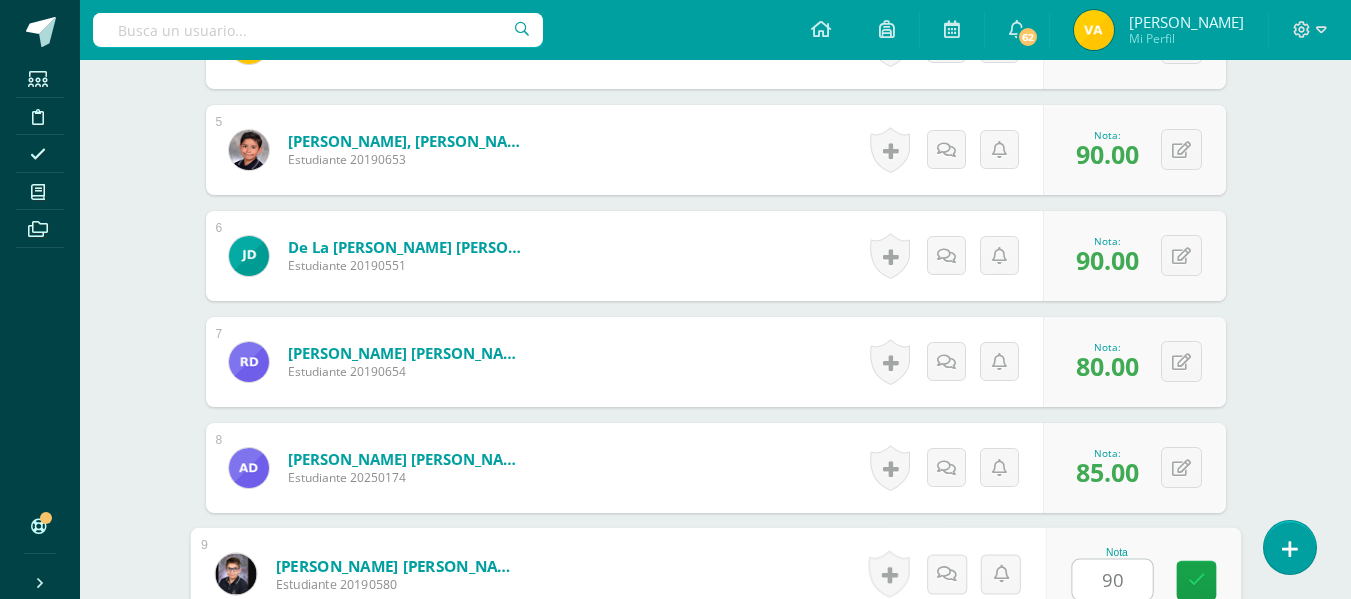 type on "90" 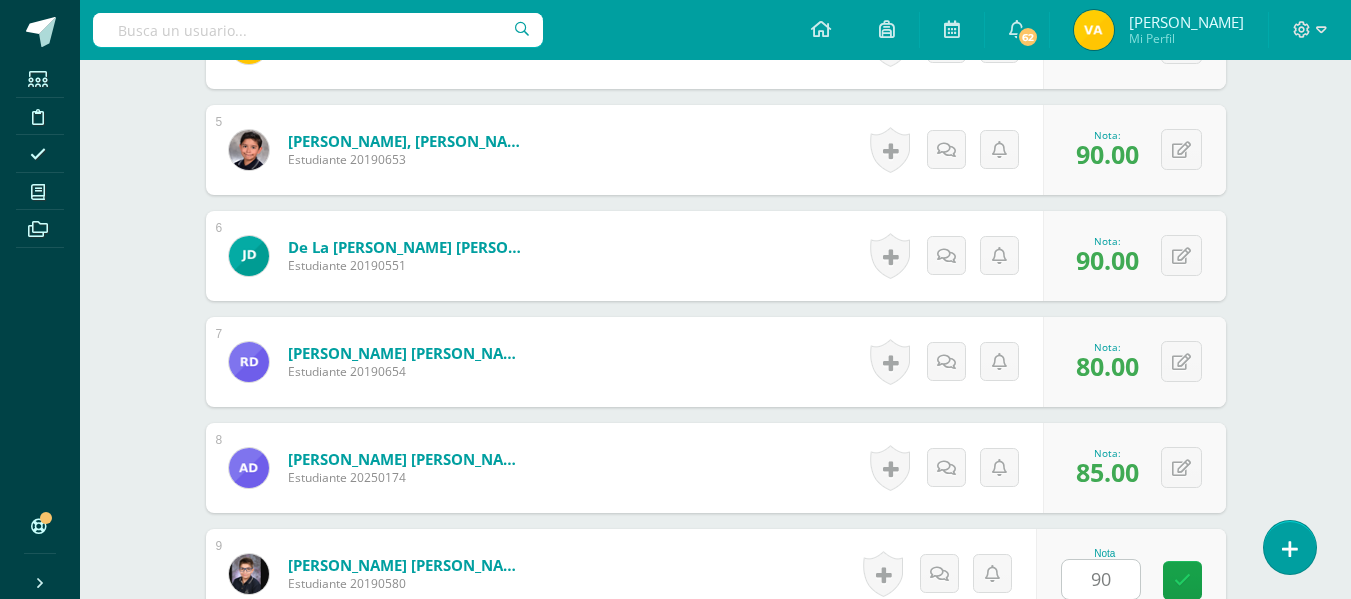 scroll, scrollTop: 1400, scrollLeft: 0, axis: vertical 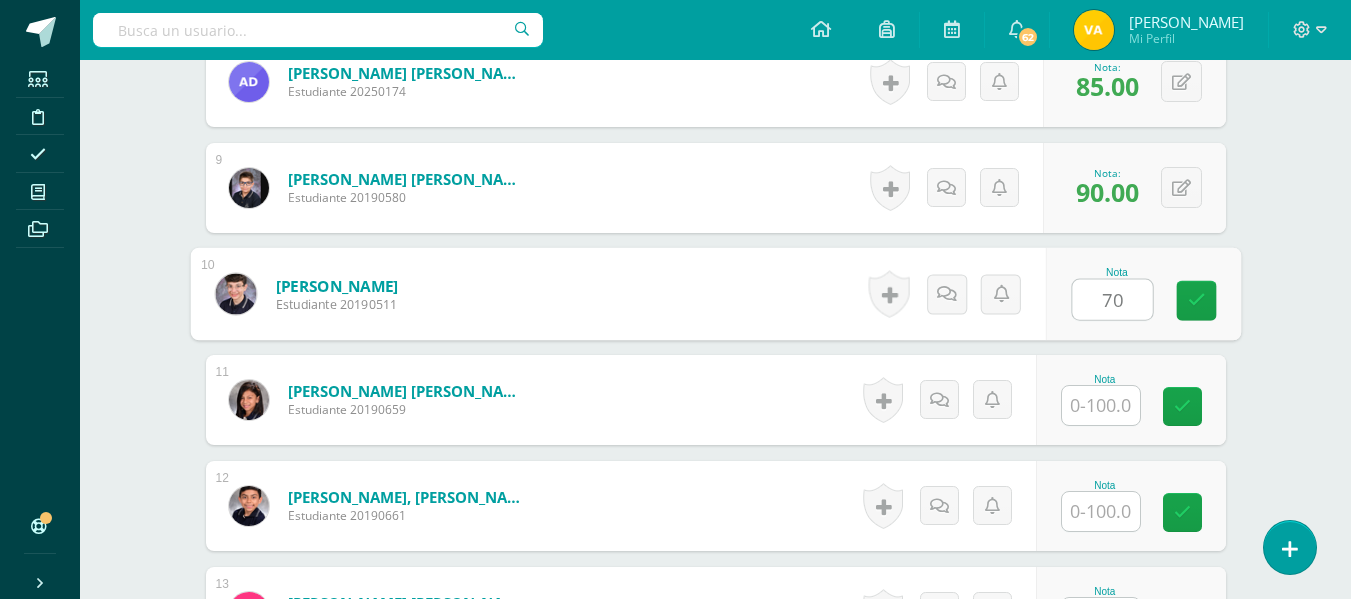type on "70" 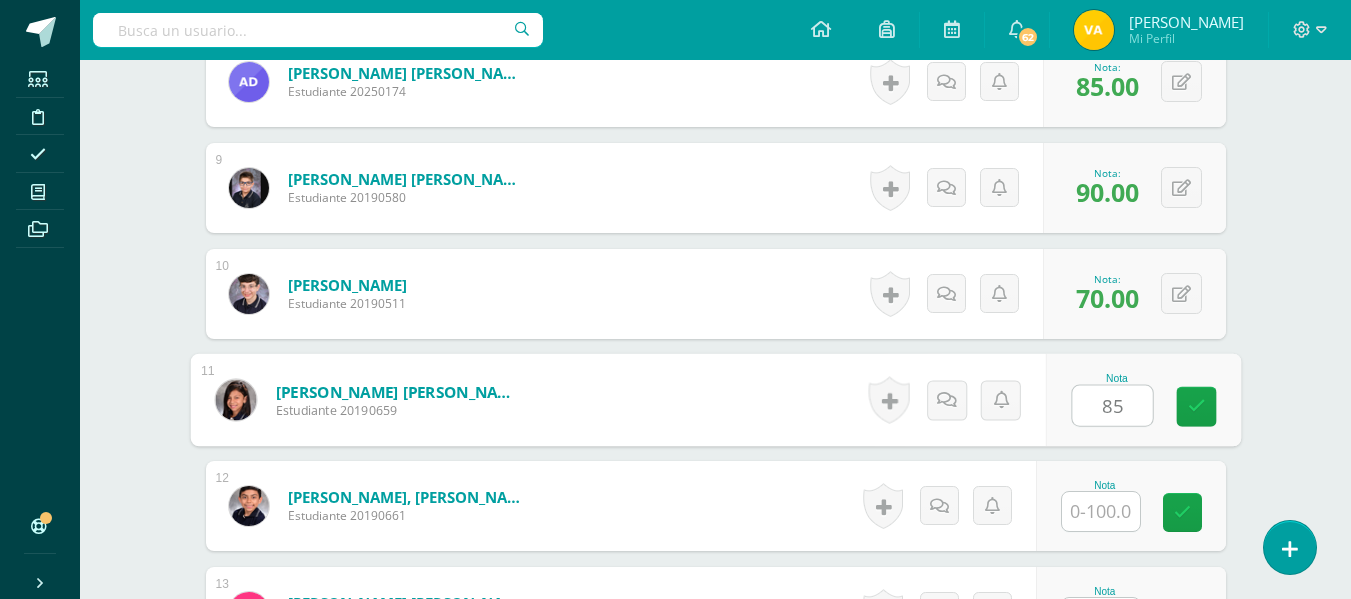 type on "85" 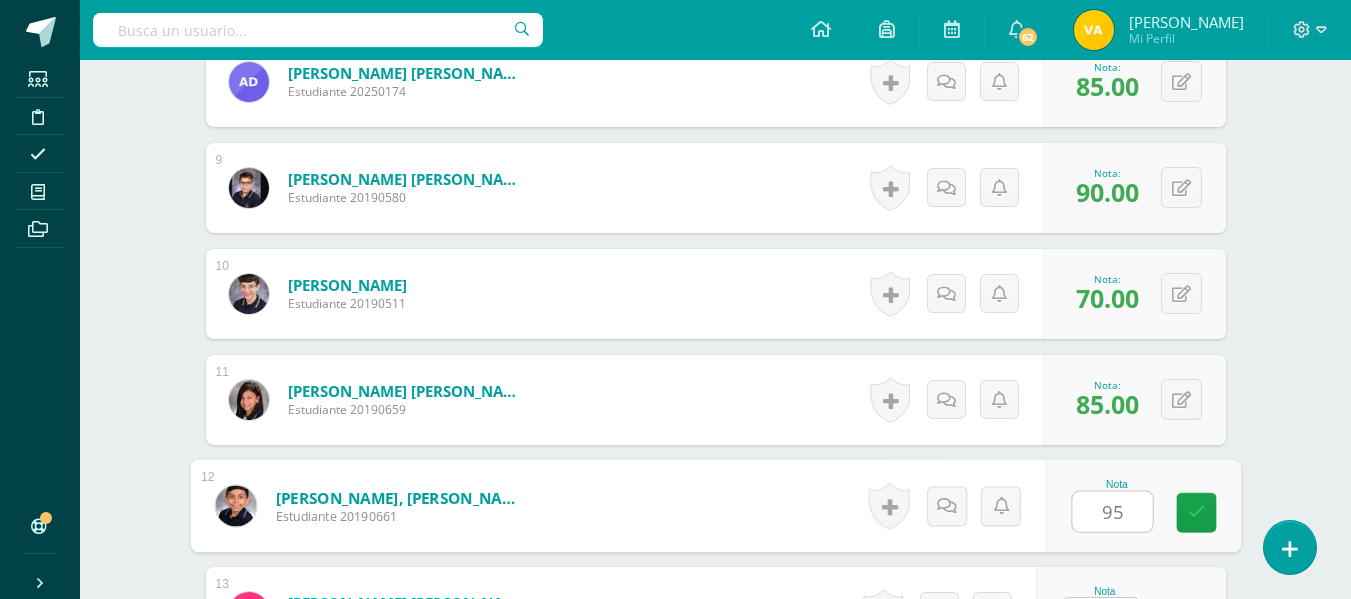 type on "95" 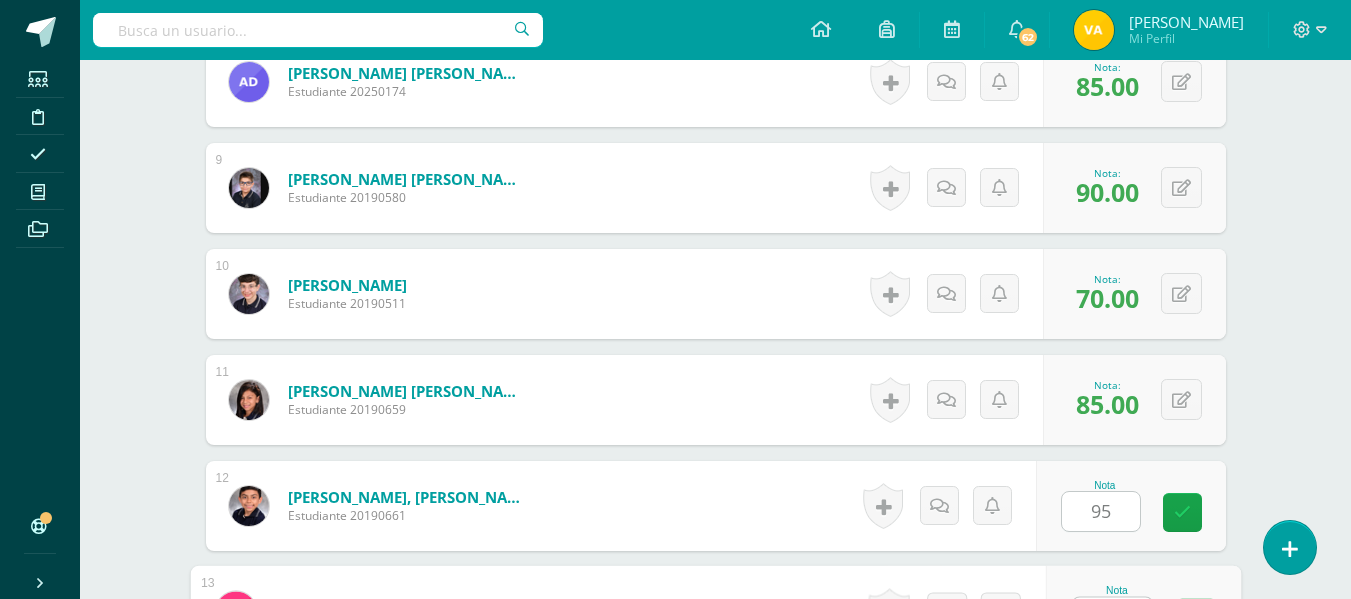 scroll, scrollTop: 1438, scrollLeft: 0, axis: vertical 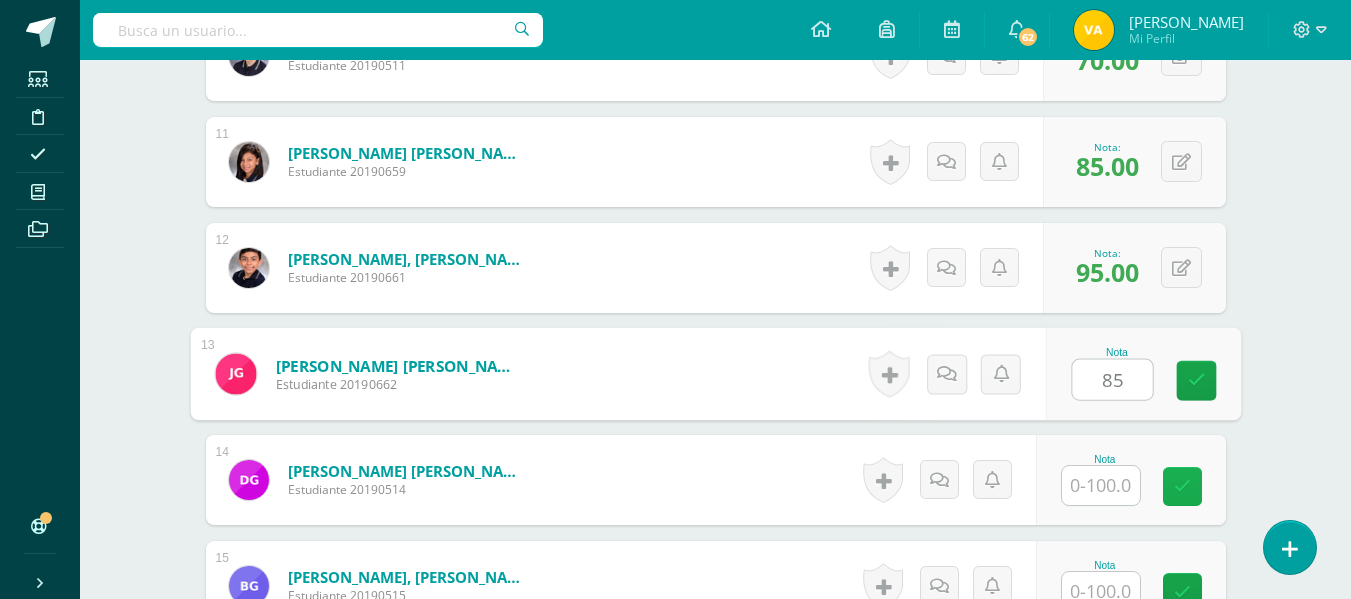 type on "85" 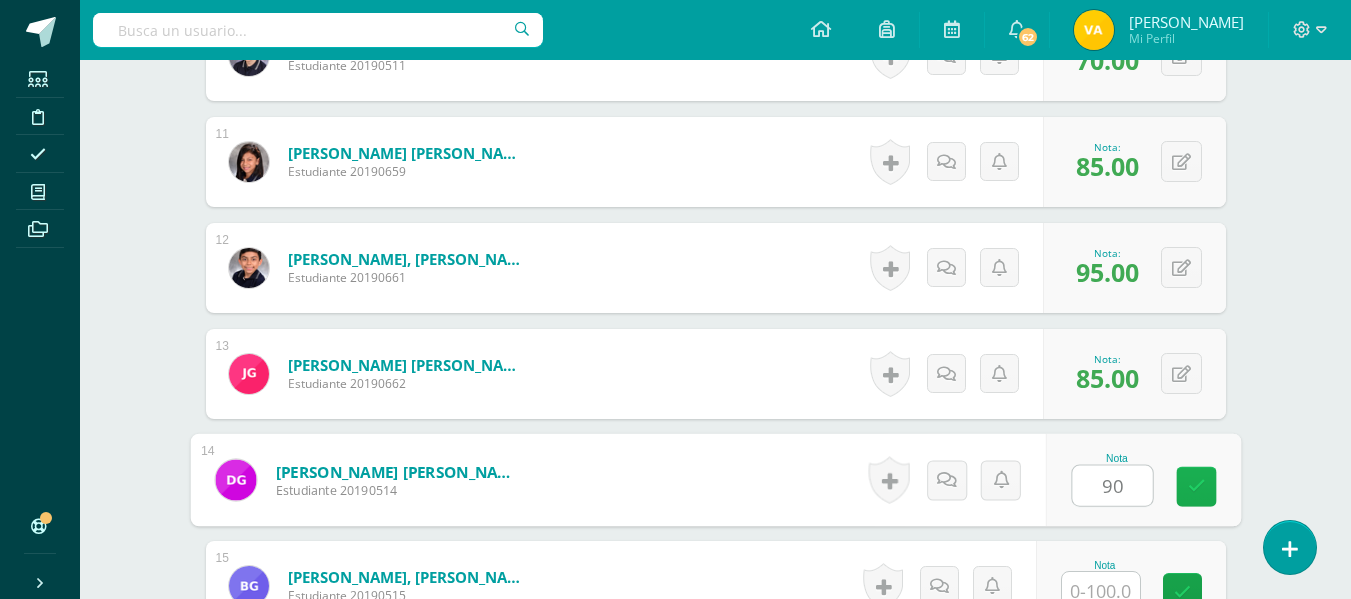 type on "90" 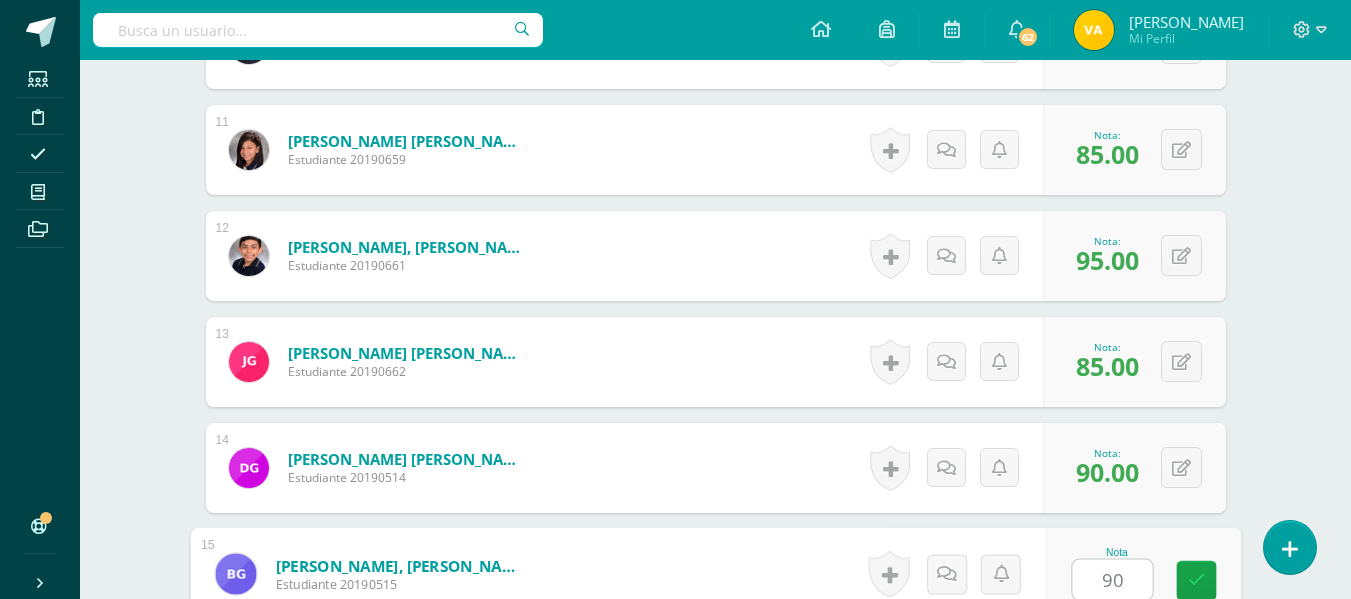 type on "90" 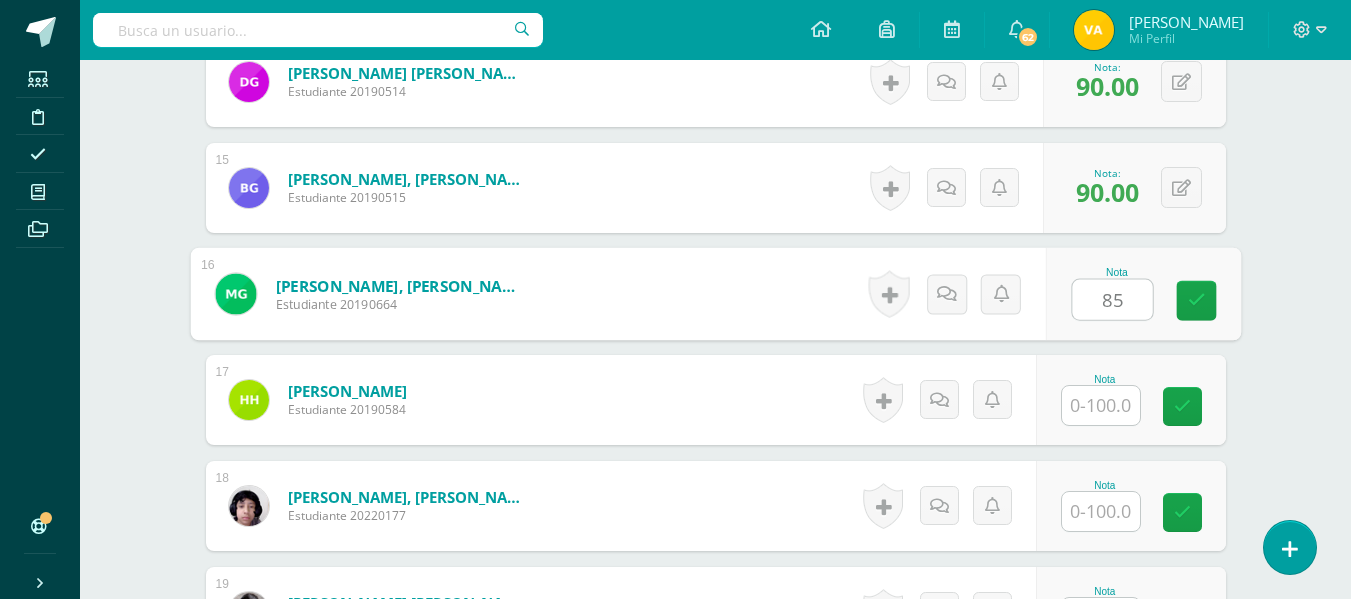 type on "85" 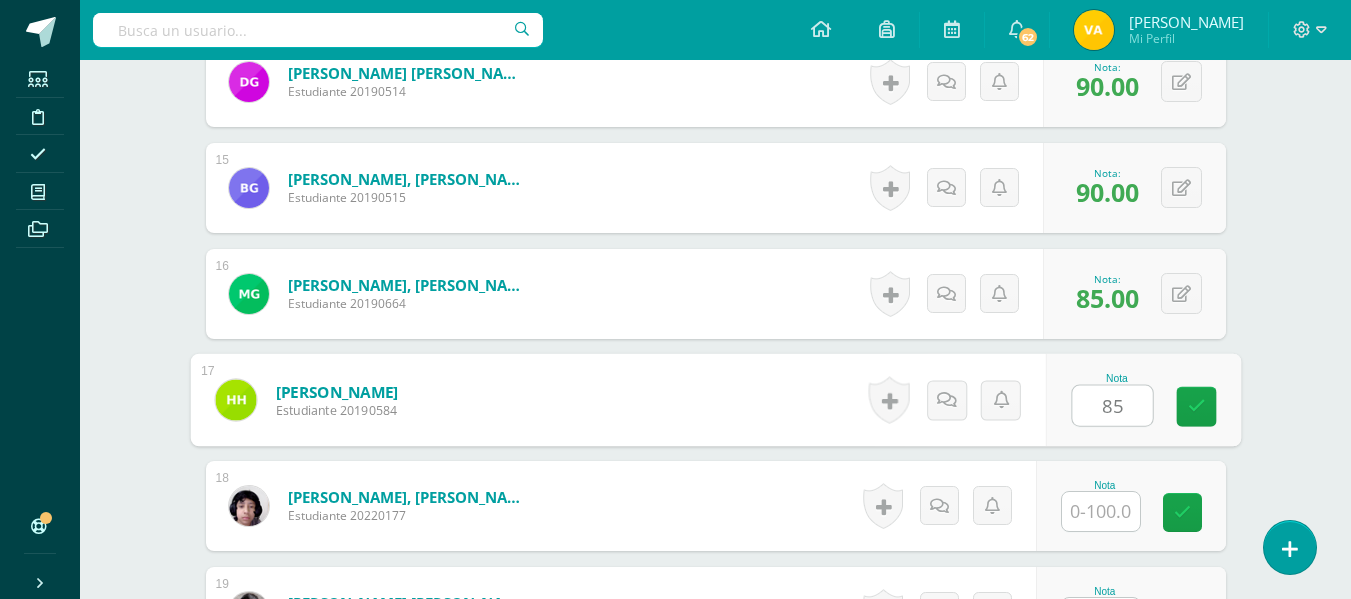 type on "85" 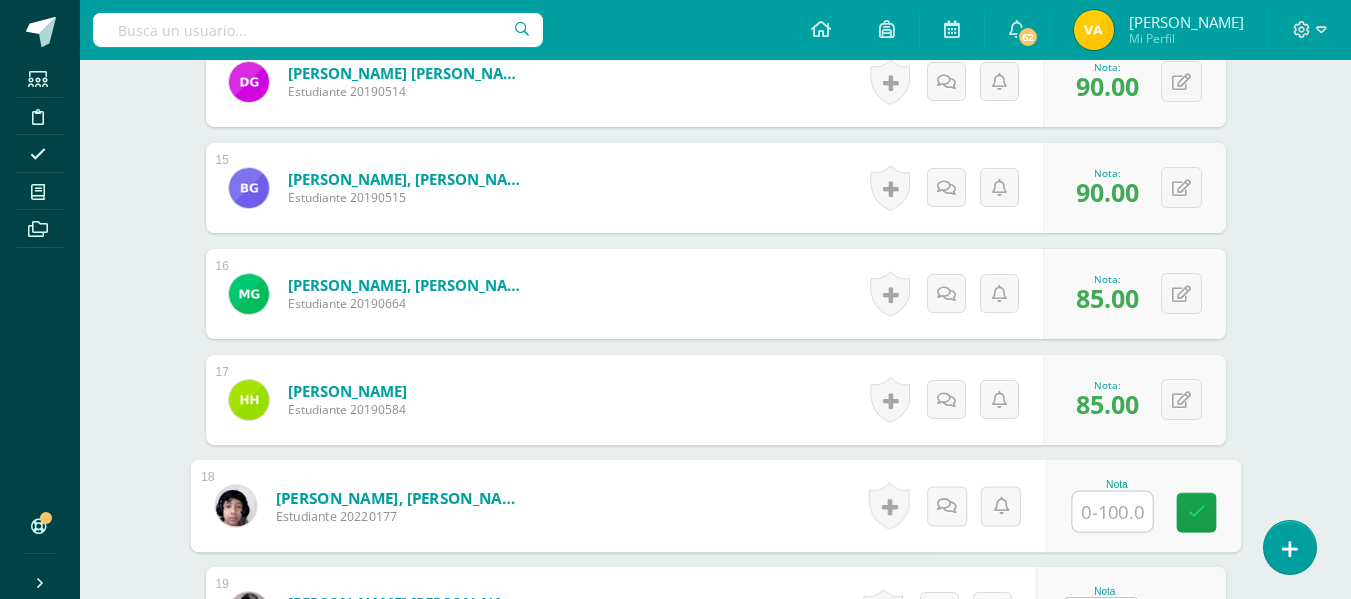 scroll, scrollTop: 2136, scrollLeft: 0, axis: vertical 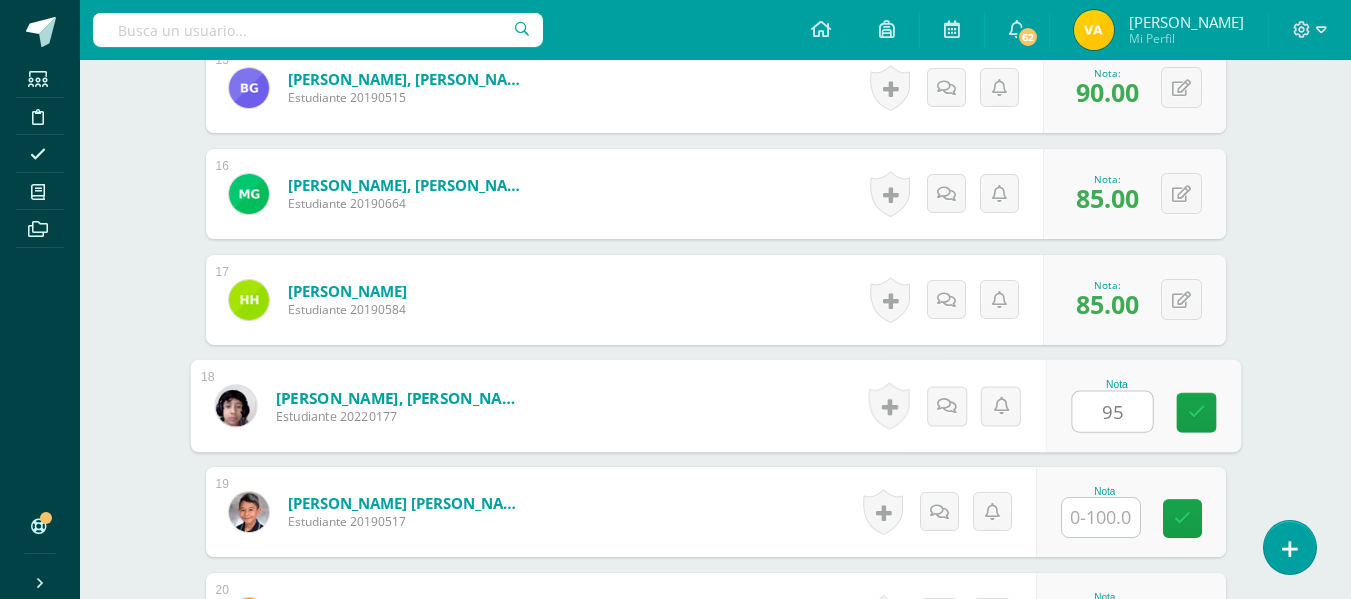 type on "95" 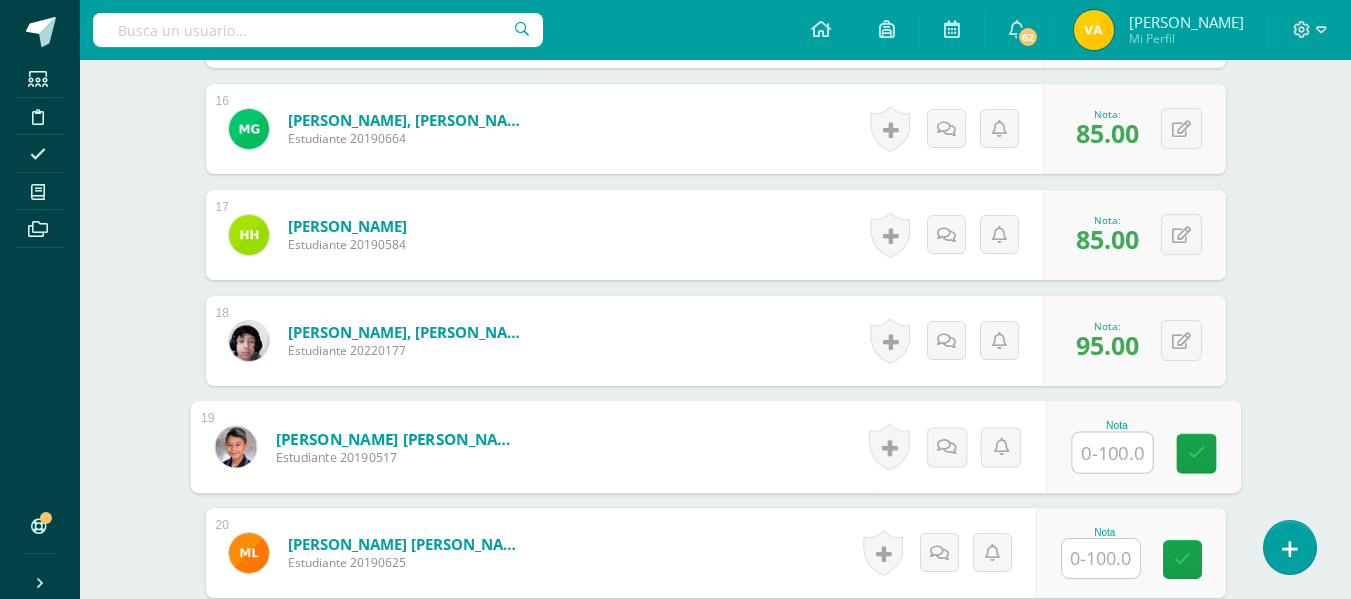 scroll, scrollTop: 2236, scrollLeft: 0, axis: vertical 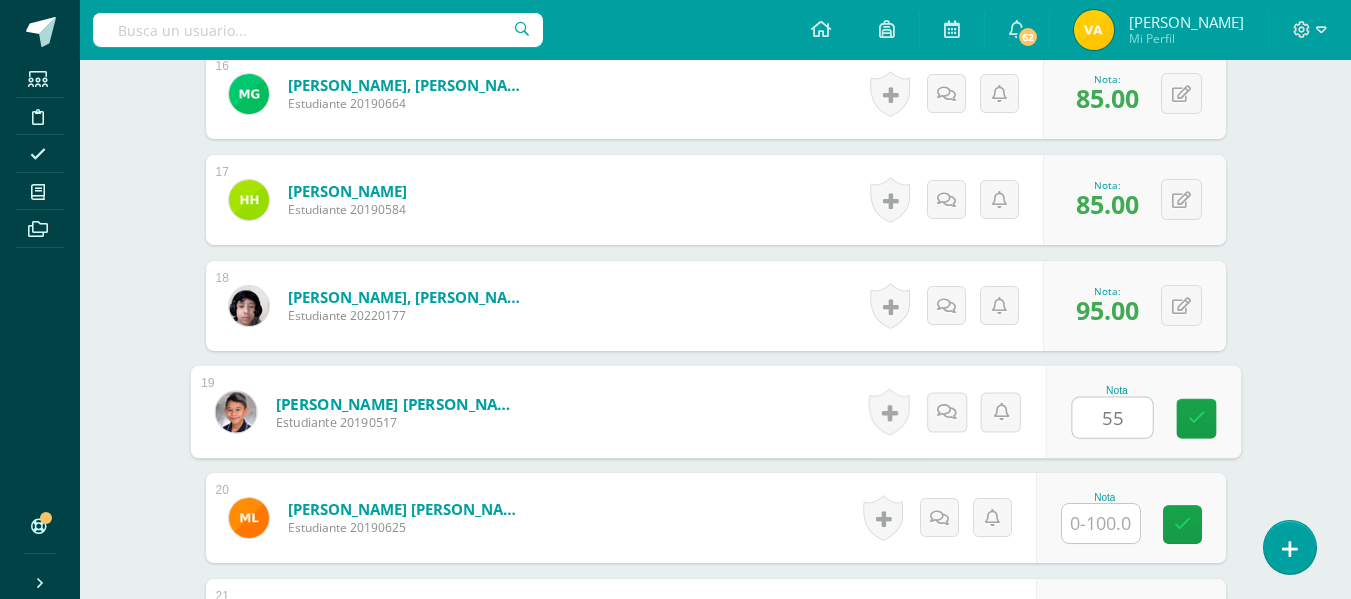 type on "55" 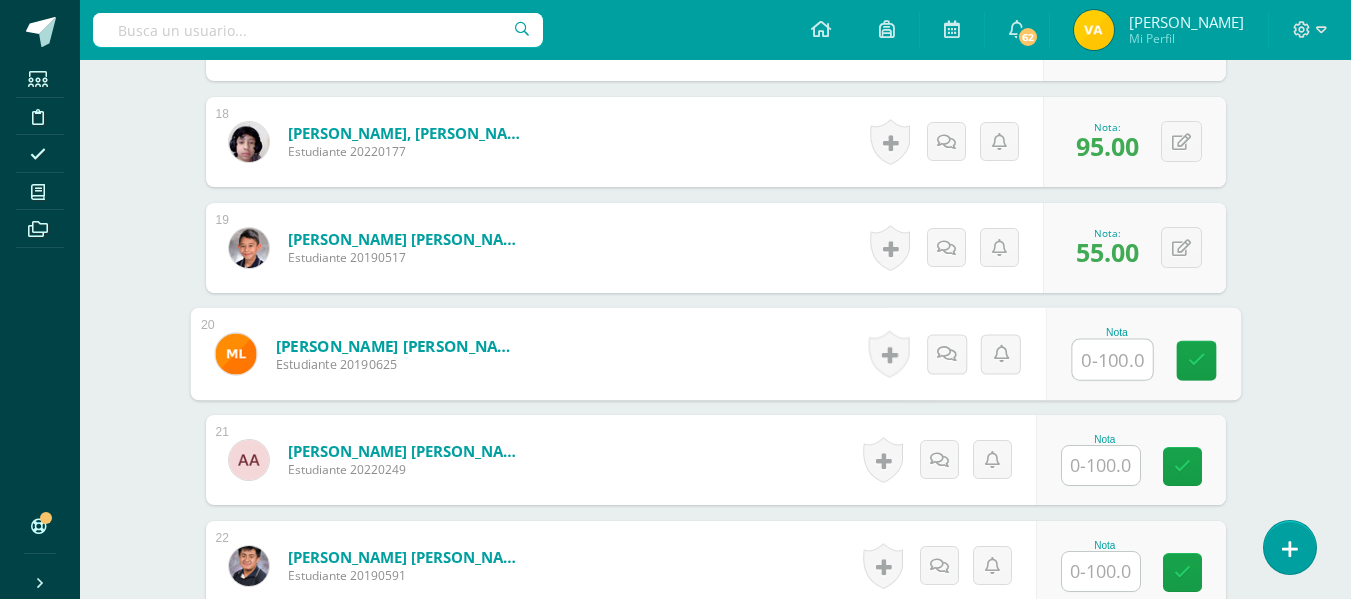 scroll, scrollTop: 2436, scrollLeft: 0, axis: vertical 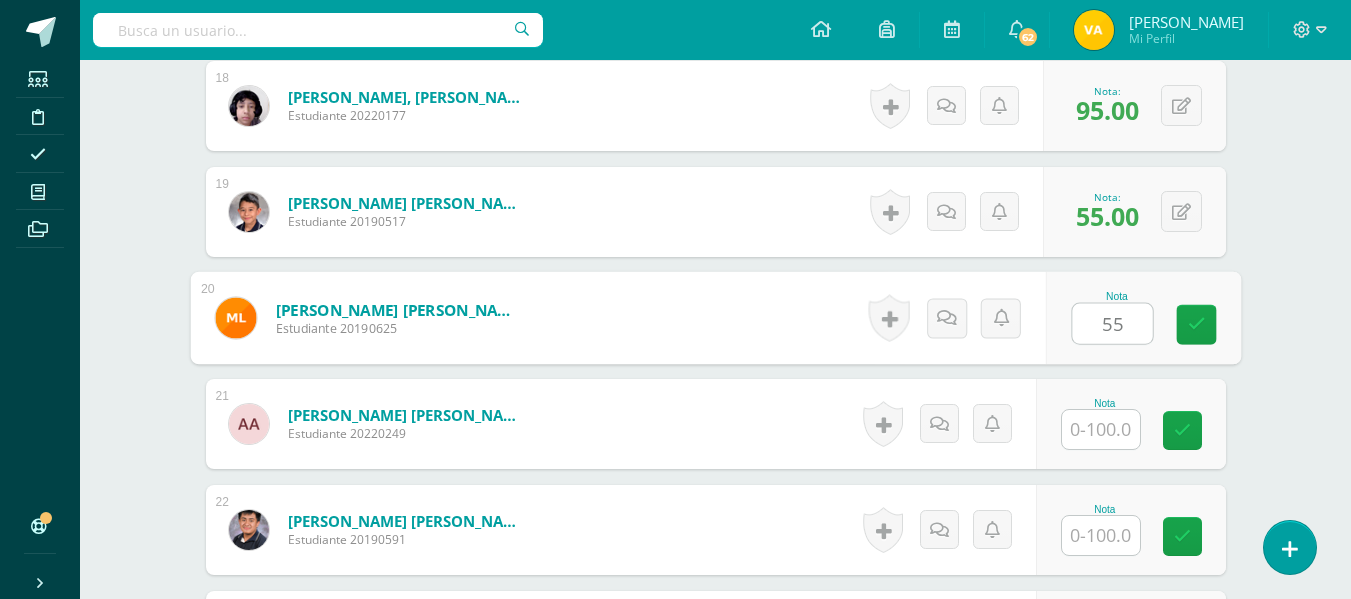 type on "55" 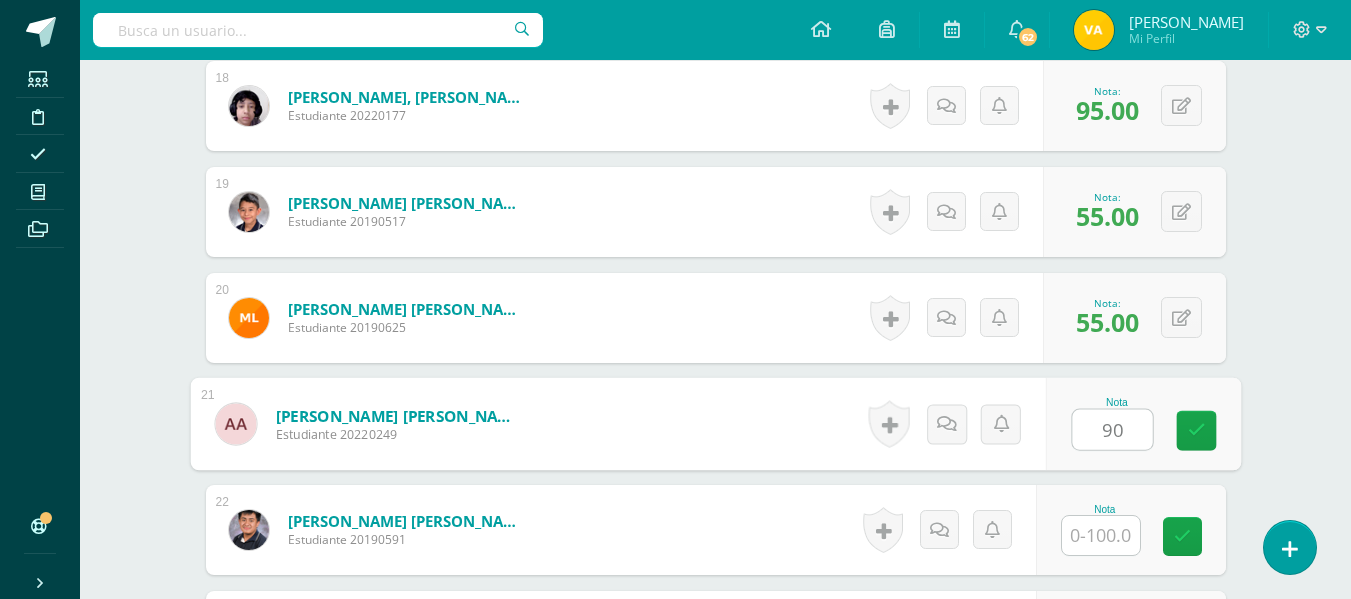 type on "90" 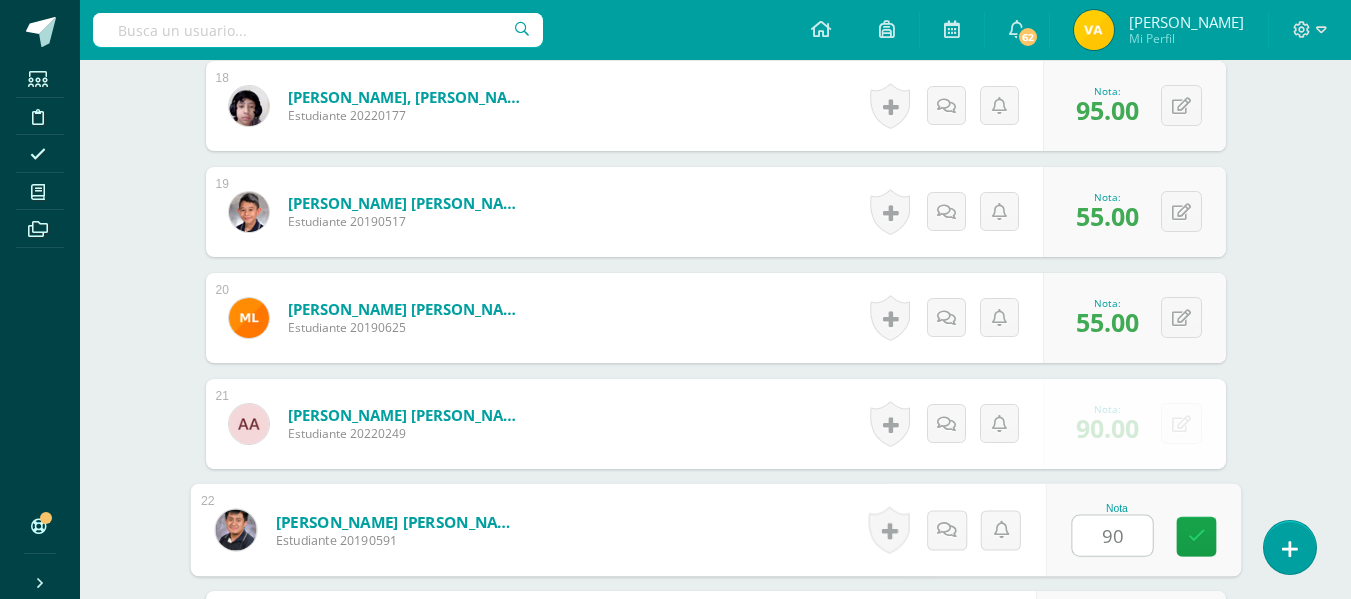 type on "90" 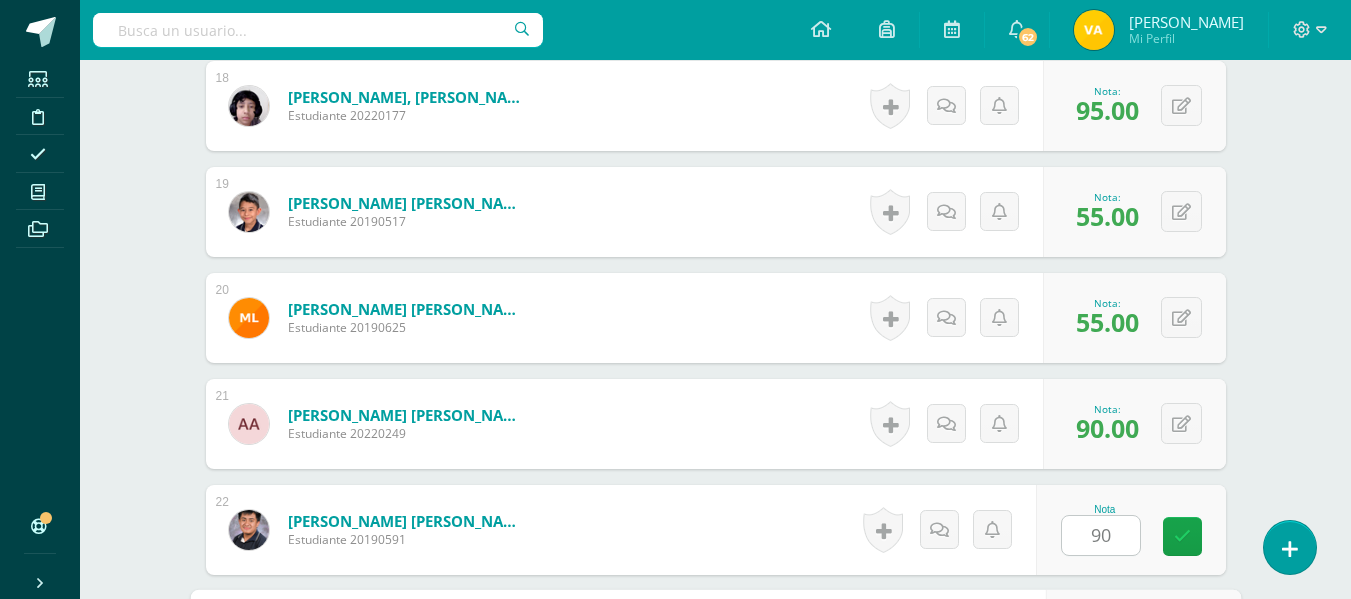 scroll, scrollTop: 2778, scrollLeft: 0, axis: vertical 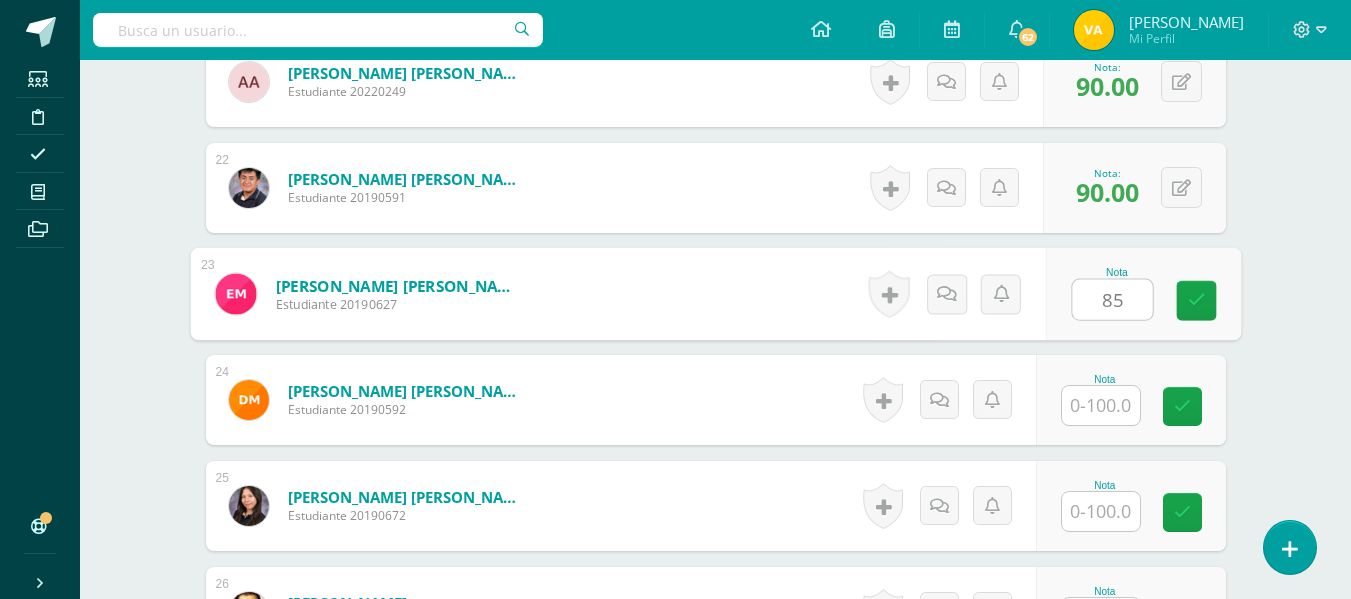 type on "85" 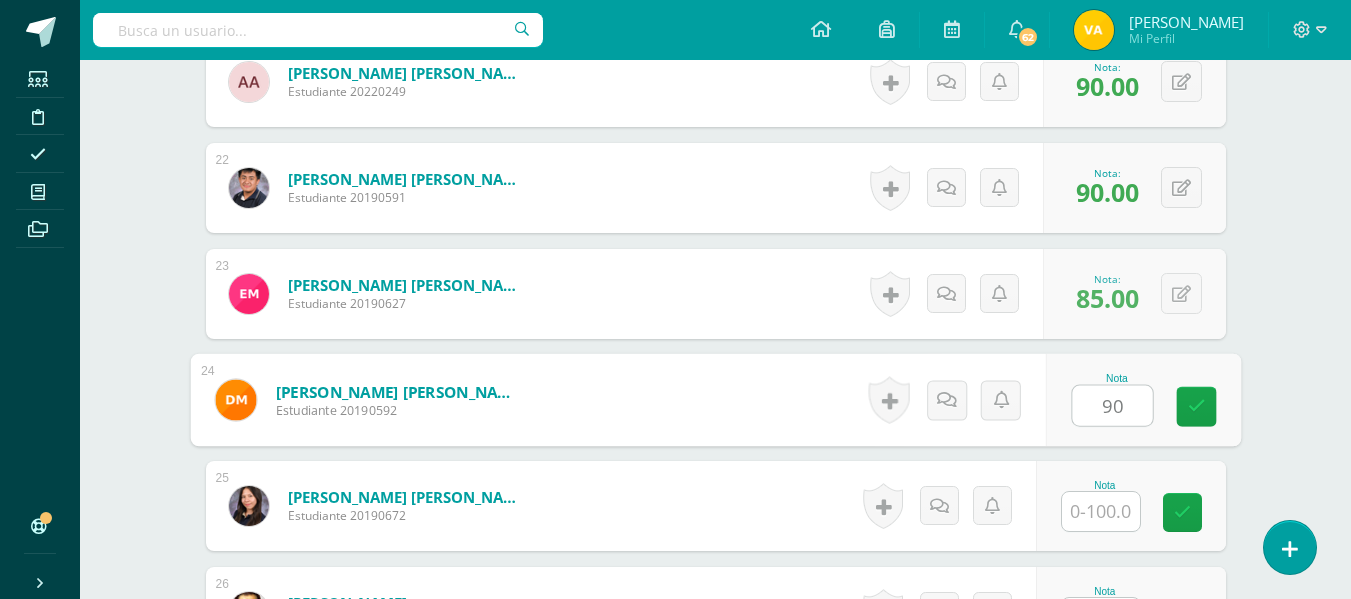 type on "90" 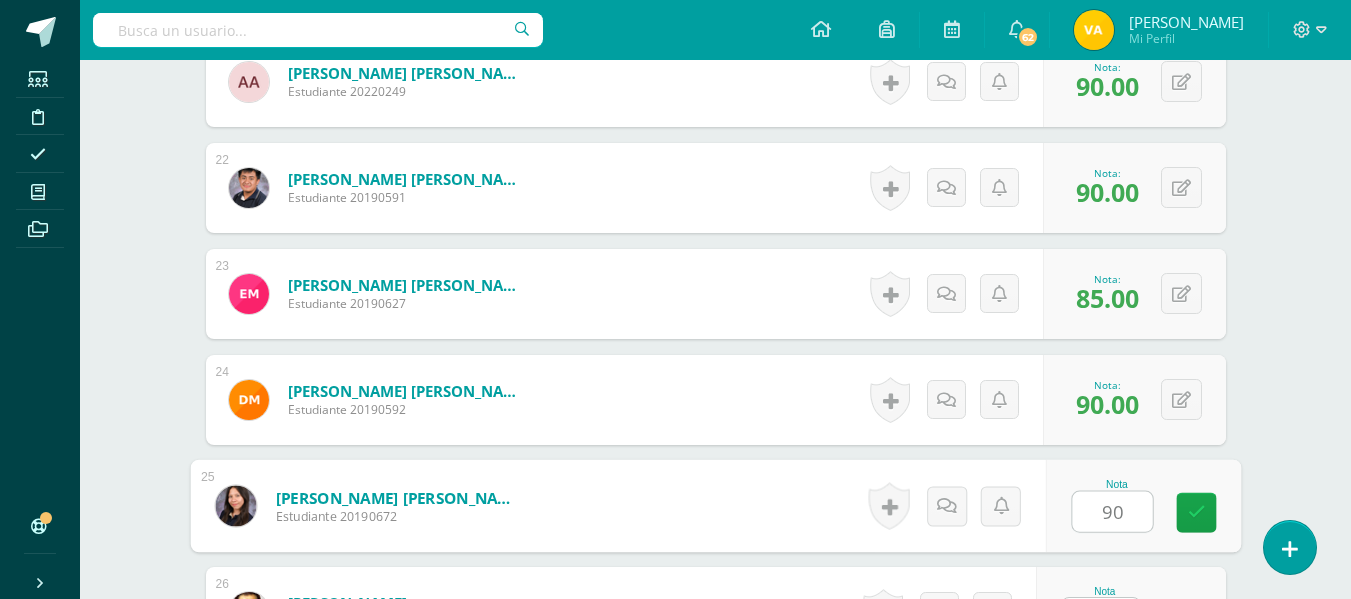 type on "90" 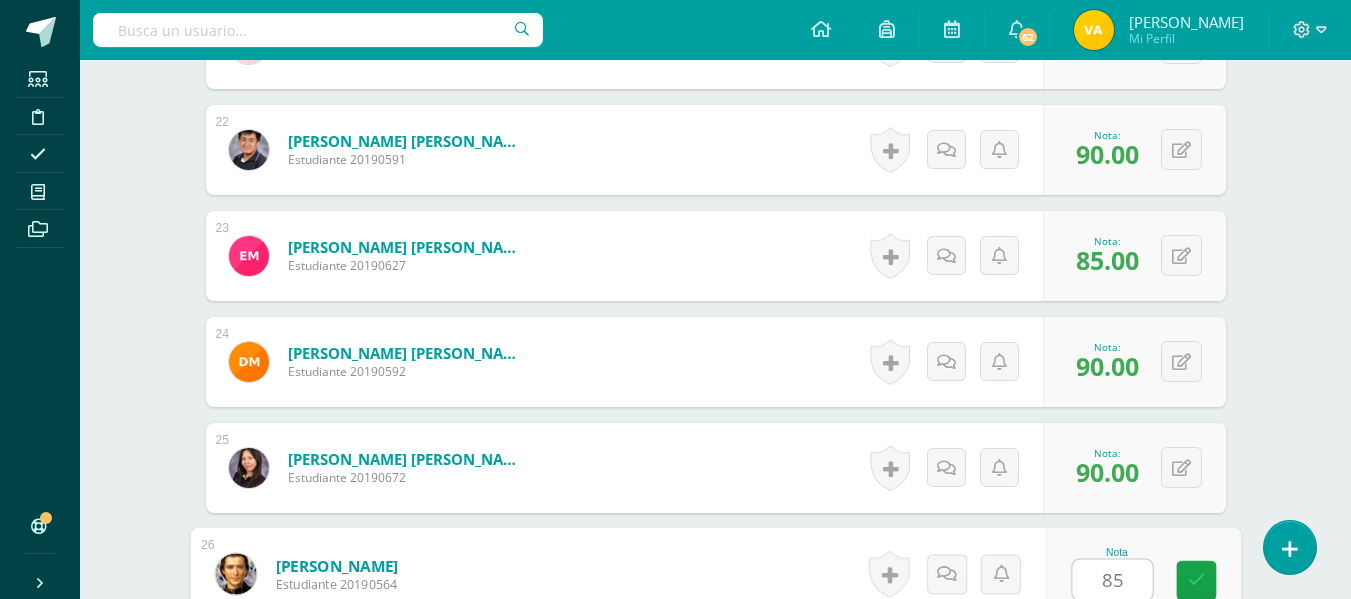 type on "85" 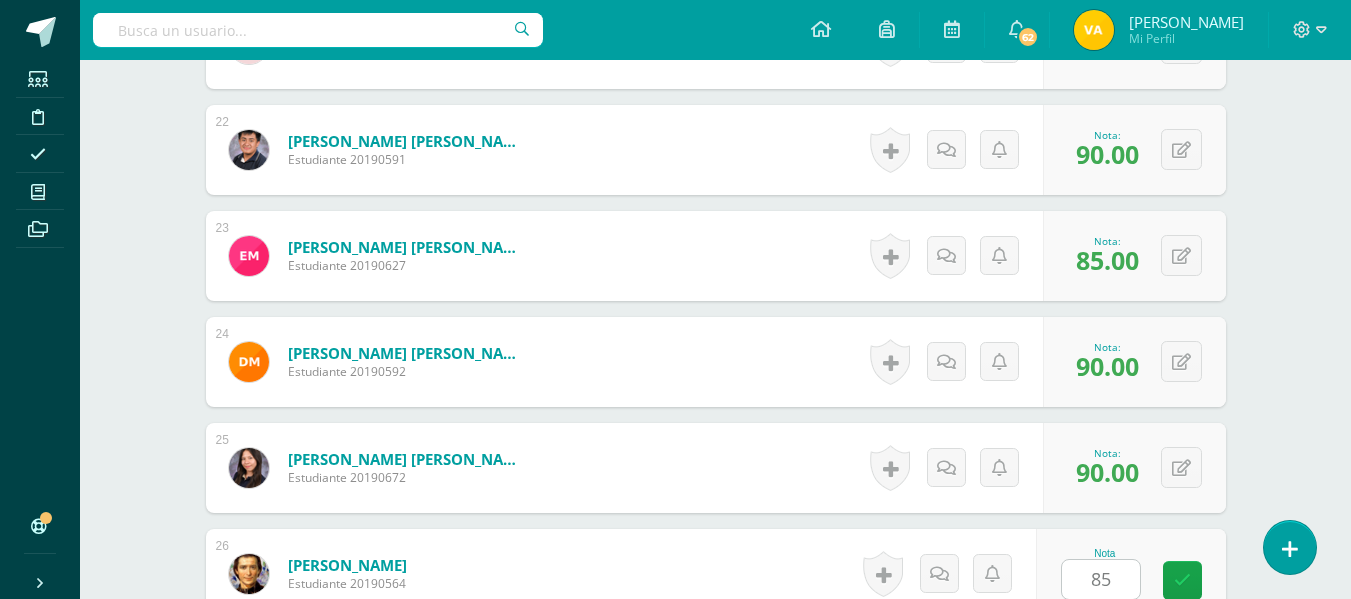 scroll, scrollTop: 3202, scrollLeft: 0, axis: vertical 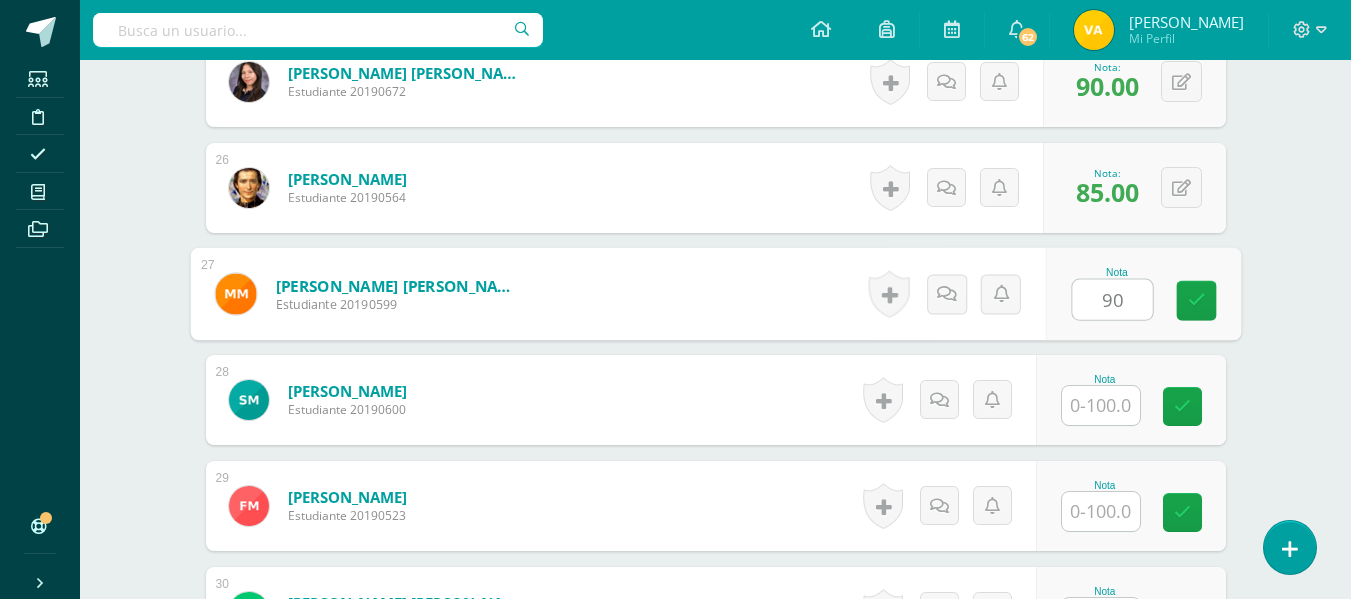 type on "90" 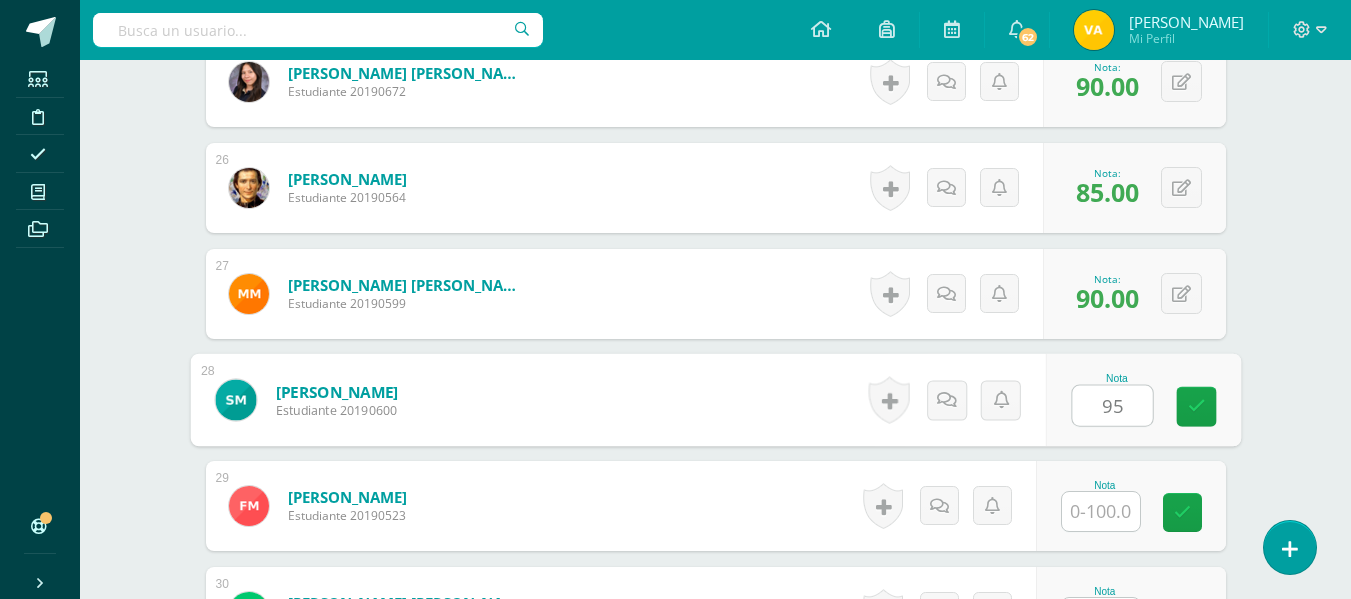 type on "95" 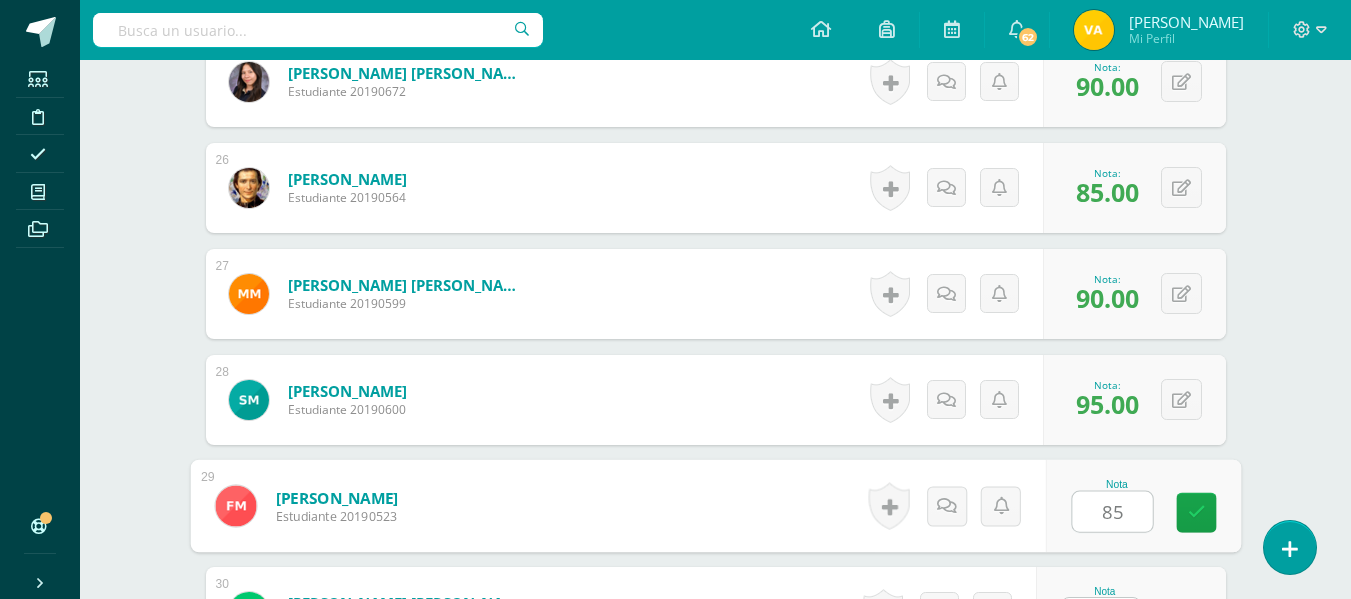 type on "85" 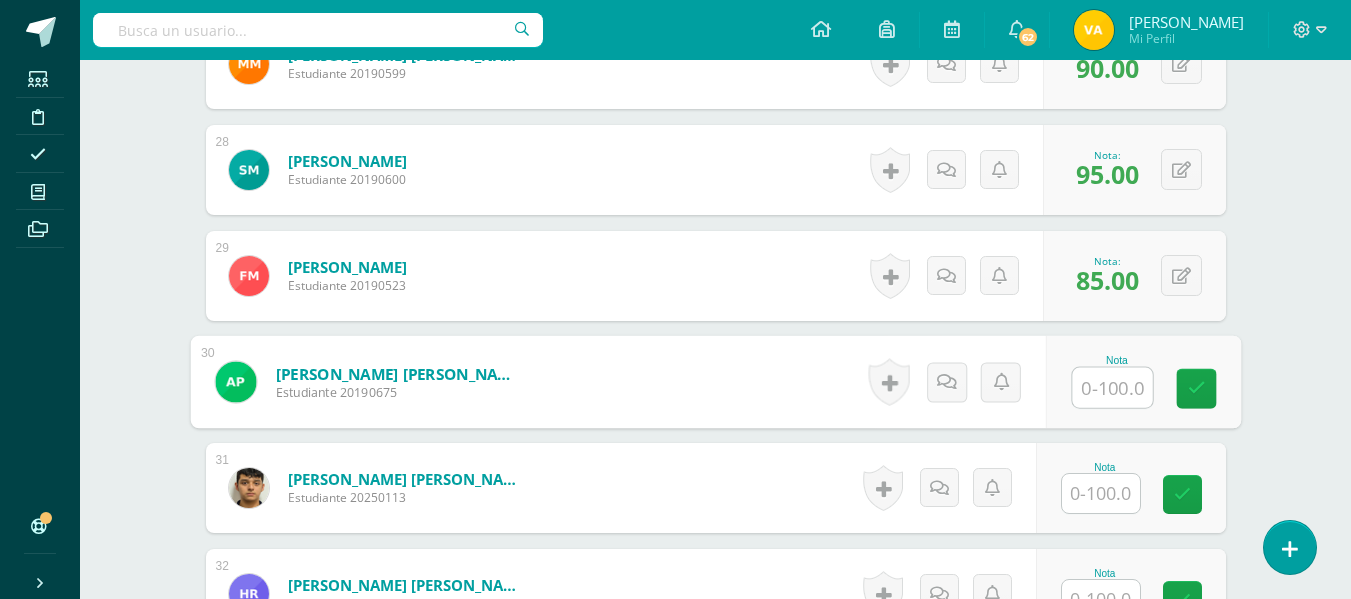 scroll, scrollTop: 3440, scrollLeft: 0, axis: vertical 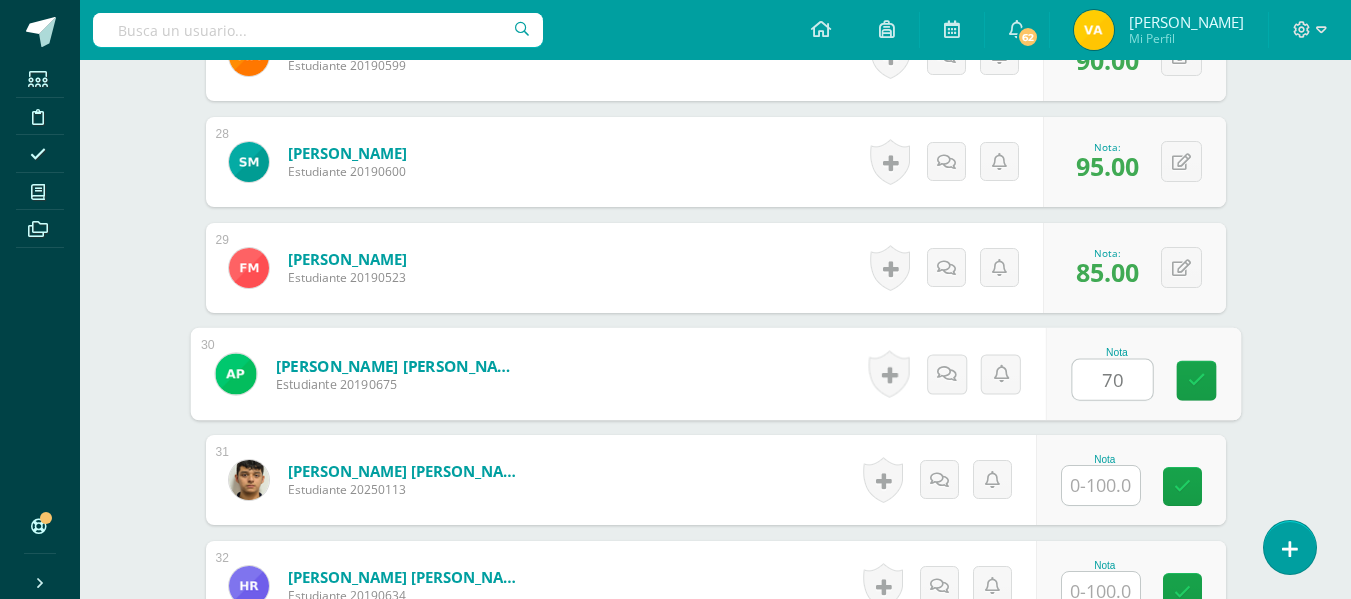 type on "70" 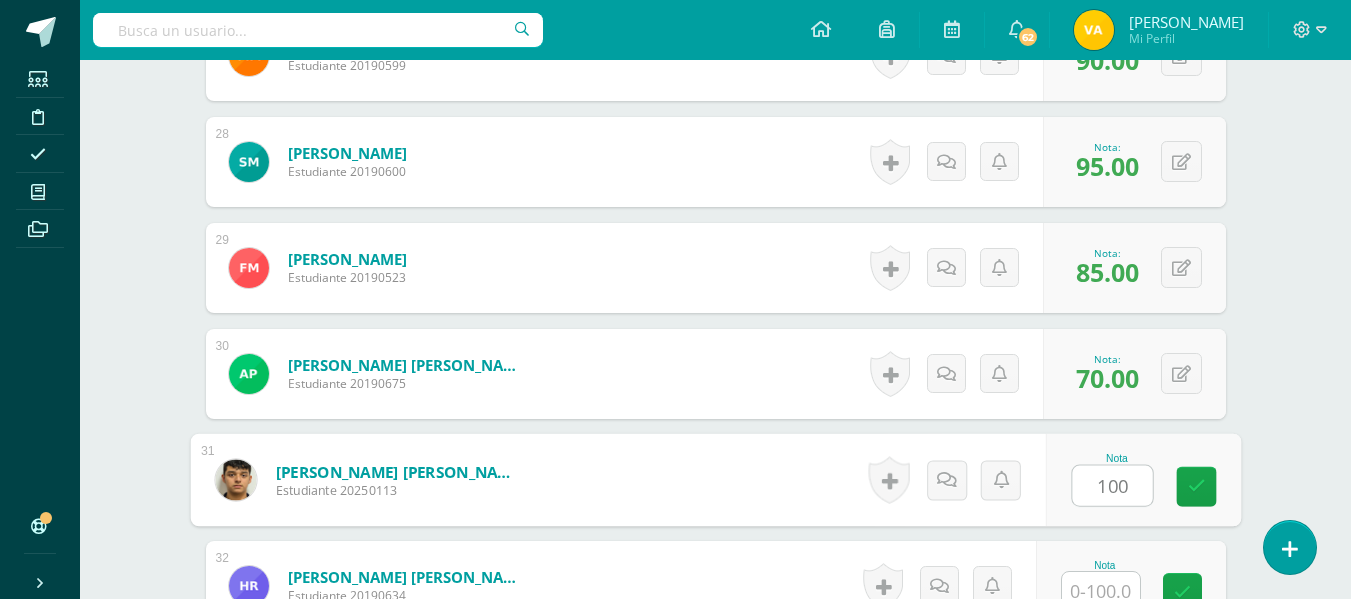 type on "100" 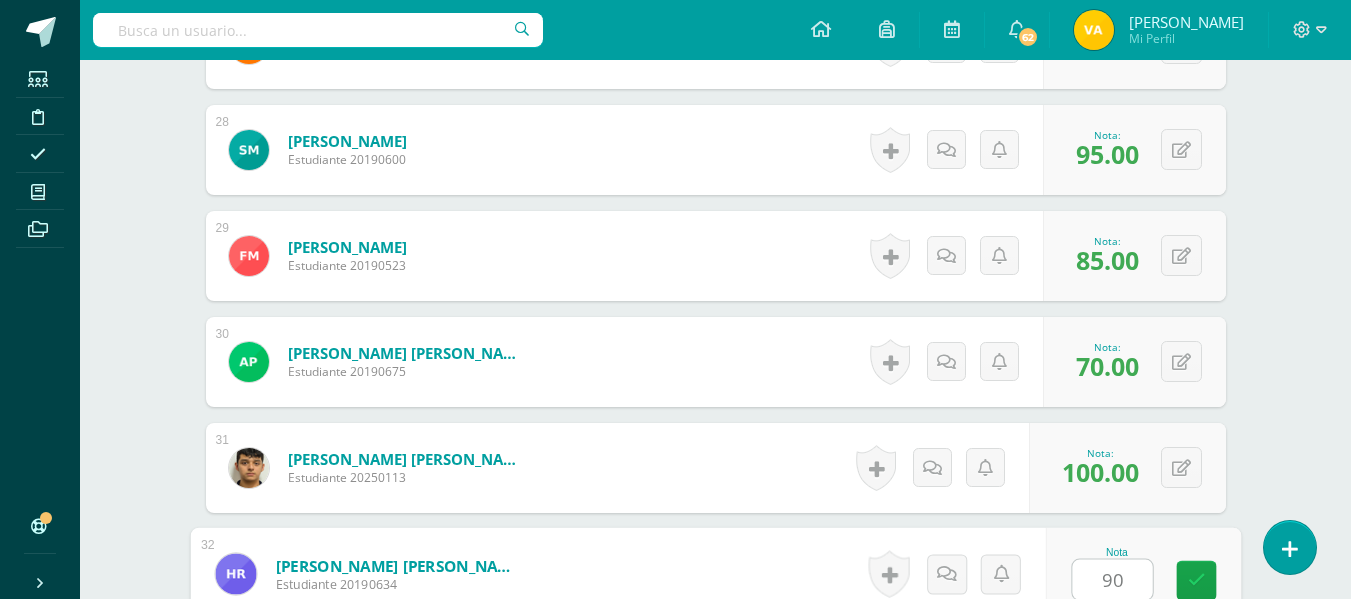 type on "90" 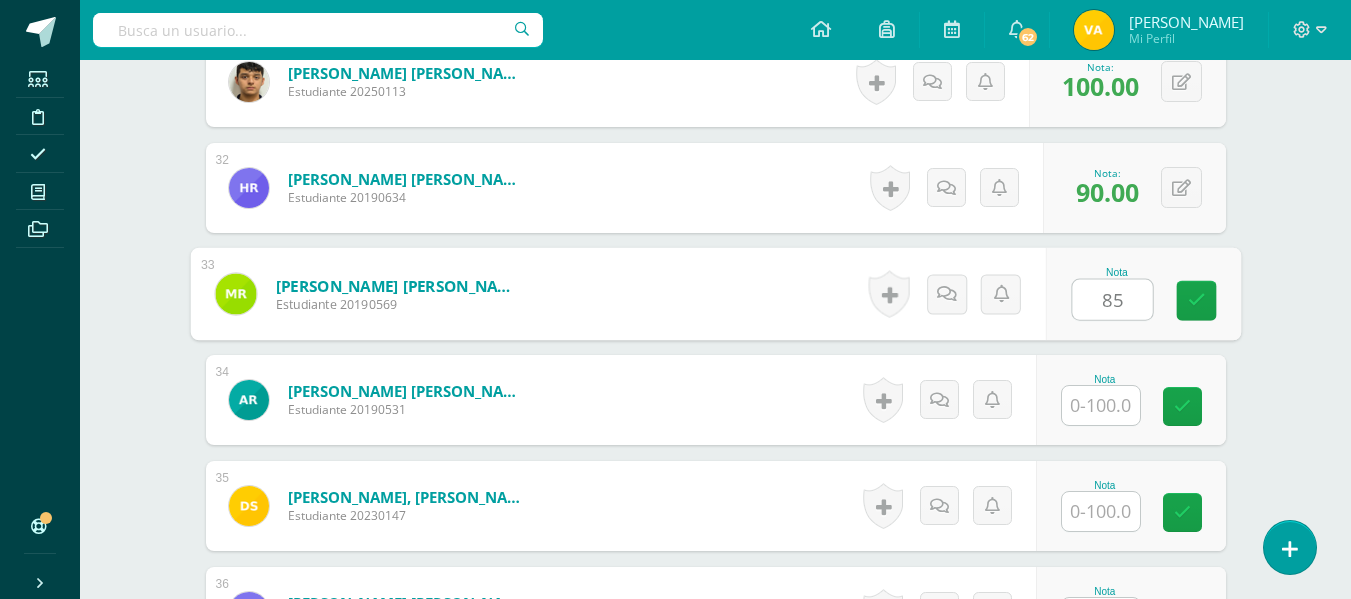 type on "85" 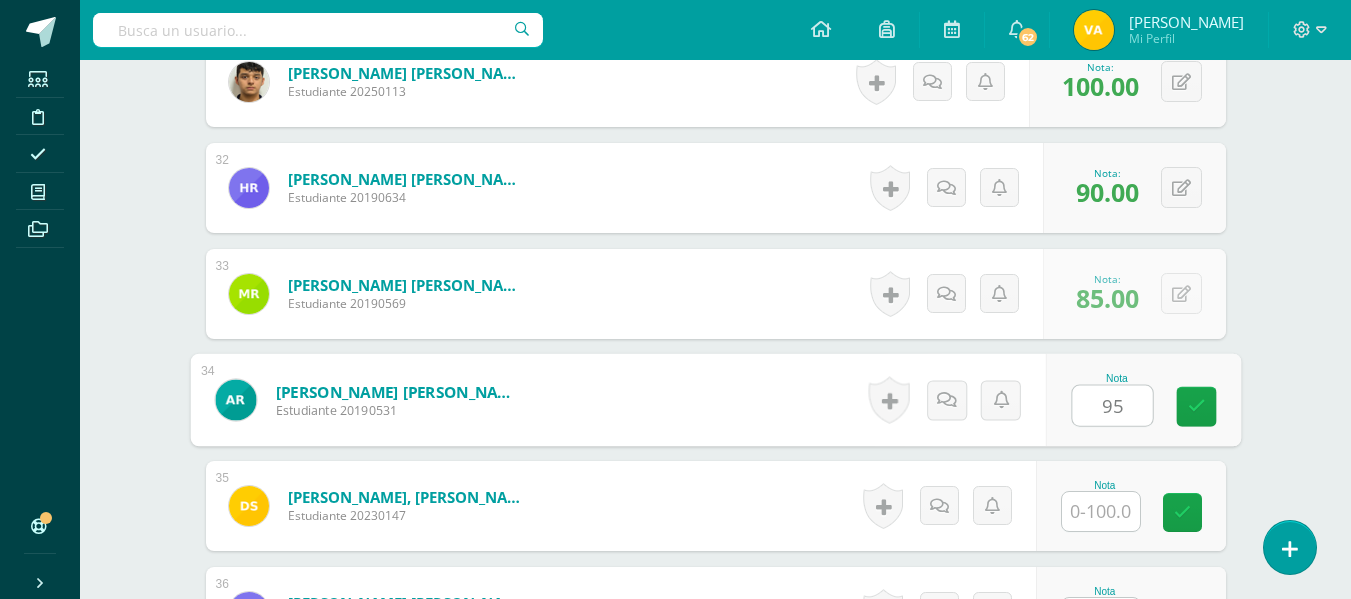 type on "95" 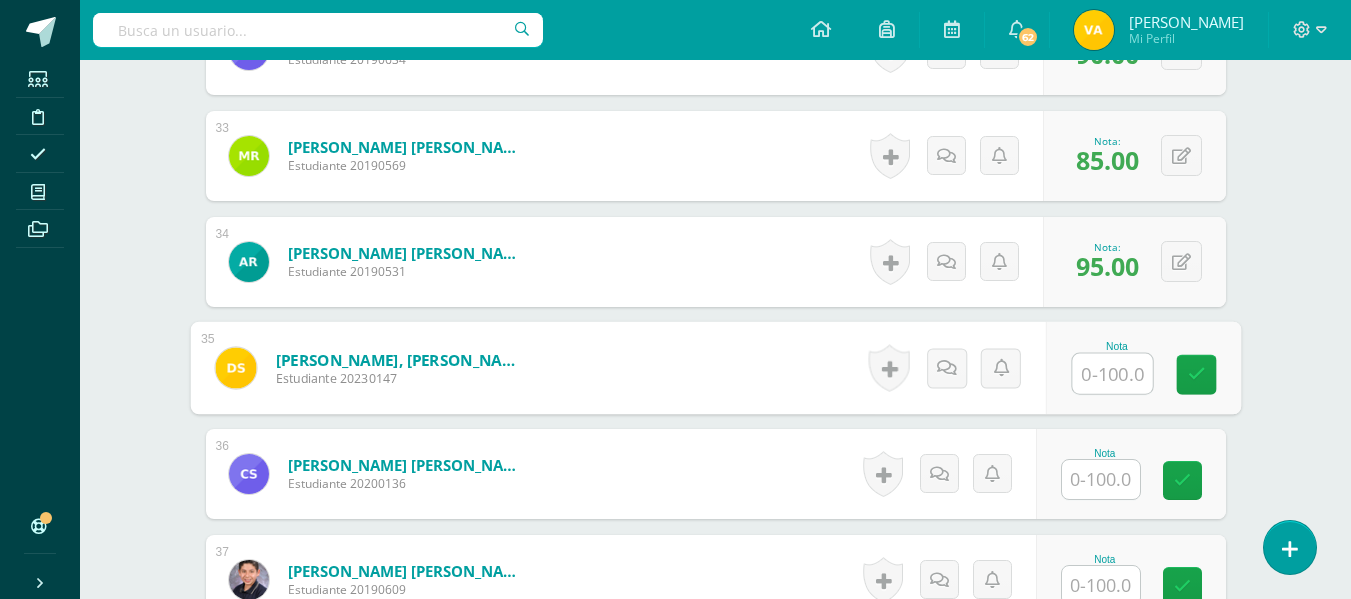 scroll, scrollTop: 4038, scrollLeft: 0, axis: vertical 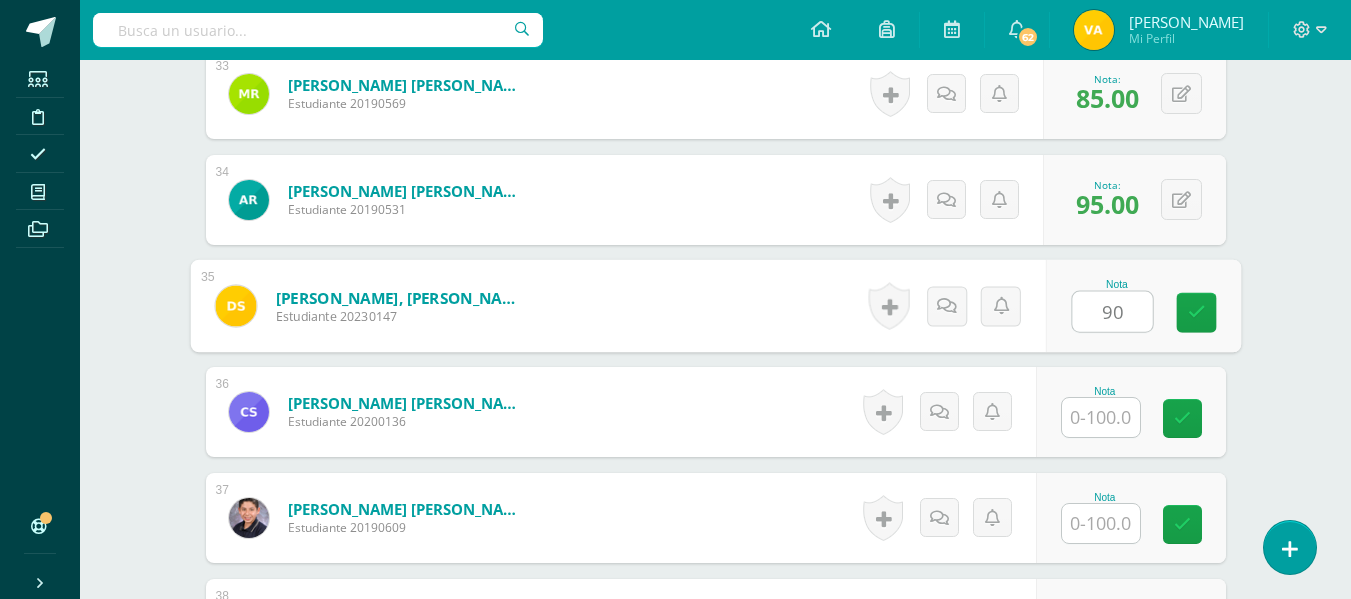 type on "90" 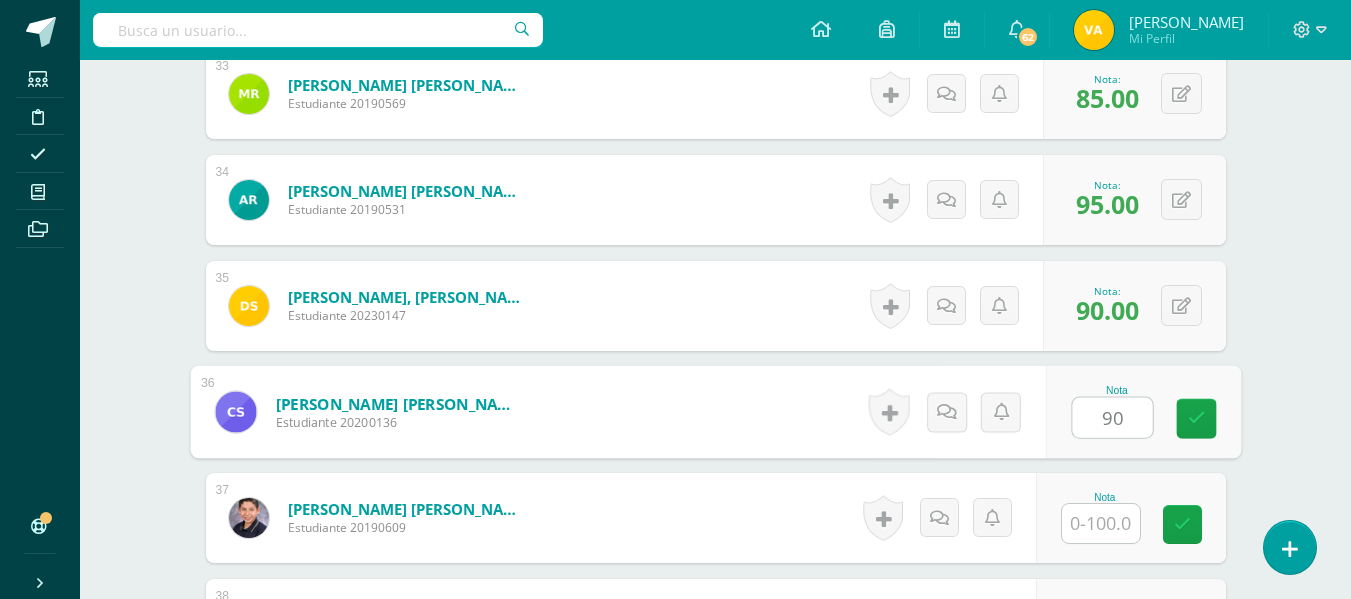 type on "90" 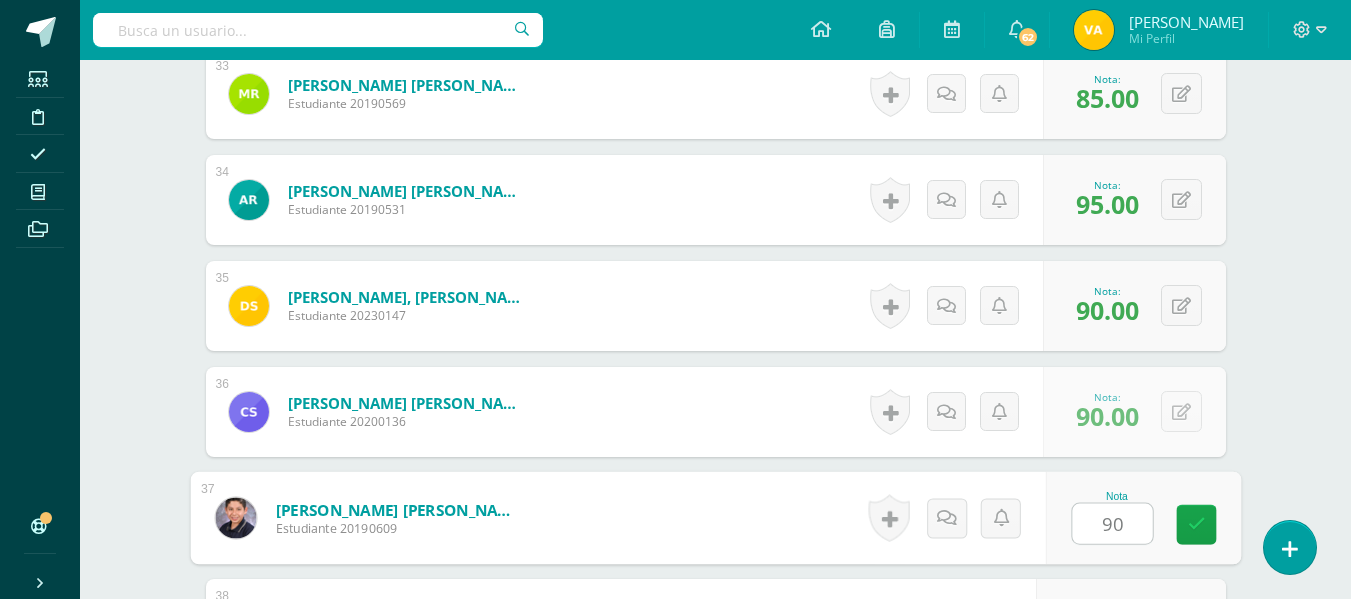 type on "90" 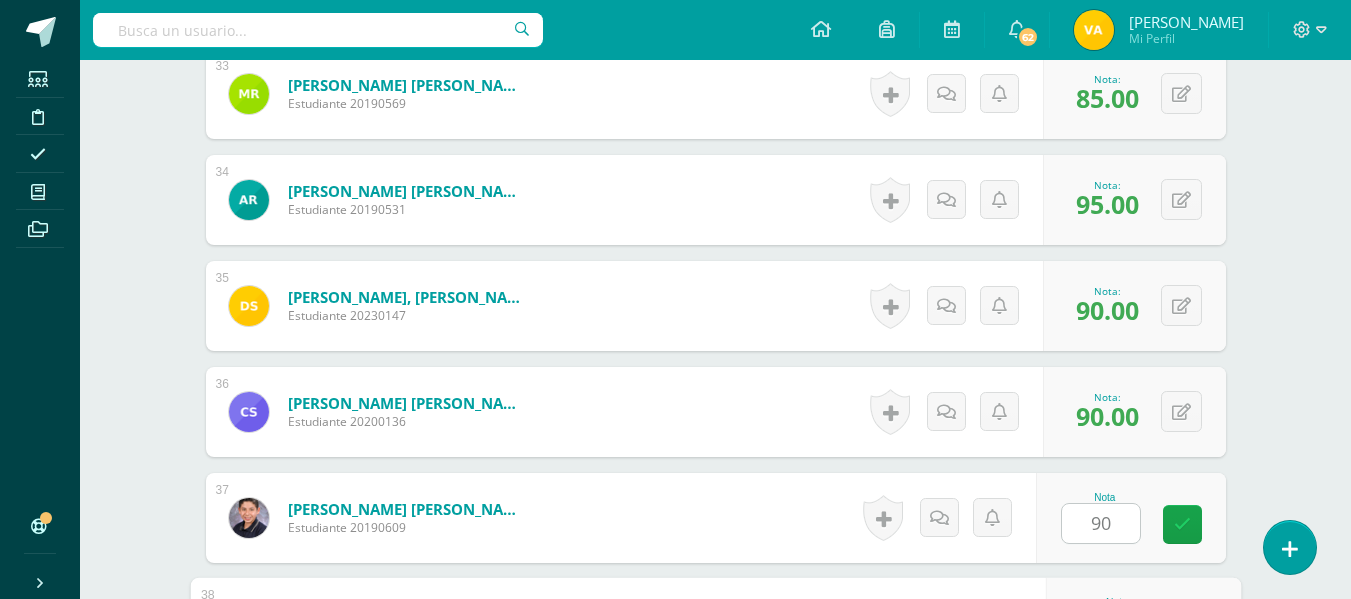 scroll, scrollTop: 4368, scrollLeft: 0, axis: vertical 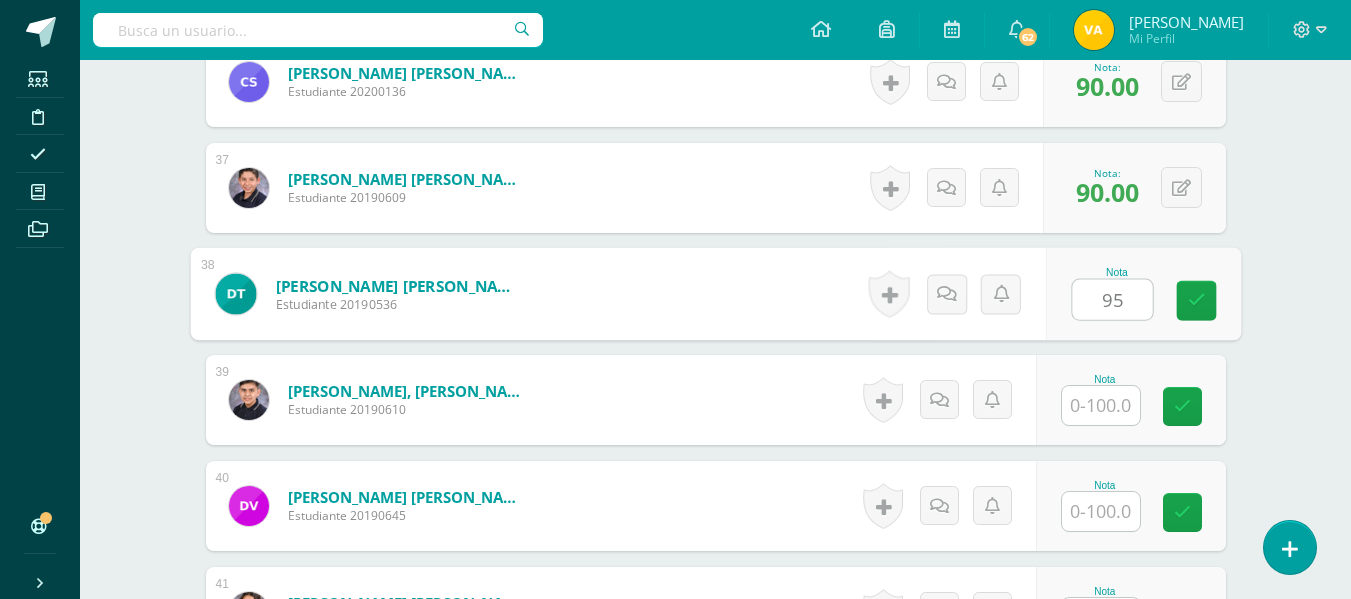 type on "95" 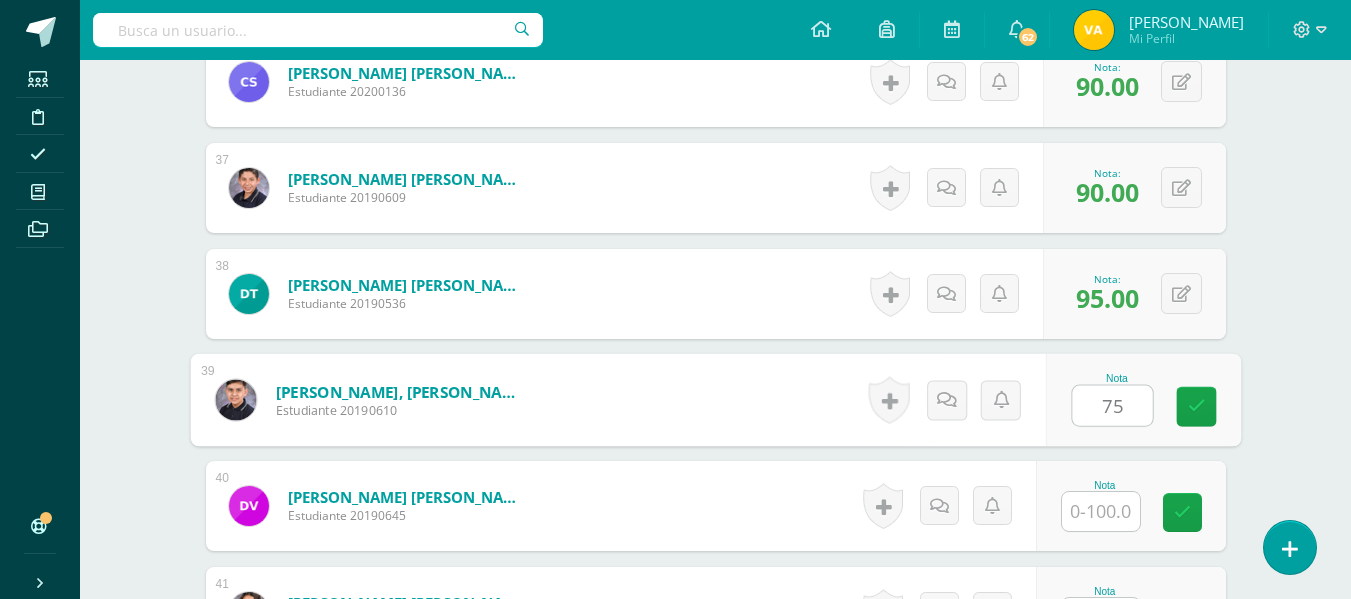 type on "75" 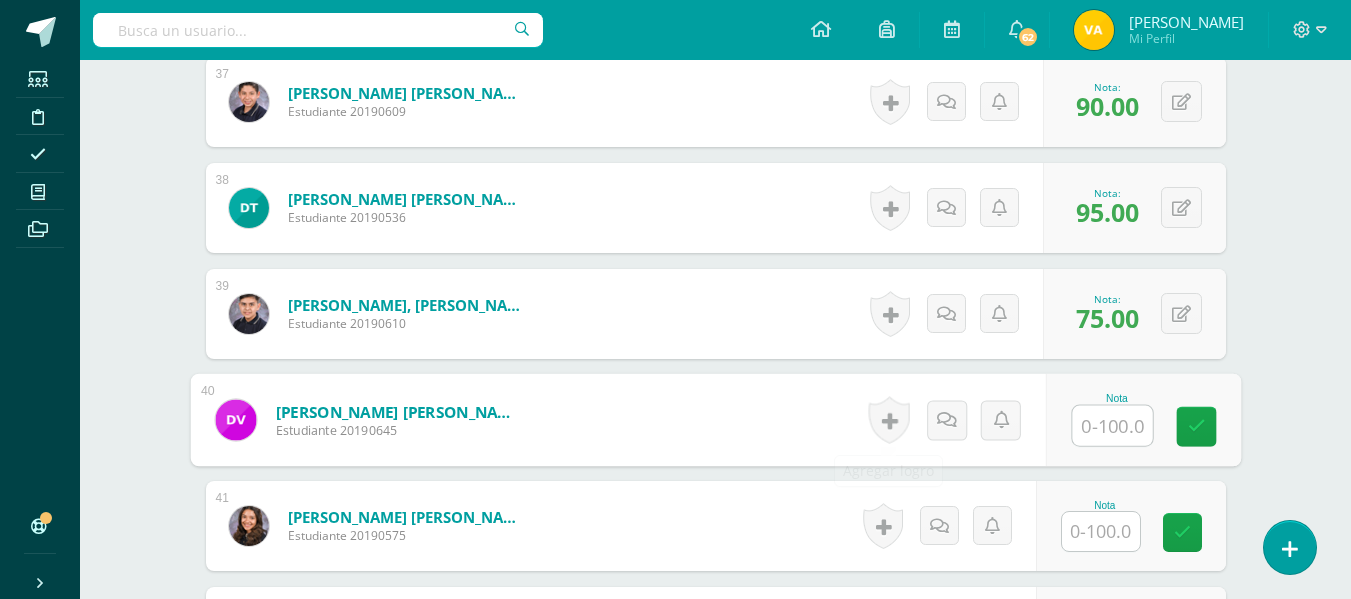 scroll, scrollTop: 4568, scrollLeft: 0, axis: vertical 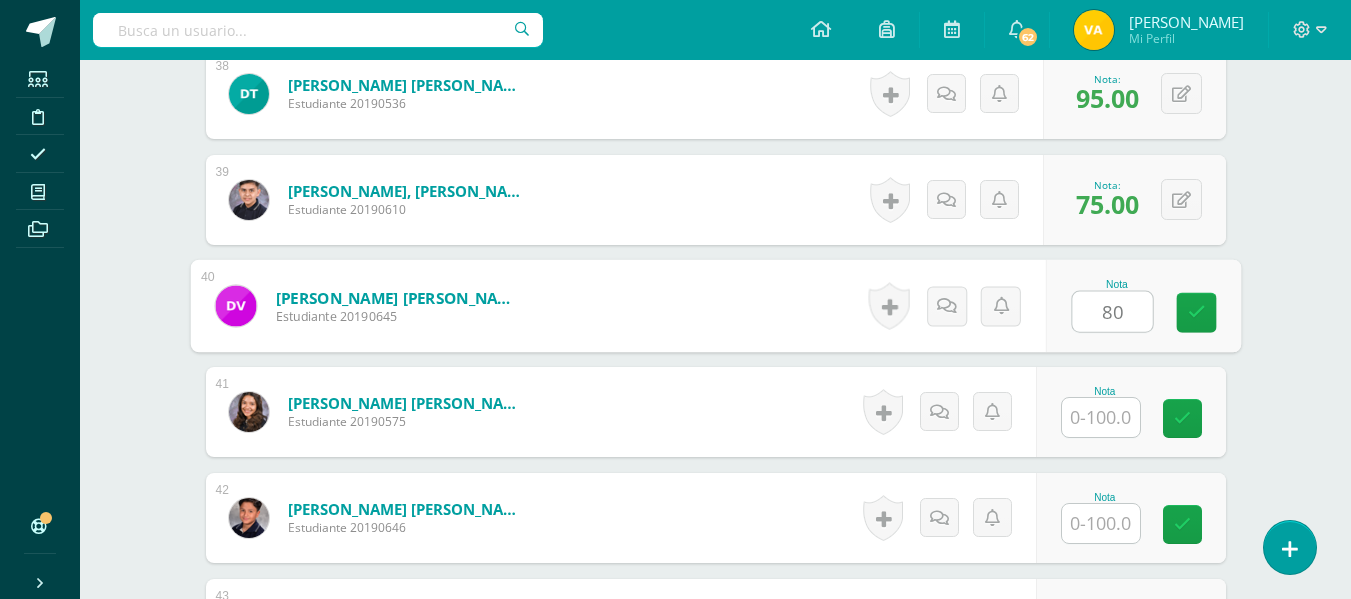 type on "80" 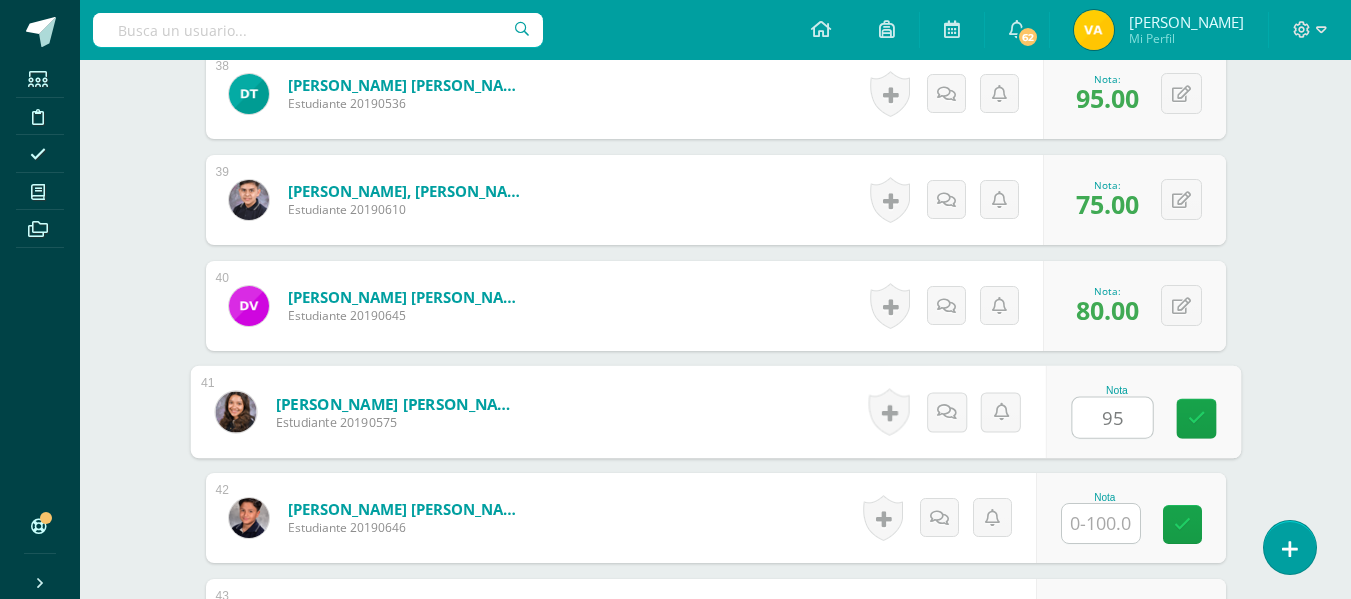 type on "95" 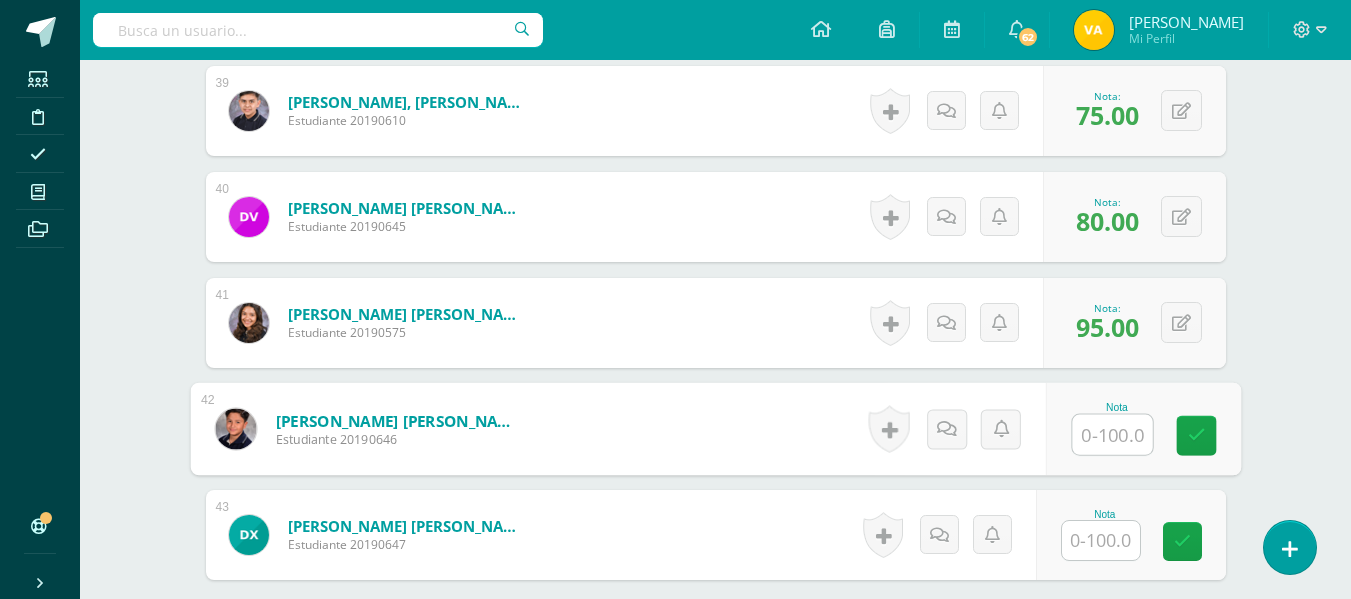 scroll, scrollTop: 4768, scrollLeft: 0, axis: vertical 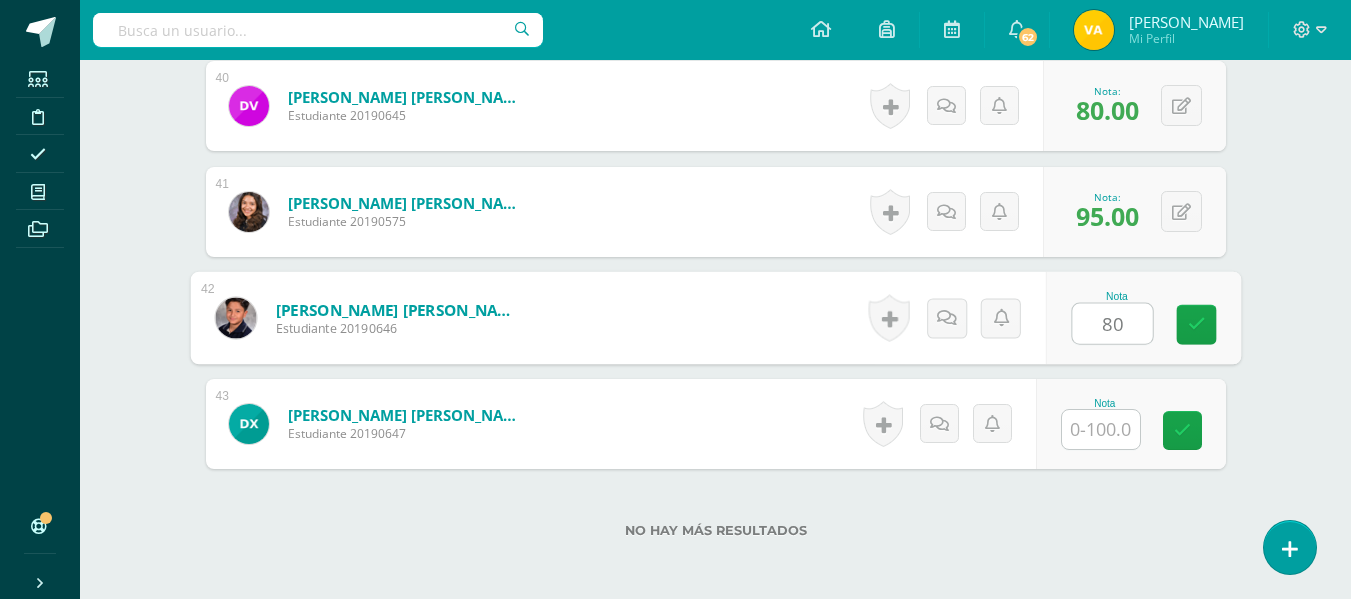 type on "80" 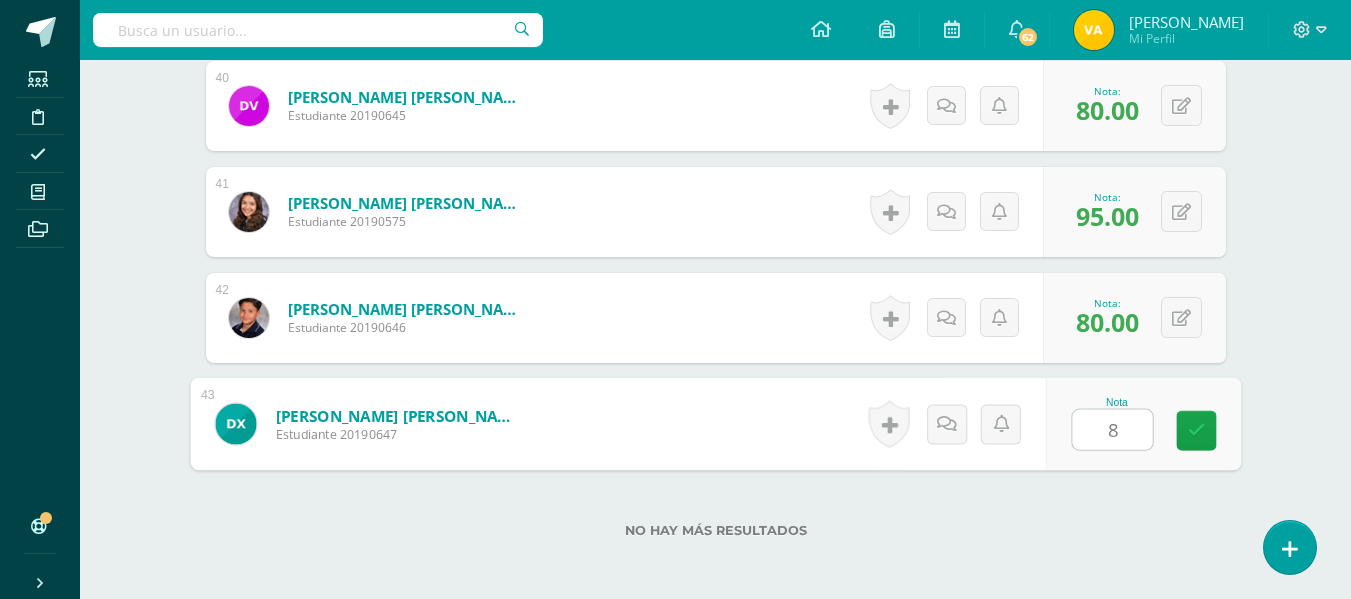type on "85" 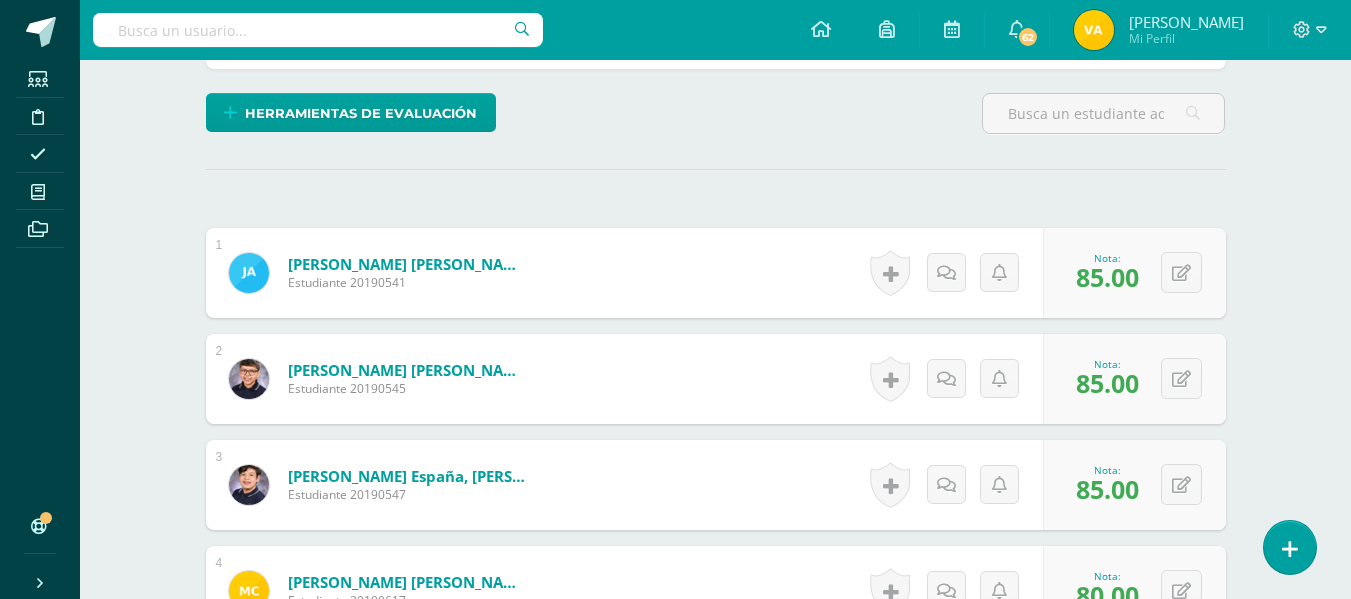 scroll, scrollTop: 0, scrollLeft: 0, axis: both 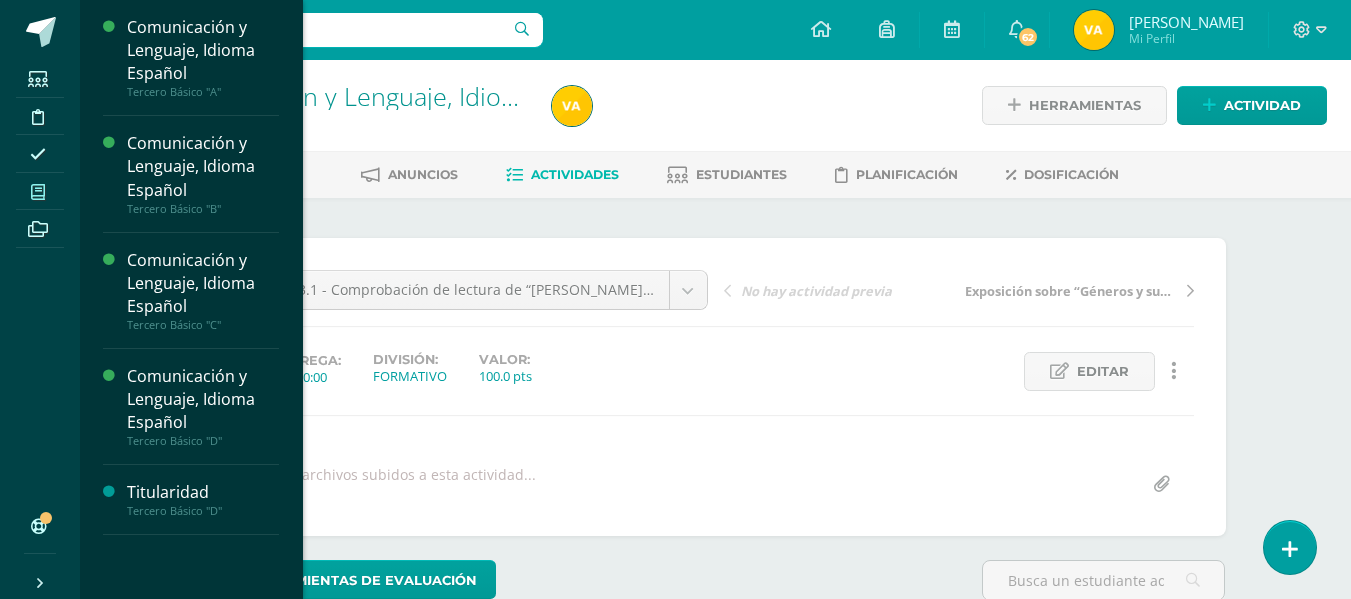 click at bounding box center (38, 192) 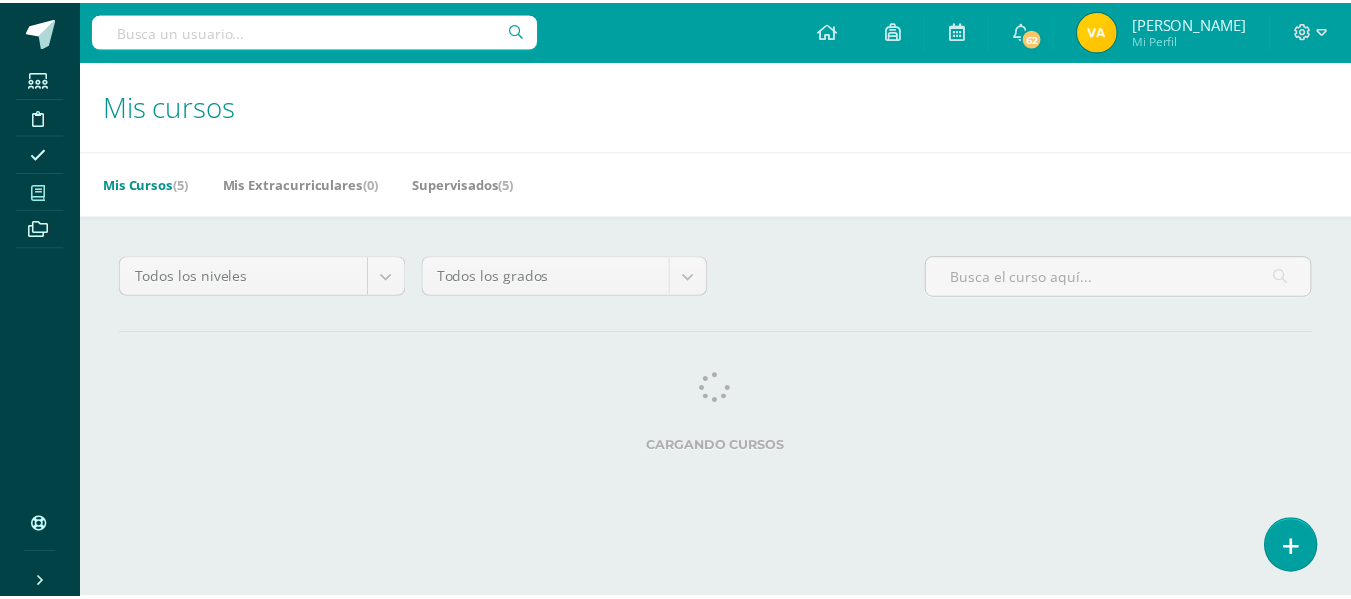 scroll, scrollTop: 0, scrollLeft: 0, axis: both 